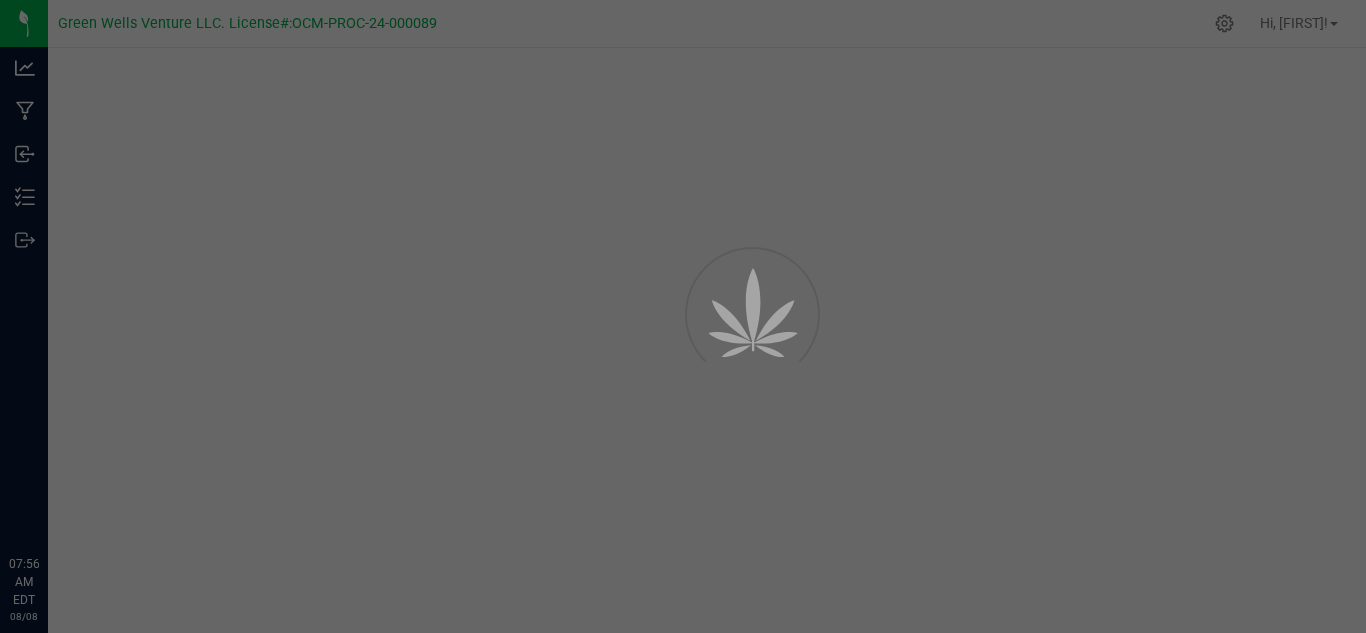 scroll, scrollTop: 0, scrollLeft: 0, axis: both 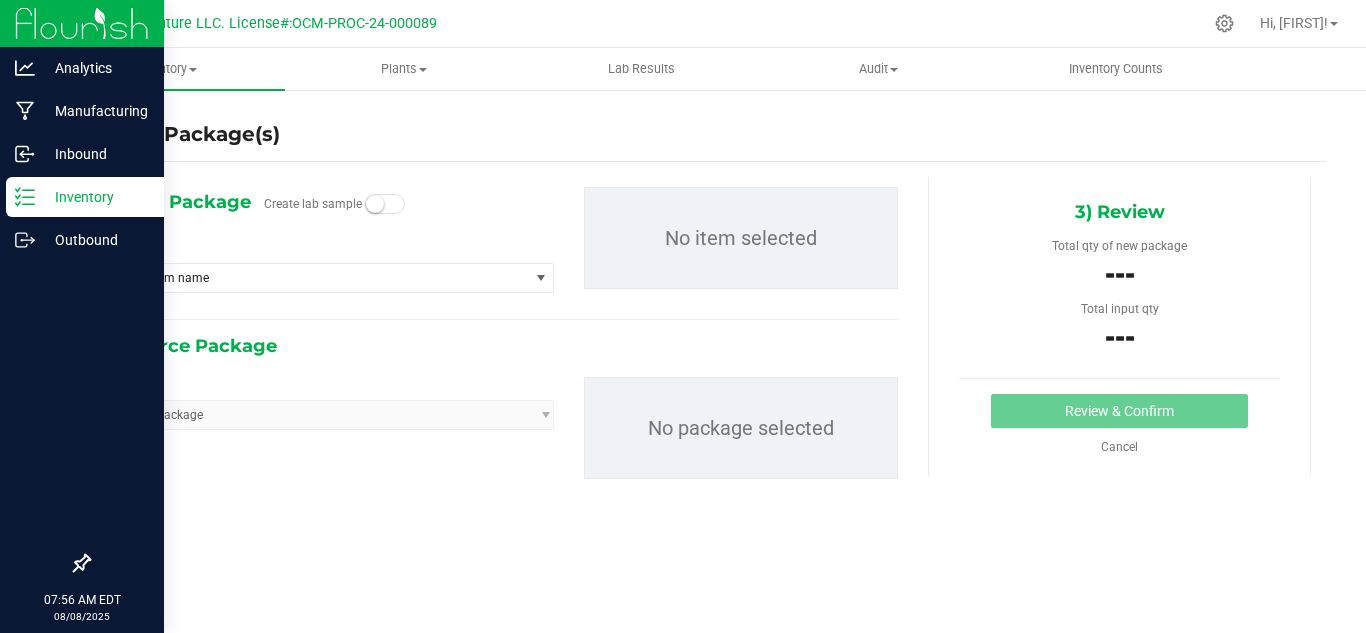 click on "Inventory" at bounding box center [95, 197] 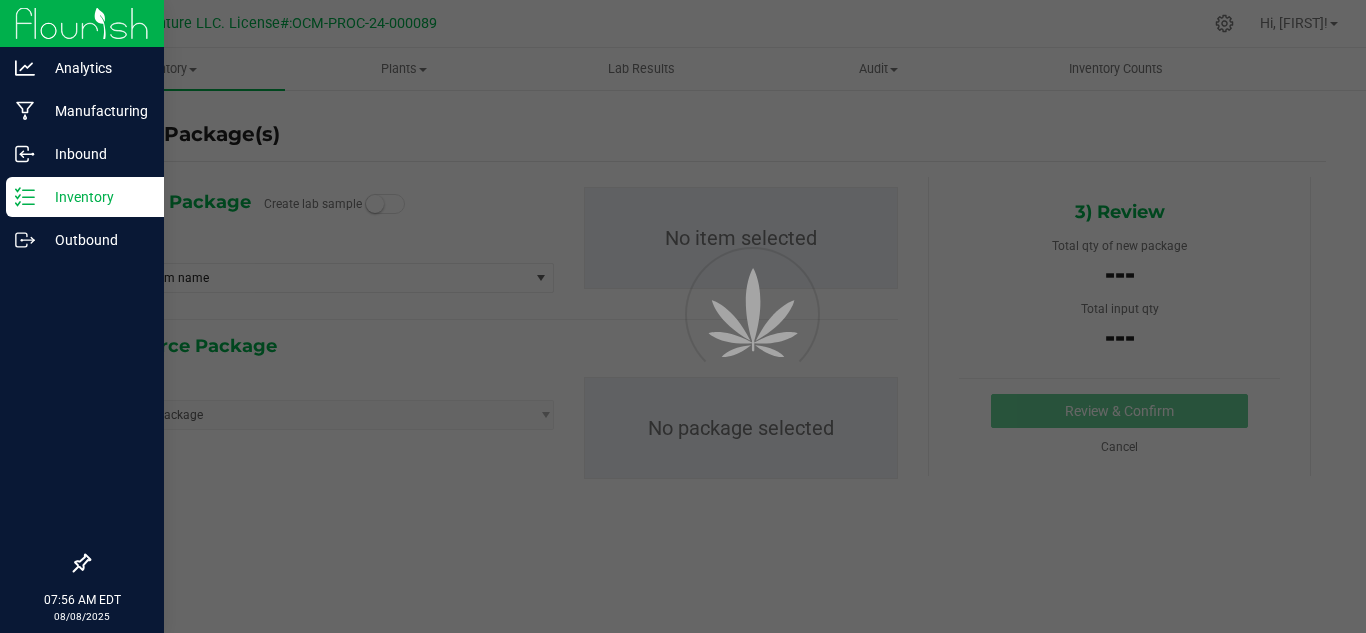 scroll, scrollTop: 0, scrollLeft: 0, axis: both 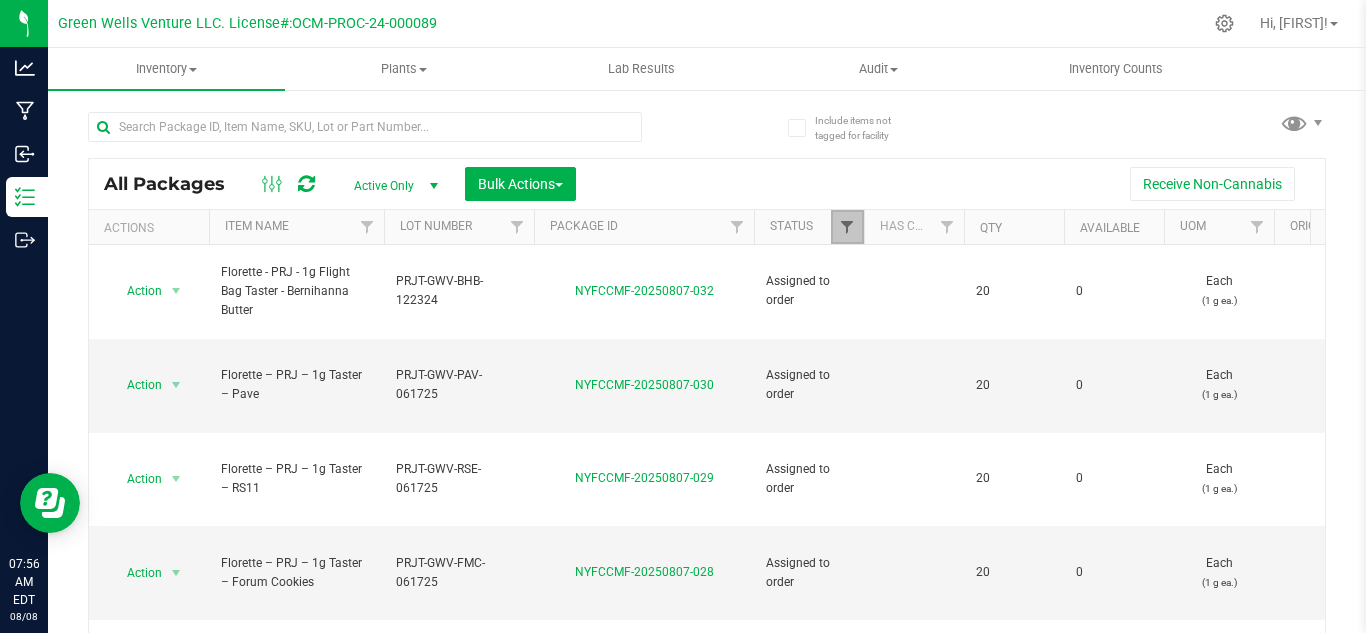 click at bounding box center (847, 227) 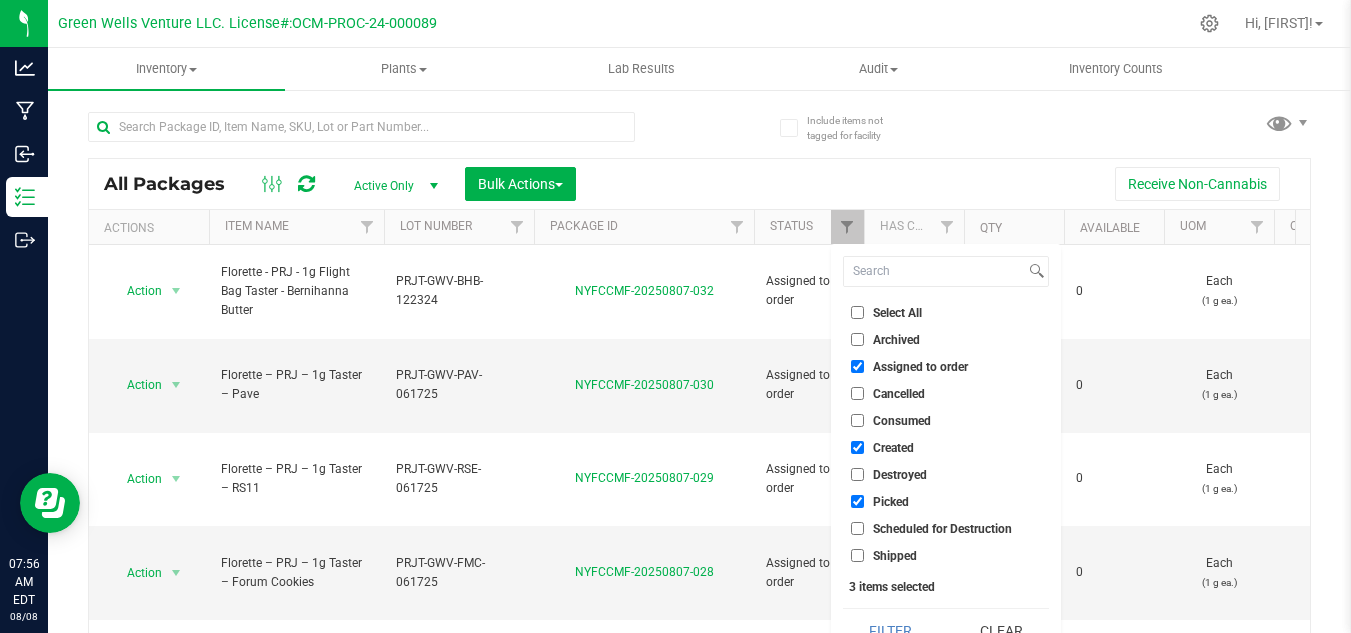 click on "Assigned to order" at bounding box center (946, 366) 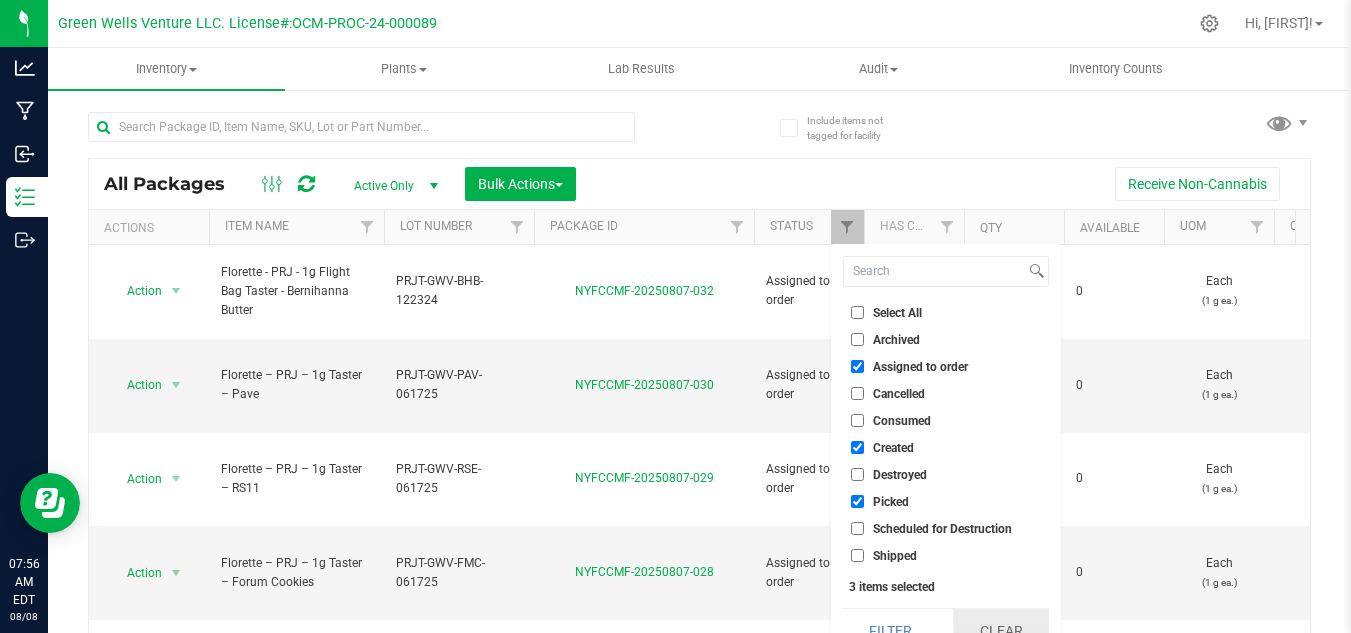 click on "Clear" at bounding box center (1001, 631) 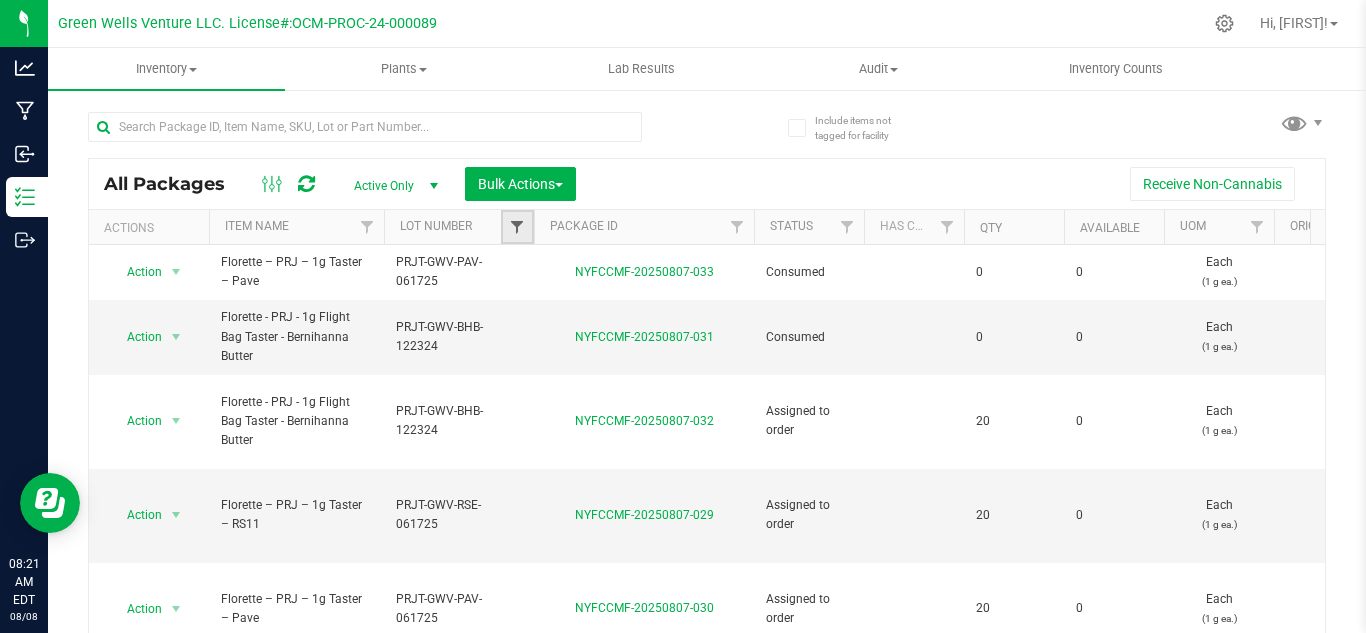 click at bounding box center (517, 227) 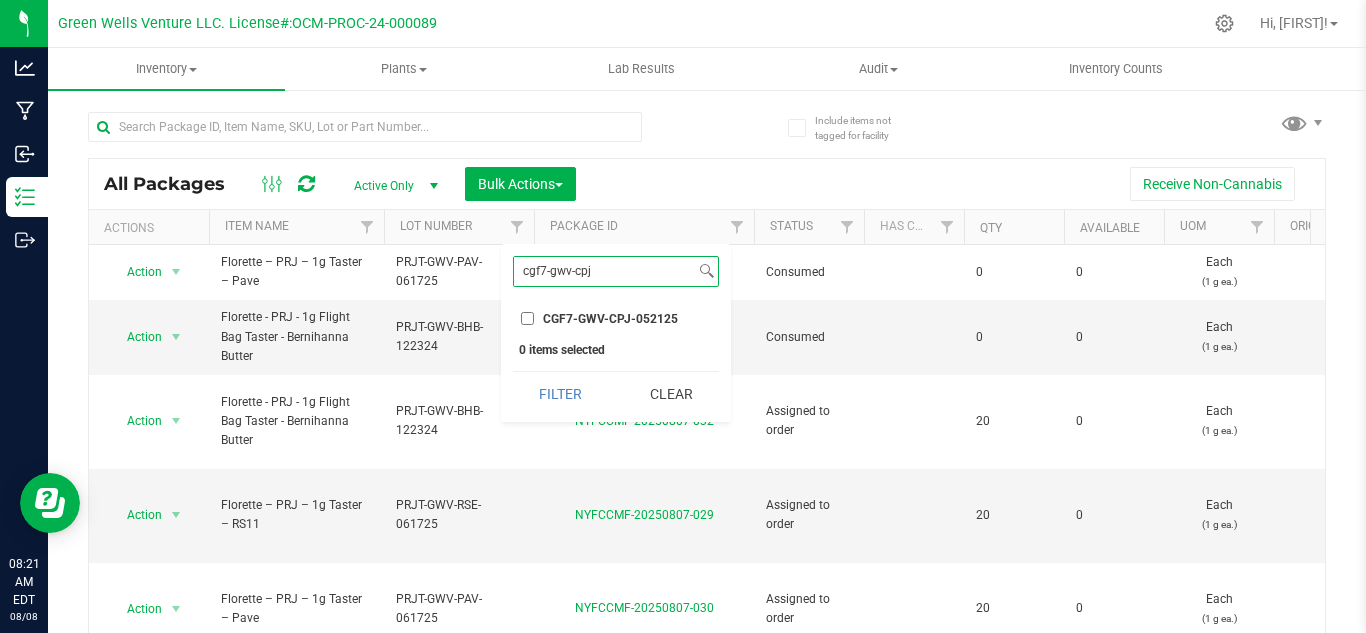 type on "cgf7-gwv-cpj" 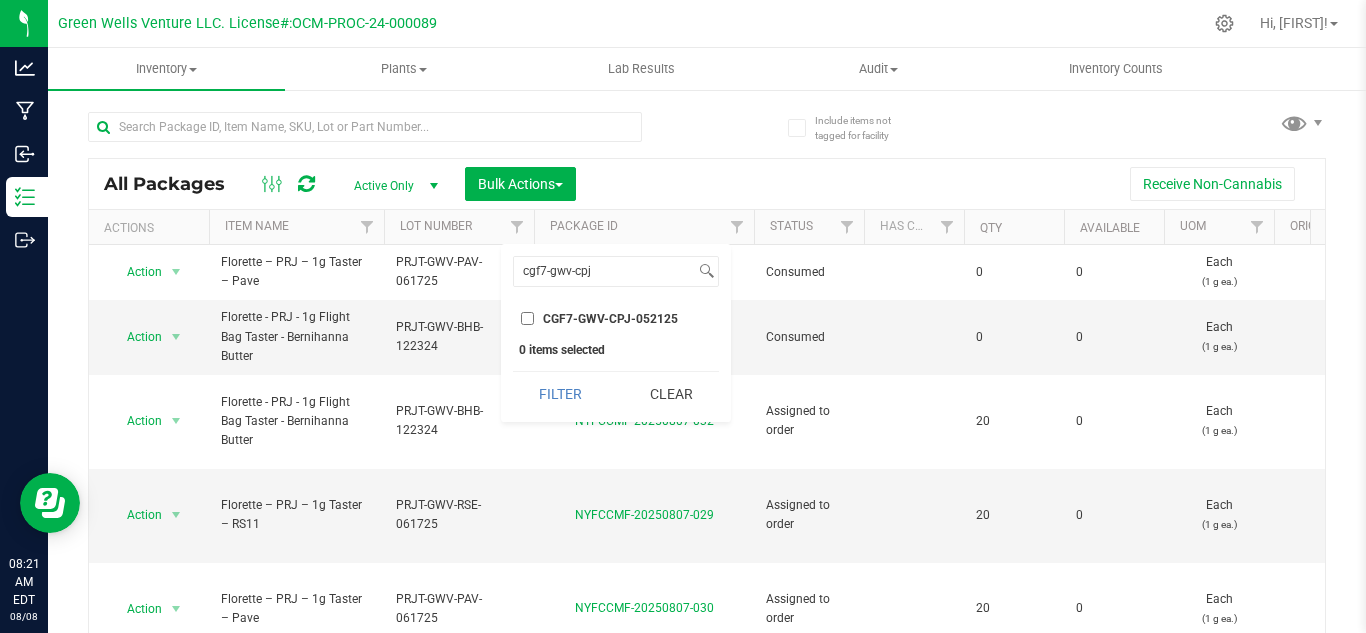 click on "CGF7-GWV-CPJ-052125" at bounding box center [527, 318] 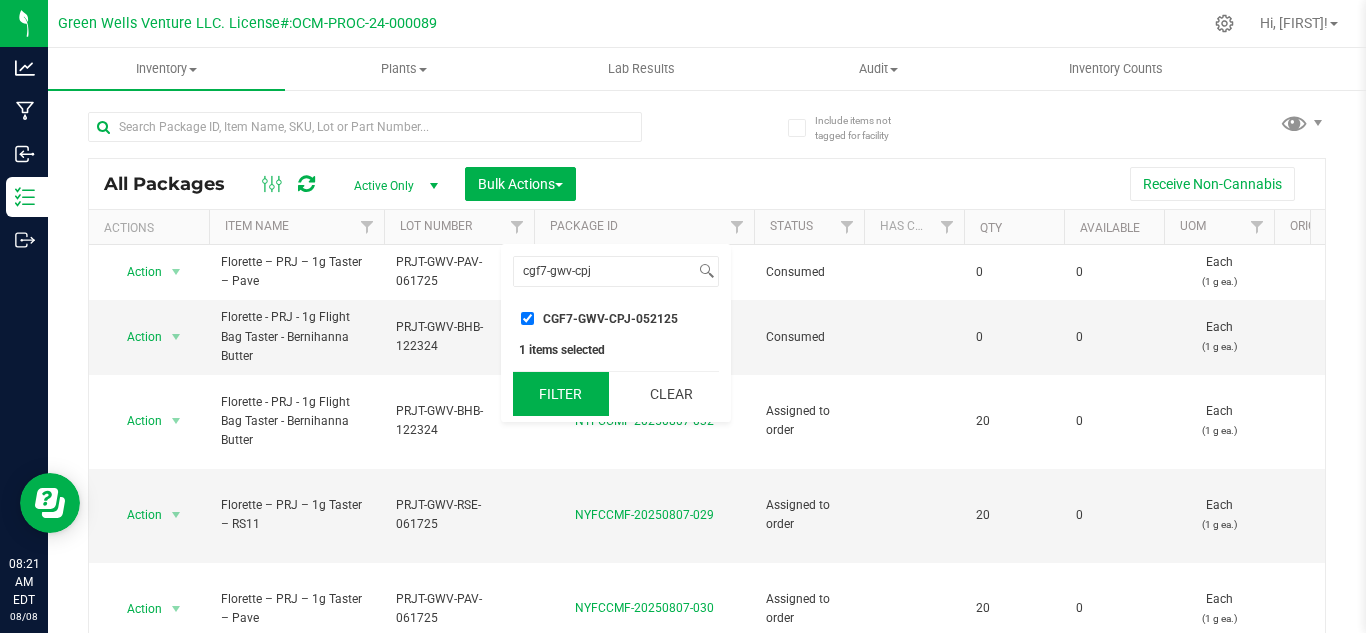 click on "Filter" at bounding box center (561, 394) 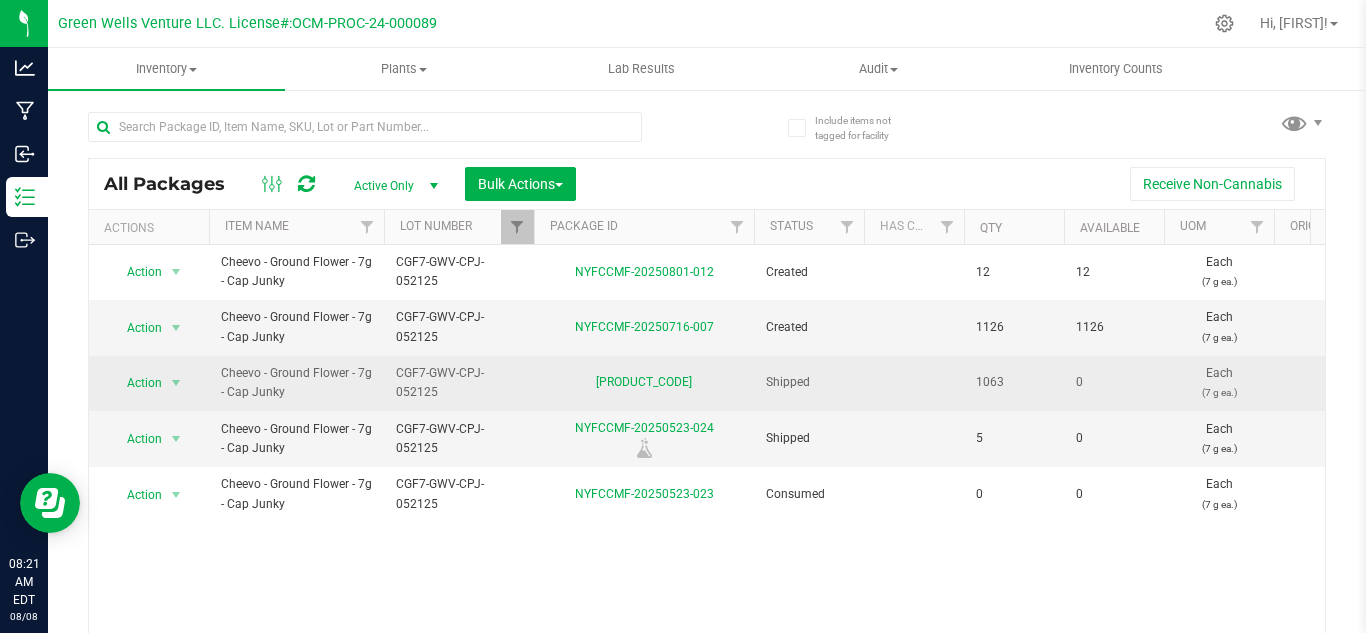 drag, startPoint x: 976, startPoint y: 393, endPoint x: 1027, endPoint y: 387, distance: 51.351727 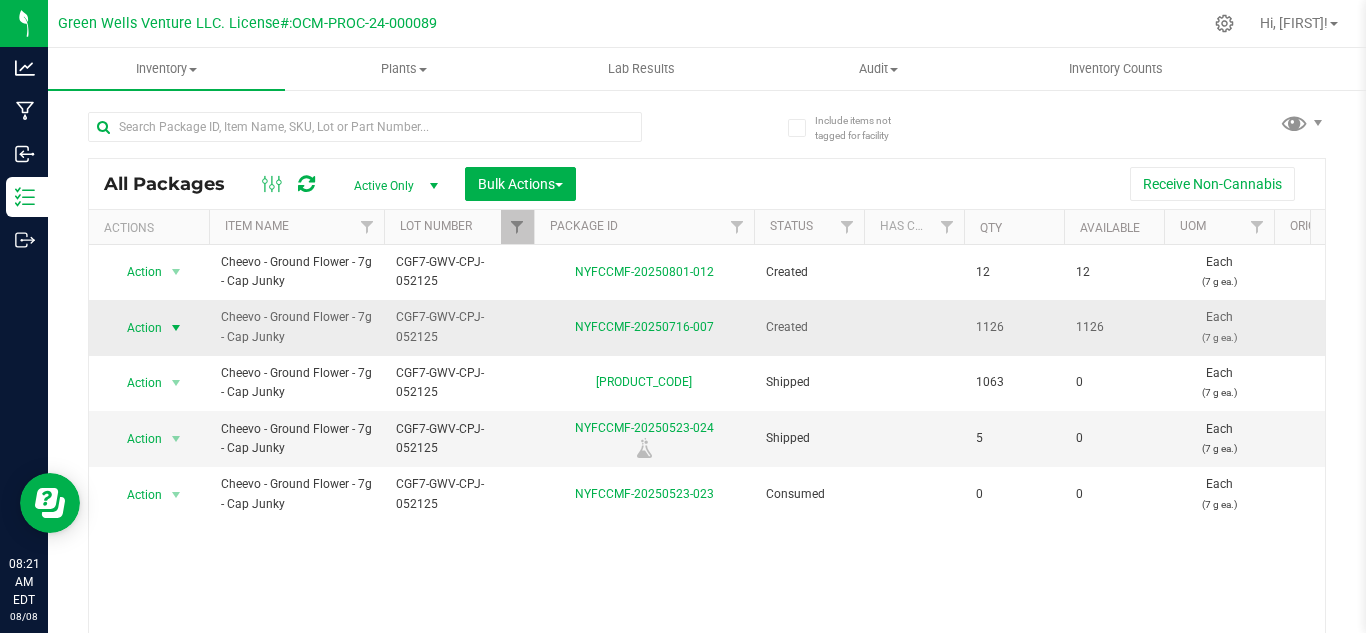 click at bounding box center [176, 328] 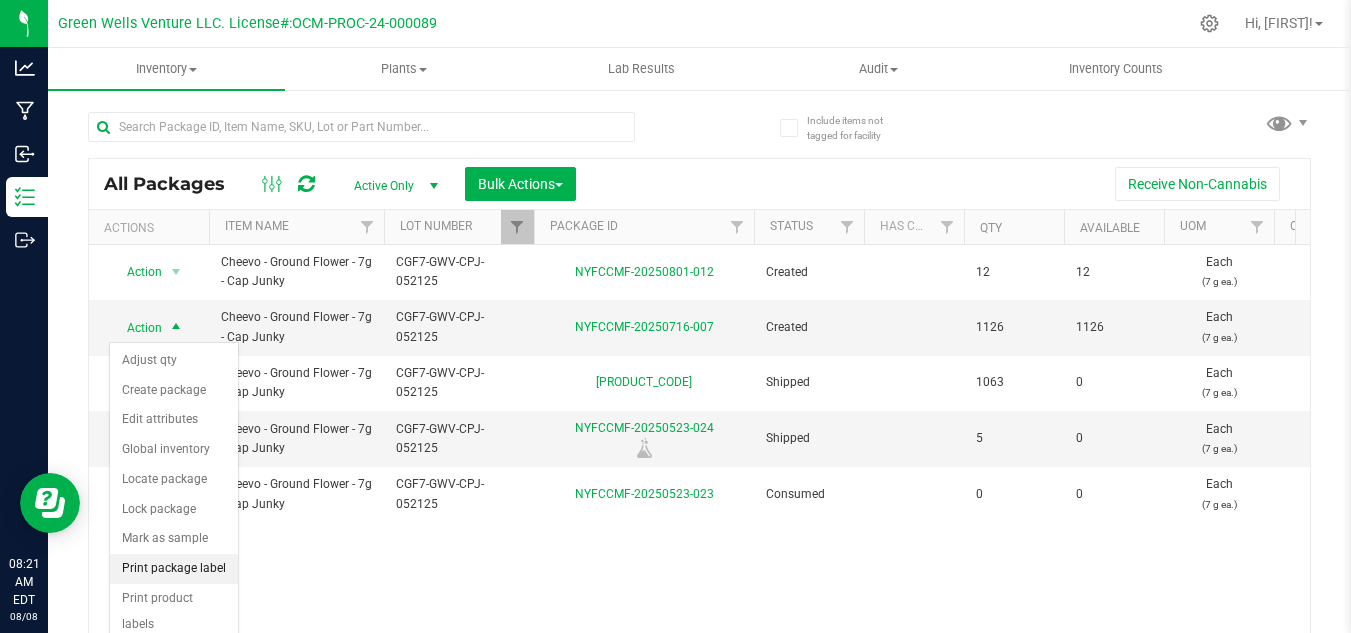 click on "Print package label" at bounding box center (174, 569) 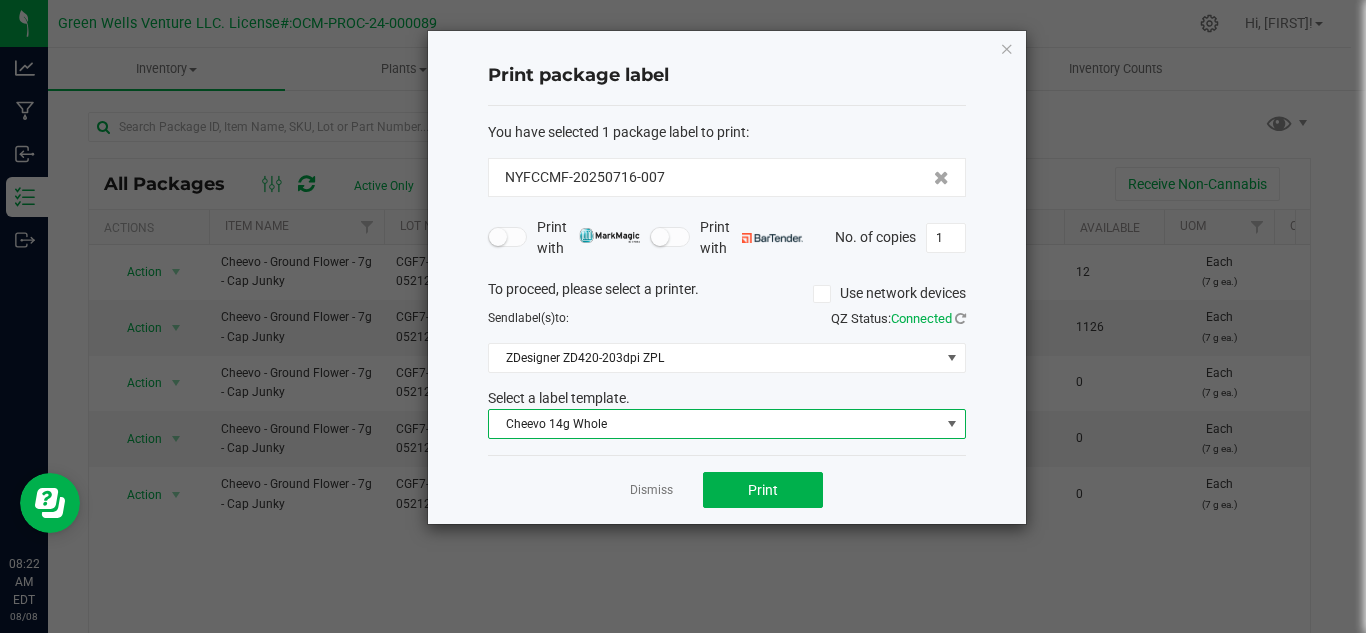 click on "Cheevo 14g Whole" at bounding box center (714, 424) 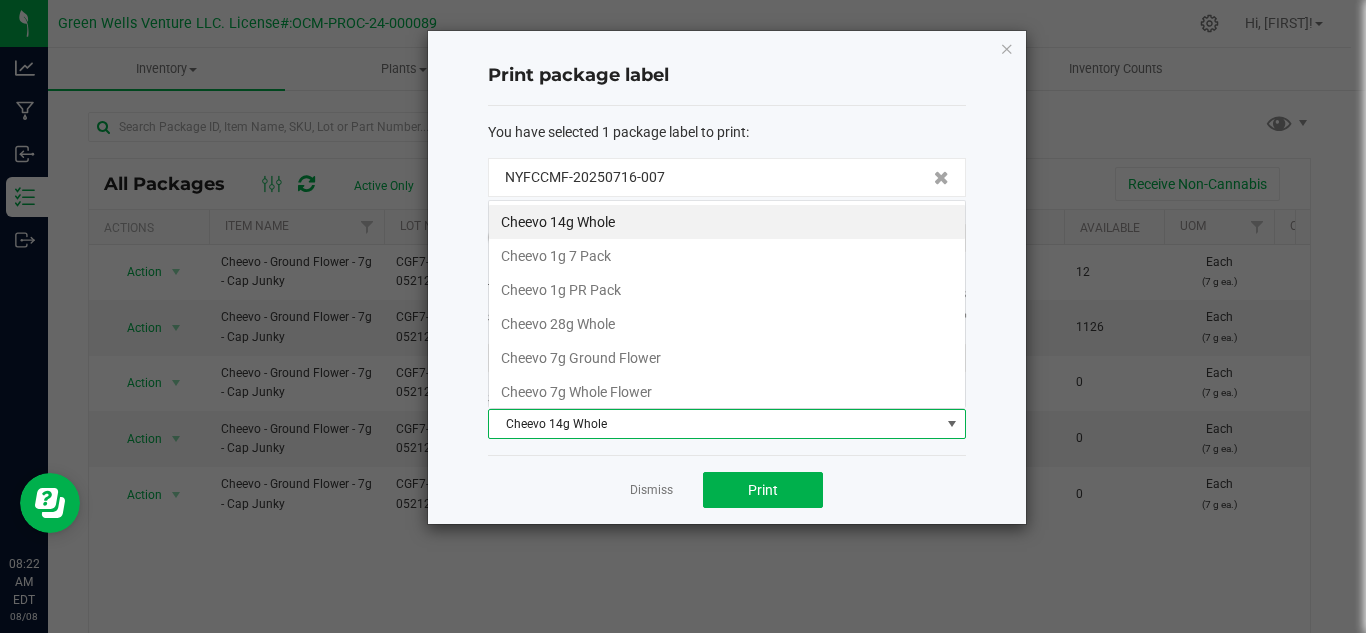 scroll, scrollTop: 99970, scrollLeft: 99522, axis: both 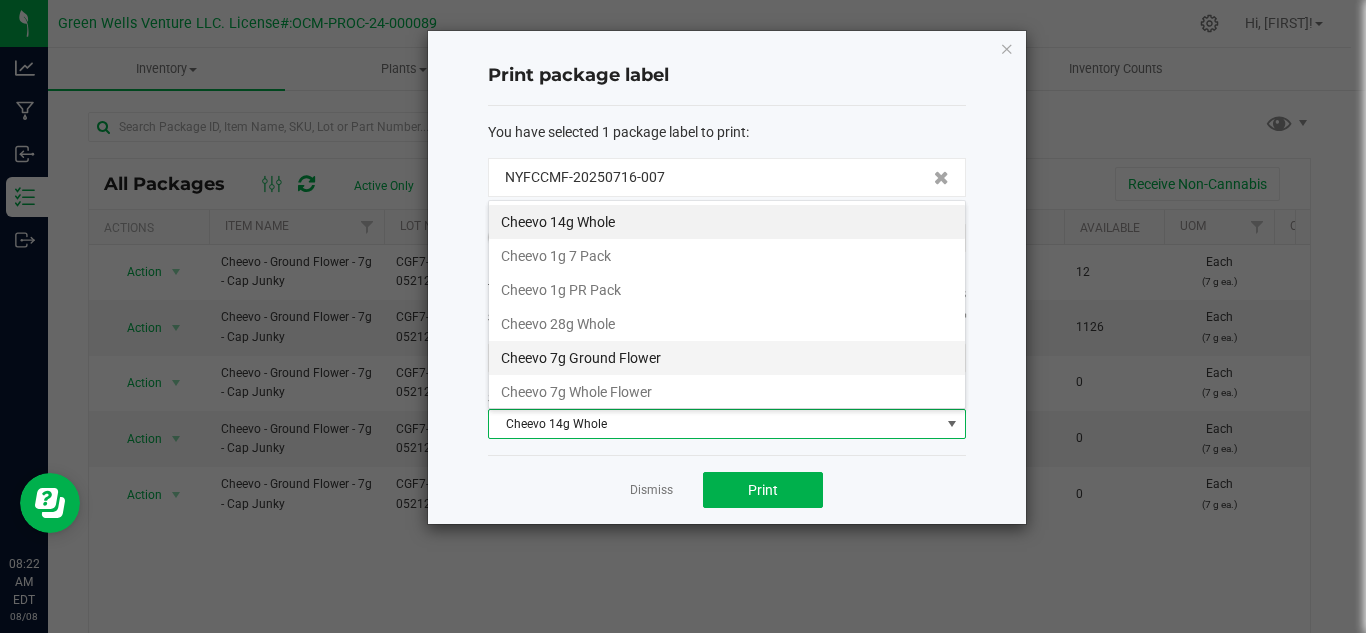 click on "Cheevo 7g Ground Flower" at bounding box center [727, 358] 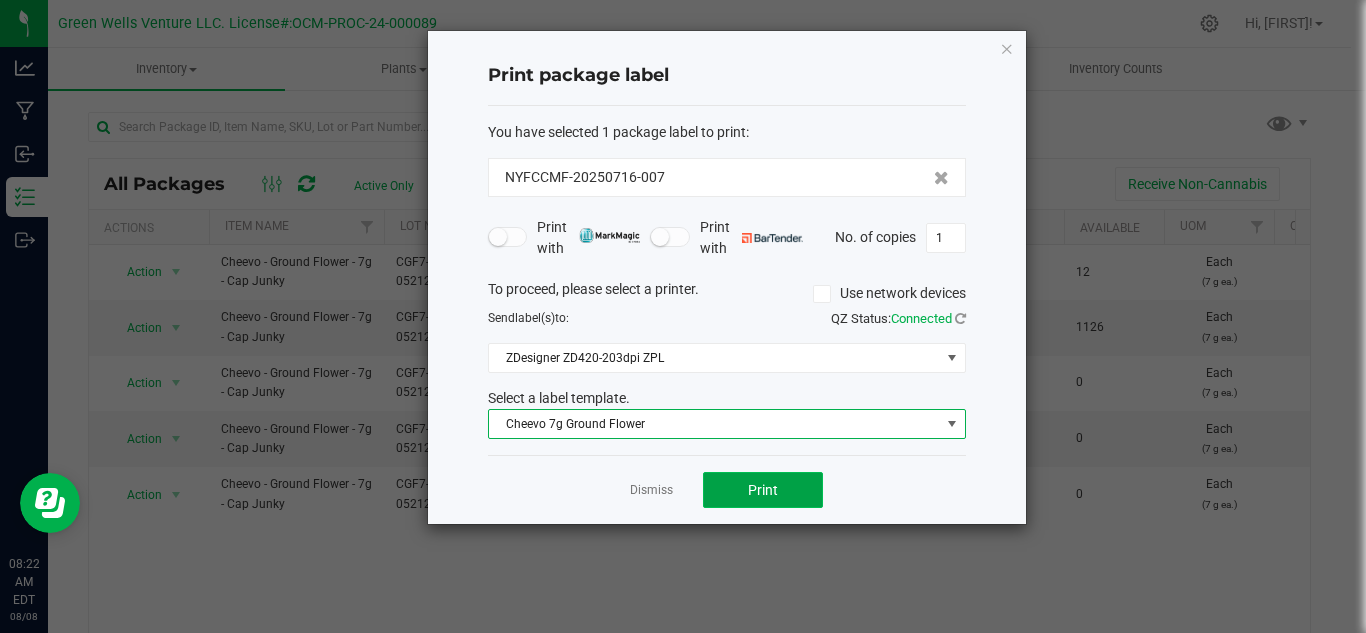 click on "Print" 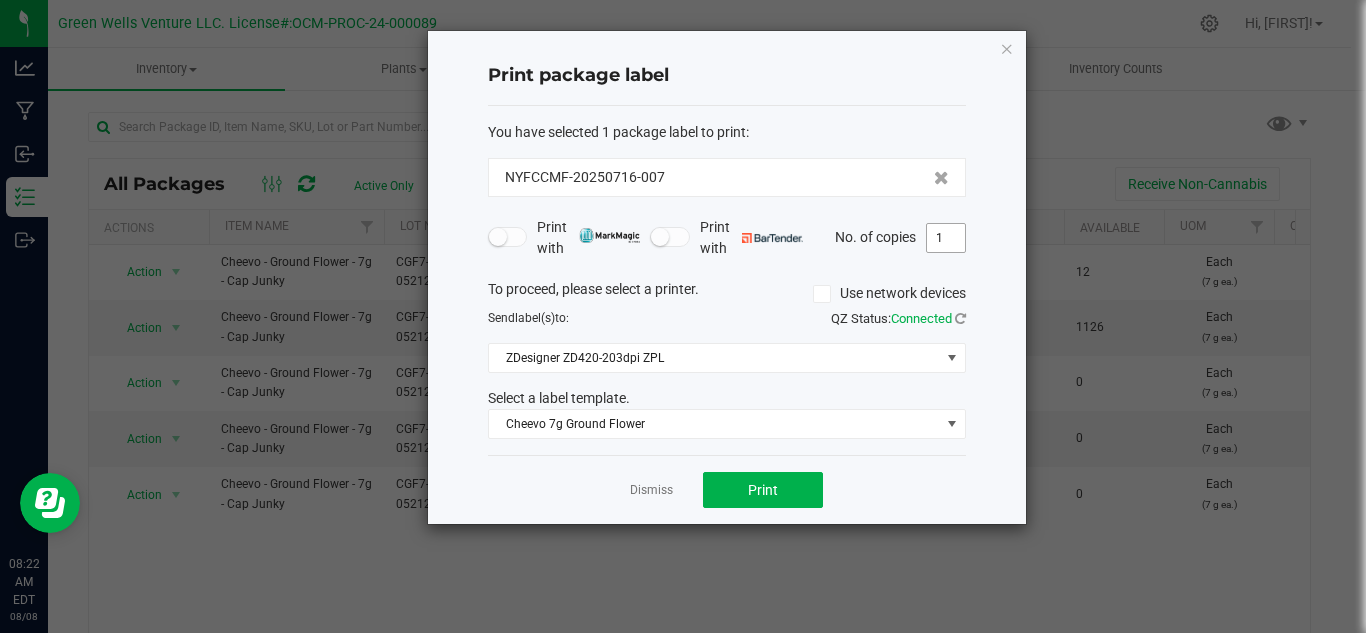 click on "1" at bounding box center [946, 238] 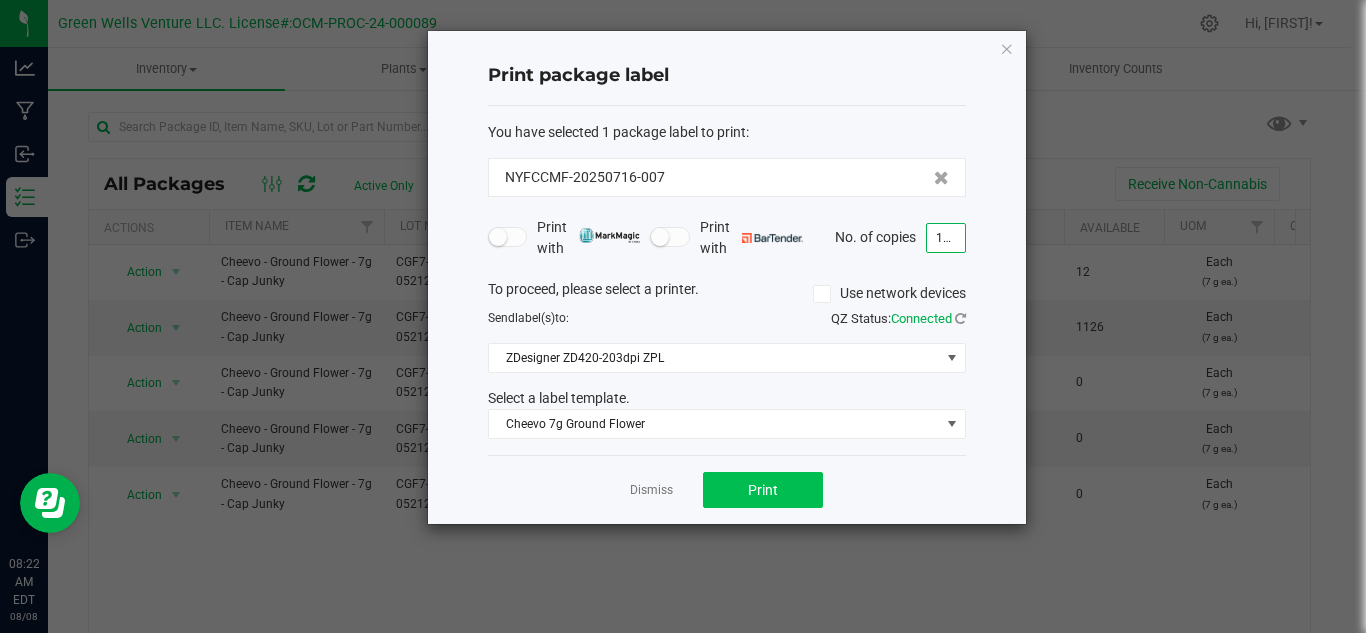 type on "114" 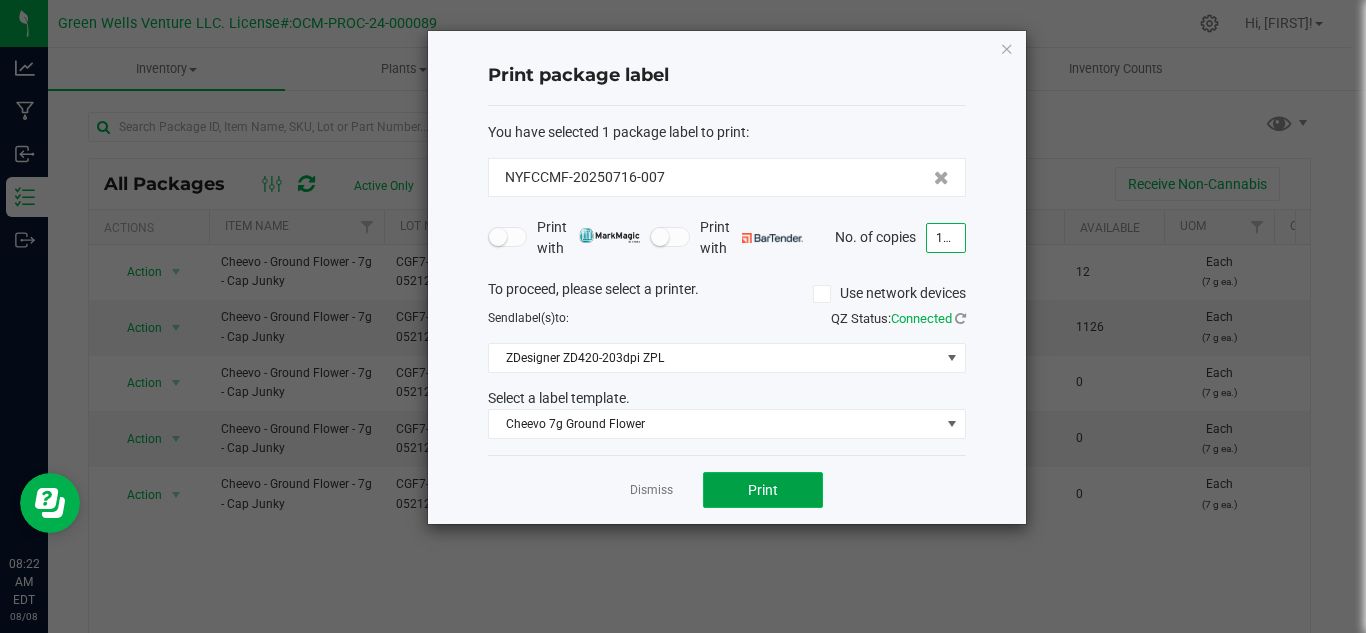 click on "Print" 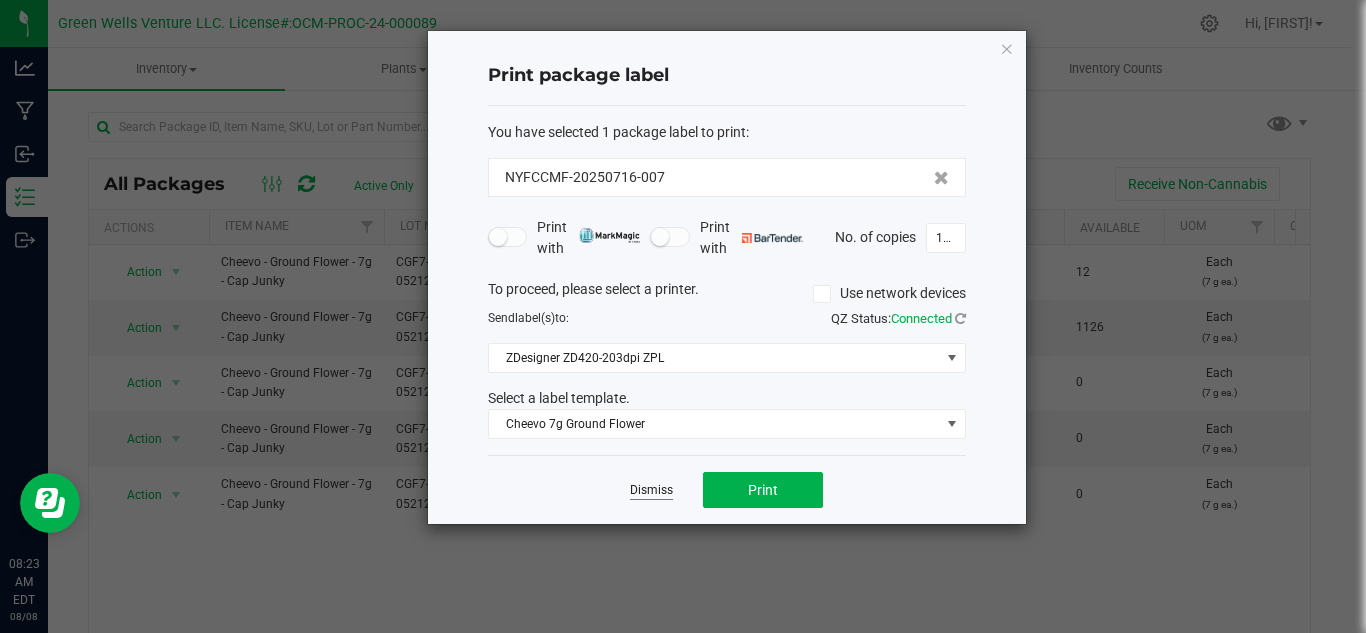click on "Dismiss" 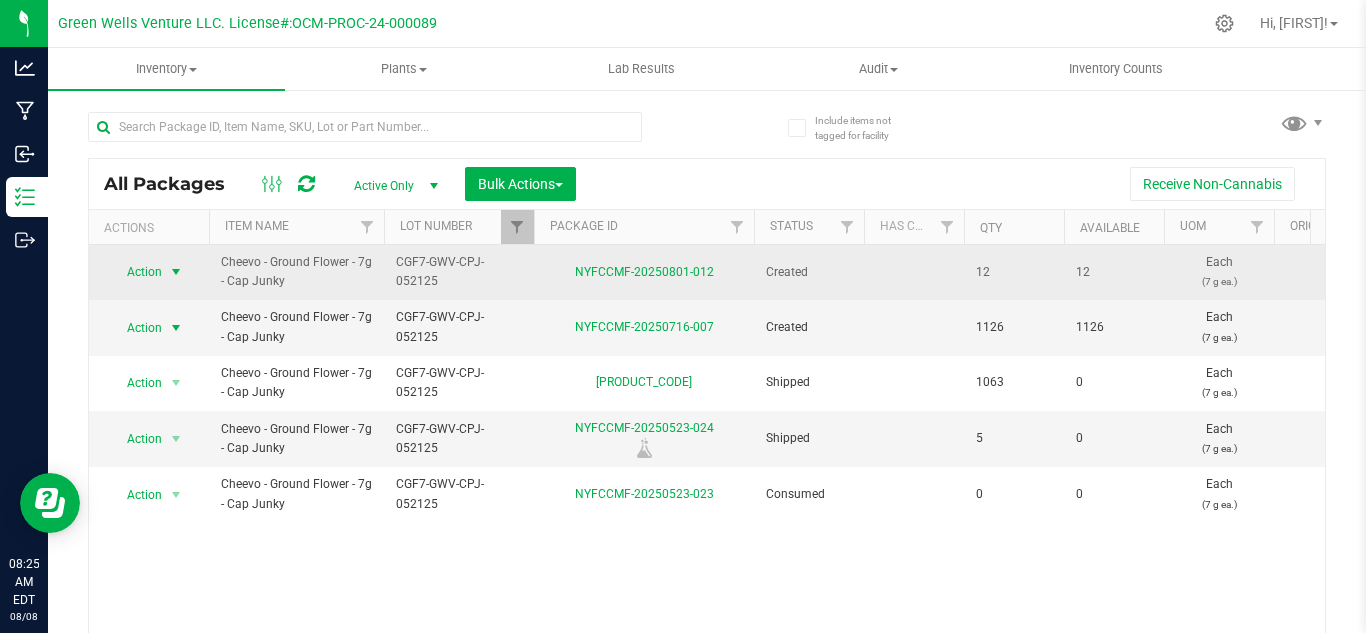 click on "Action" at bounding box center (136, 272) 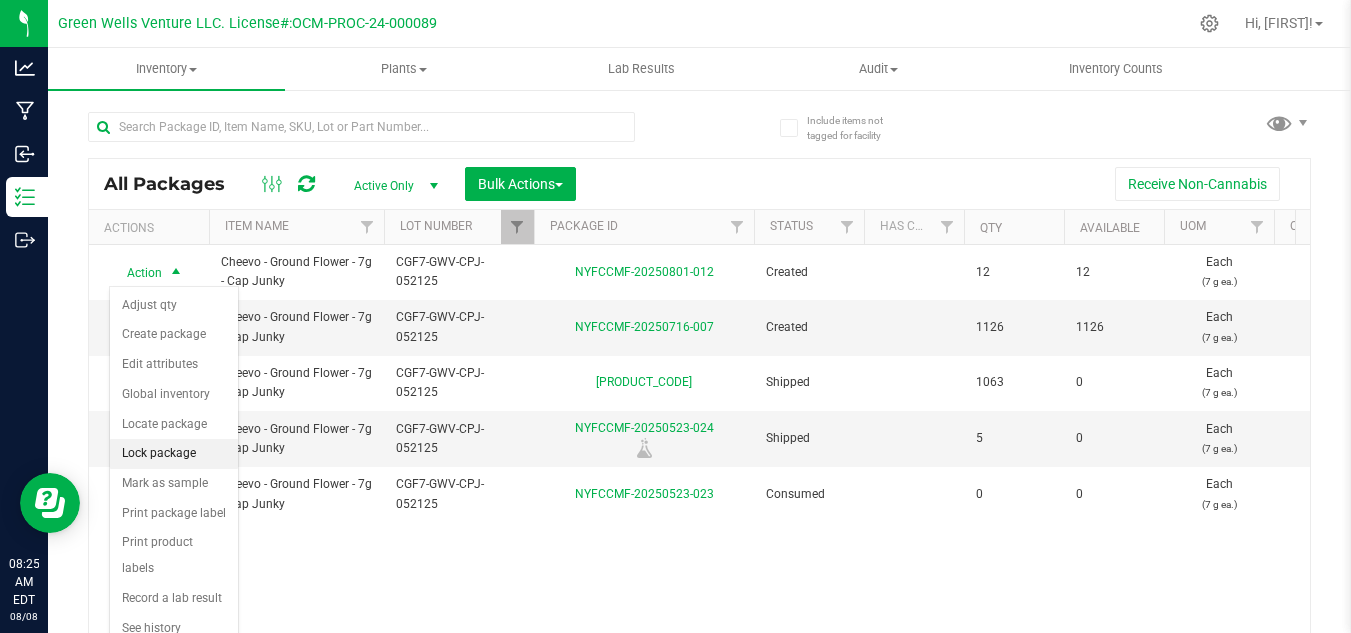 click on "Lock package" at bounding box center (174, 454) 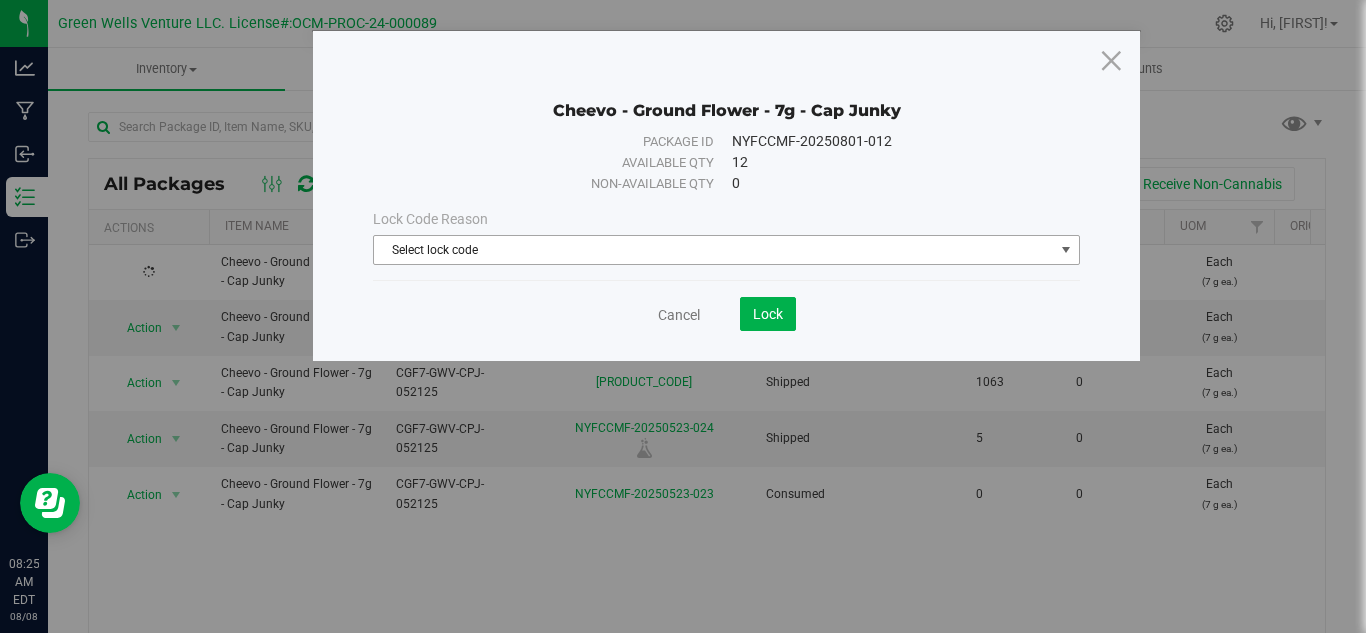 click on "Select lock code" at bounding box center [714, 250] 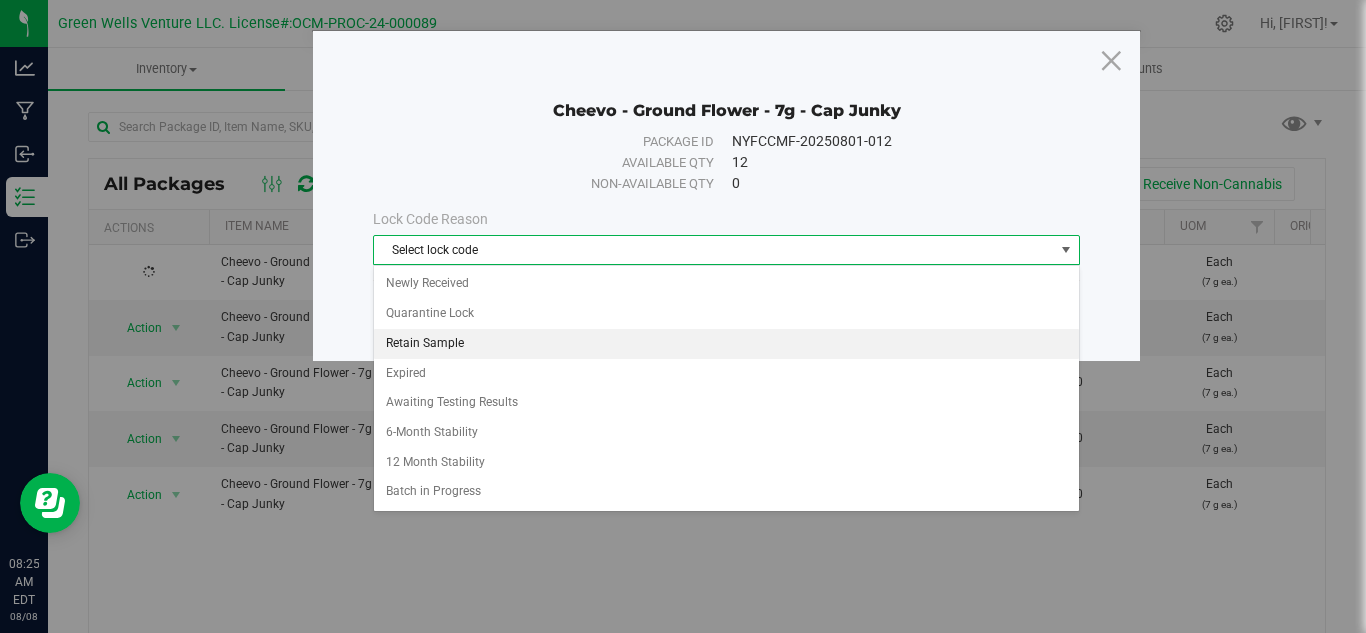 click on "Retain Sample" at bounding box center [726, 344] 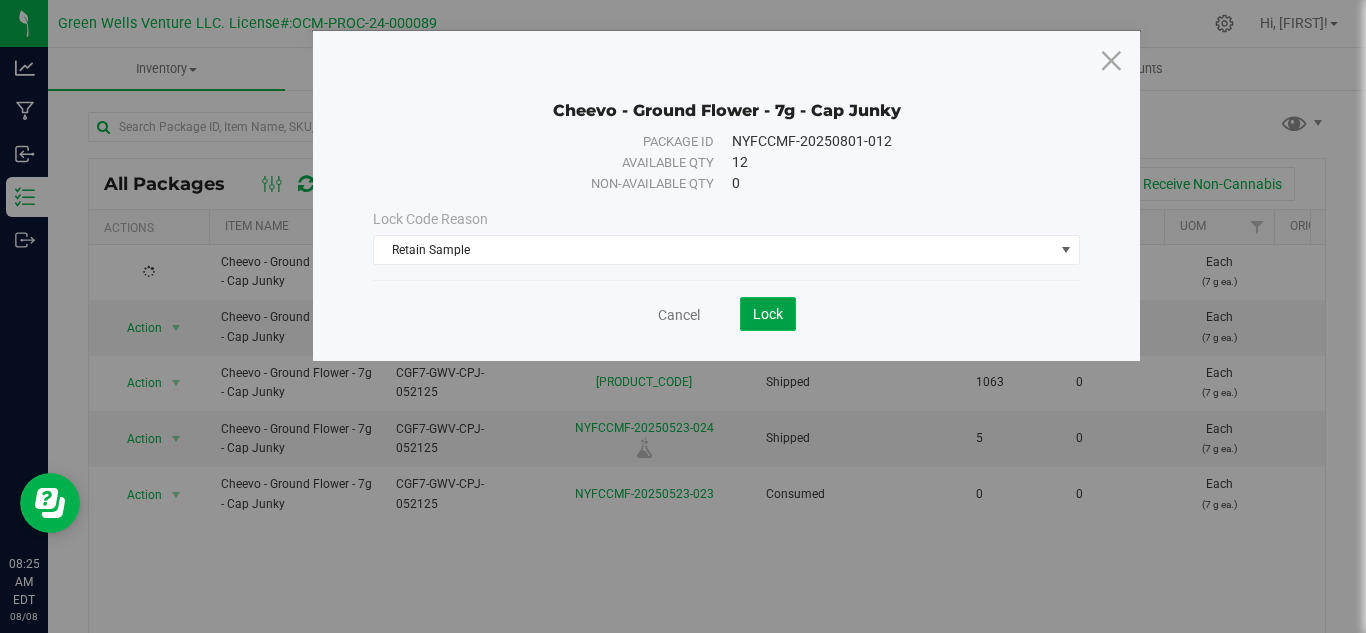 click on "Lock" 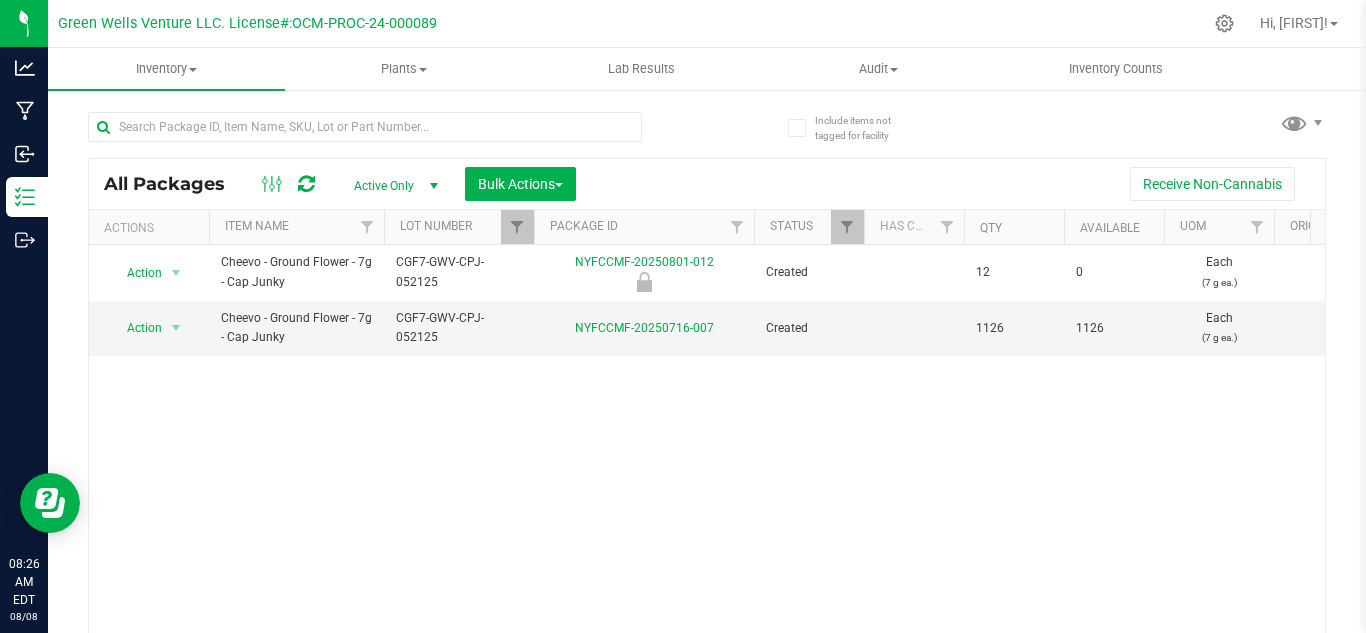 scroll, scrollTop: 65, scrollLeft: 0, axis: vertical 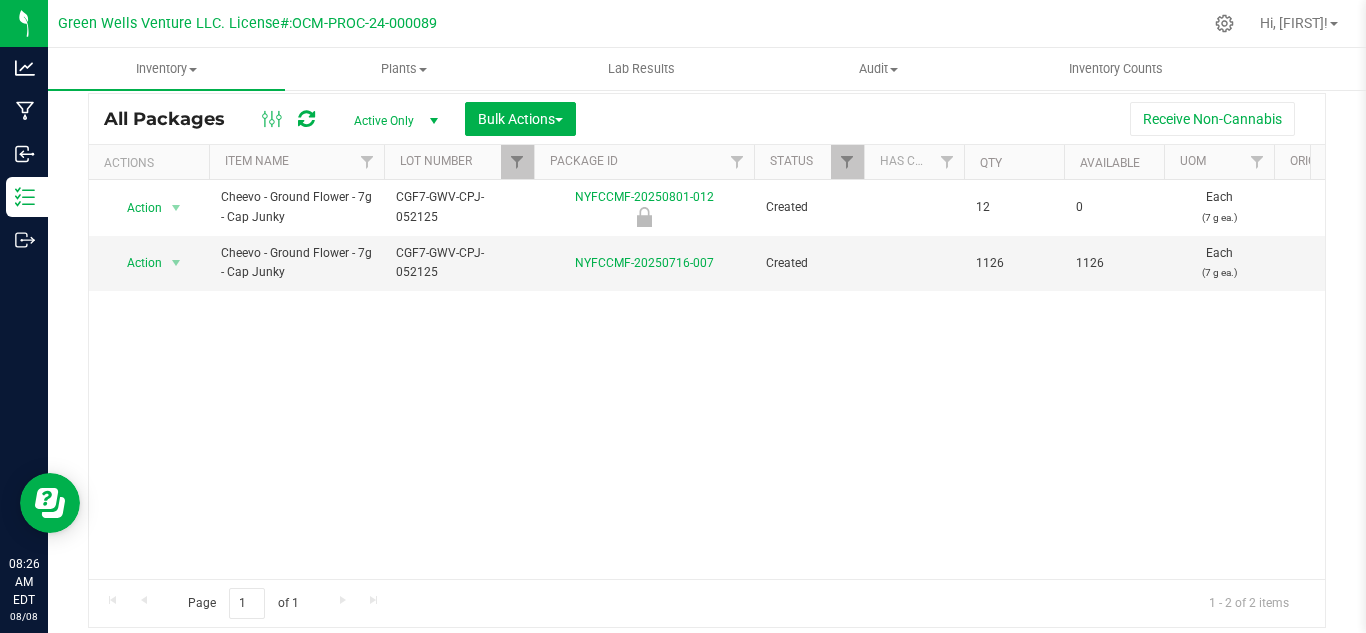 drag, startPoint x: 116, startPoint y: 563, endPoint x: 299, endPoint y: 584, distance: 184.20097 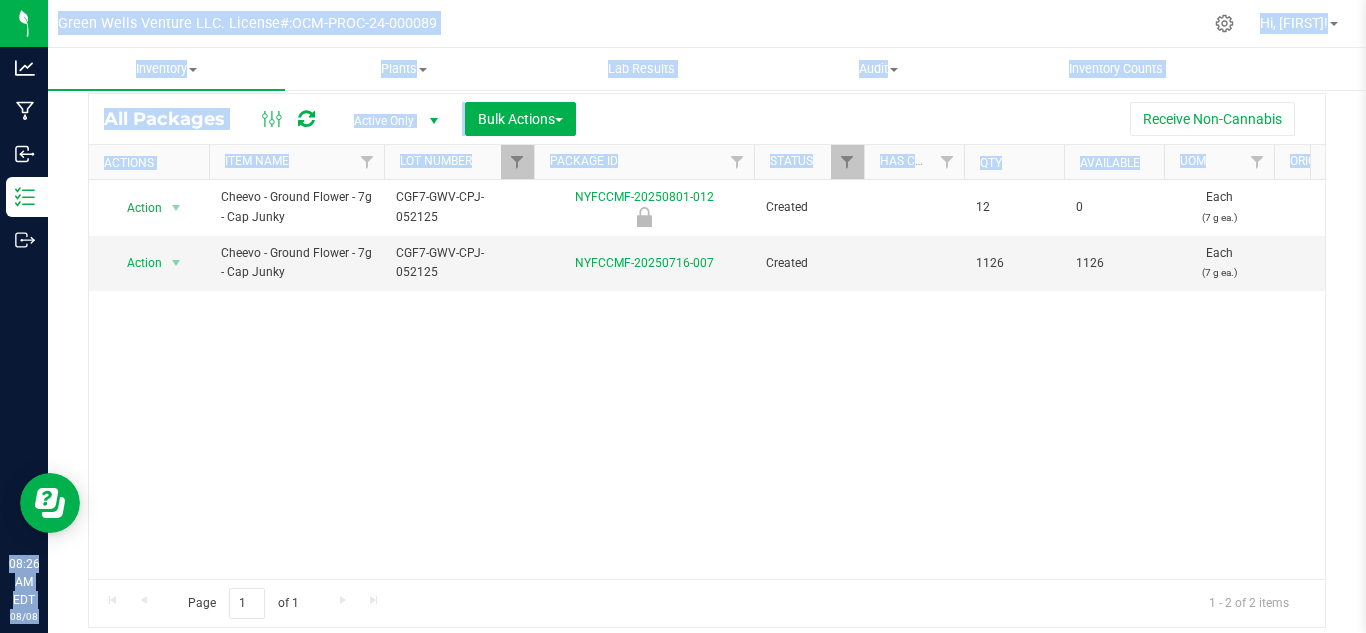 drag, startPoint x: 567, startPoint y: 506, endPoint x: 545, endPoint y: 417, distance: 91.67879 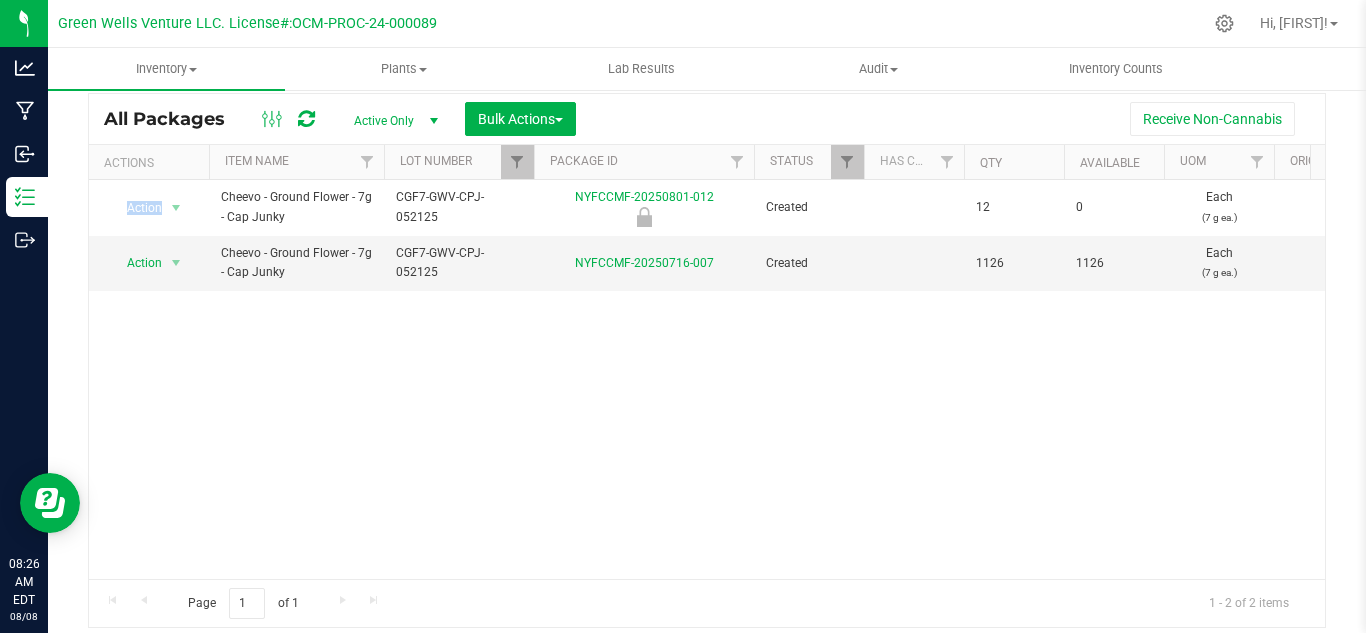 click on "Action Action Edit attributes Global inventory Locate package Mark as sample Print package label Print product labels Record a lab result See history Unlock package
Cheevo - Ground Flower - 7g - Cap Junky
CGF7-GWV-CPJ-052125
[PRODUCT_CODE]
Created
12
0
Each
(7 g ea.)
$0.01000 $0.00000
Finished Goods Vault
1.3.6.450.0
$0.12 $0.00 $0.12 [MONTH] [DAY], [YEAR] [HOUR]:[MINUTE]:[SECOND] [TIMEZONE]
Now" at bounding box center [707, 379] 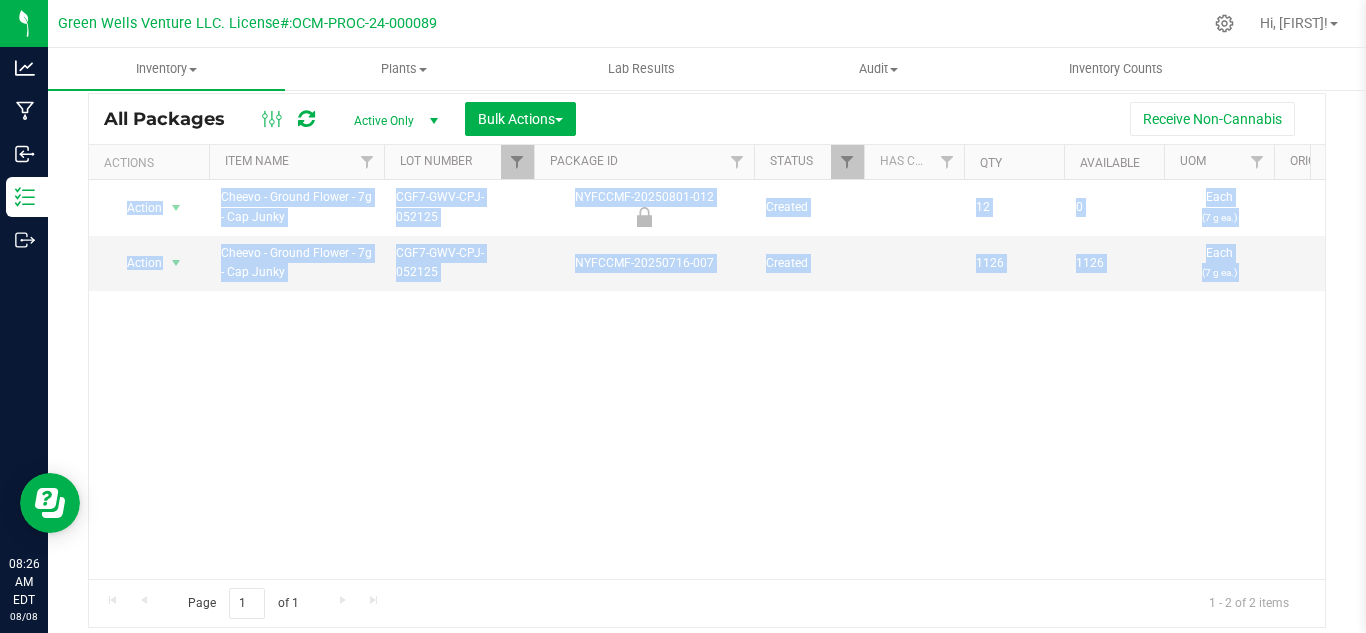 click on "Action Action Edit attributes Global inventory Locate package Mark as sample Print package label Print product labels Record a lab result See history Unlock package
Cheevo - Ground Flower - 7g - Cap Junky
CGF7-GWV-CPJ-052125
[PRODUCT_CODE]
Created
12
0
Each
(7 g ea.)
$0.01000 $0.00000
Finished Goods Vault
1.3.6.450.0
$0.12 $0.00 $0.12 [MONTH] [DAY], [YEAR] [HOUR]:[MINUTE]:[SECOND] [TIMEZONE]
Now" at bounding box center (707, 379) 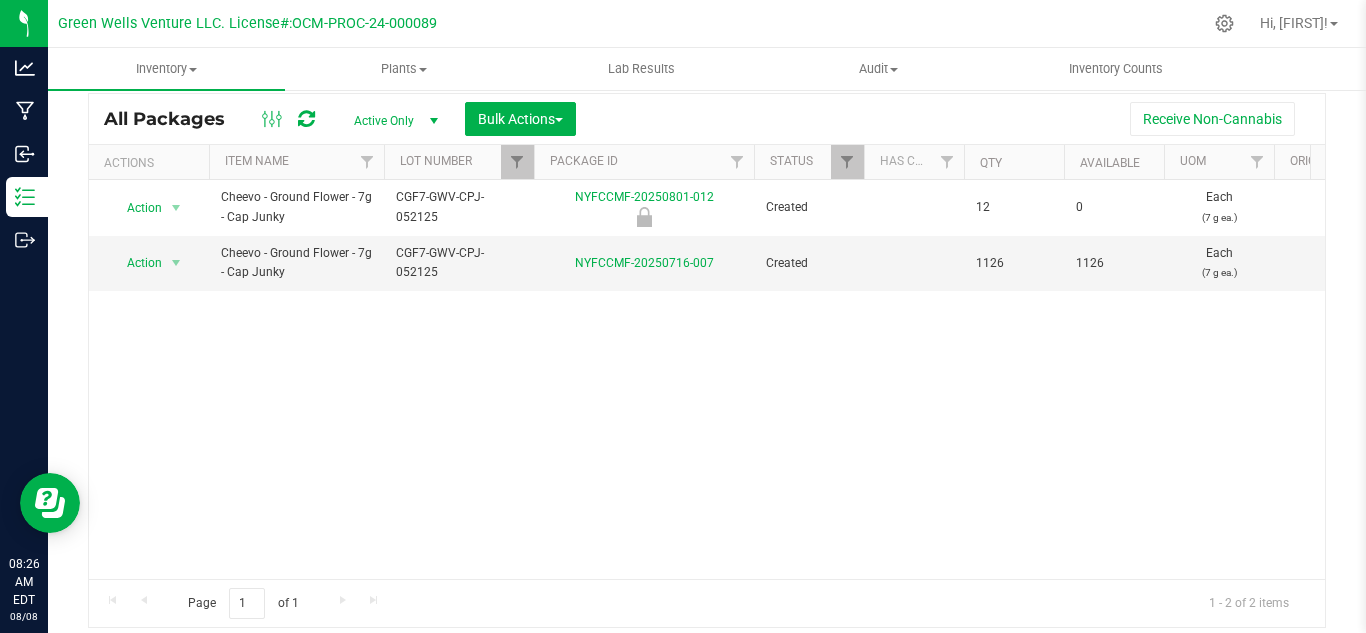 click on "Package ID" at bounding box center [644, 162] 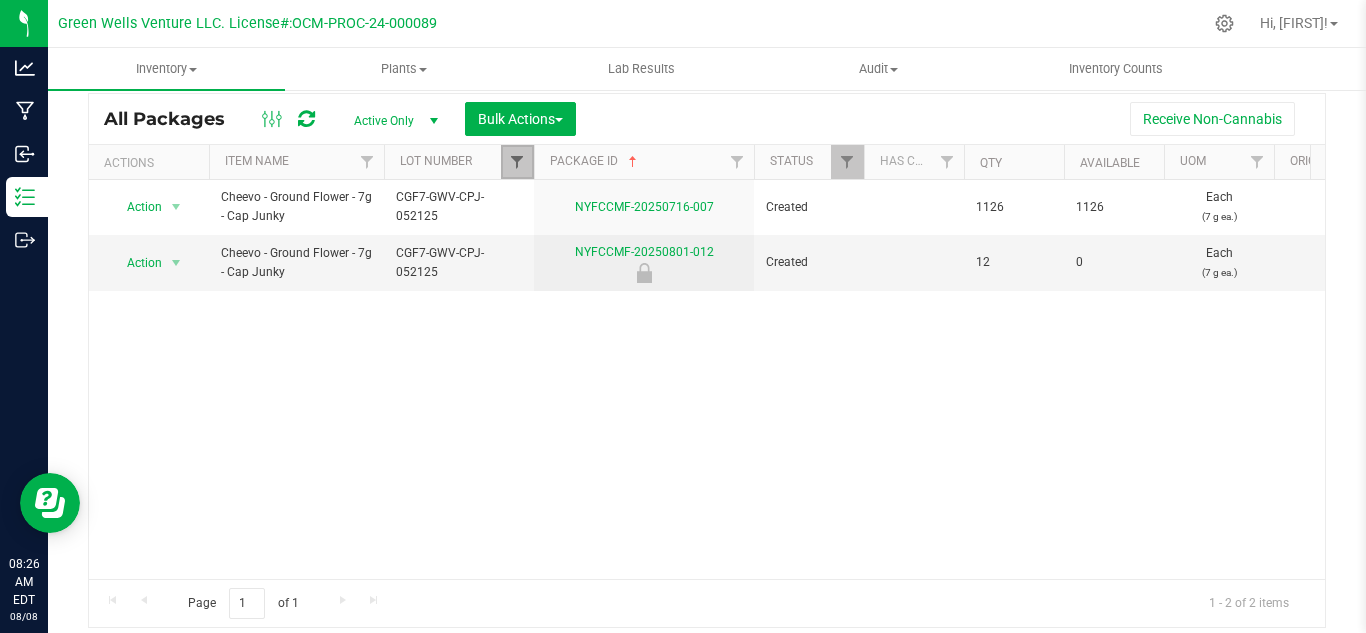 drag, startPoint x: 546, startPoint y: 161, endPoint x: 512, endPoint y: 162, distance: 34.0147 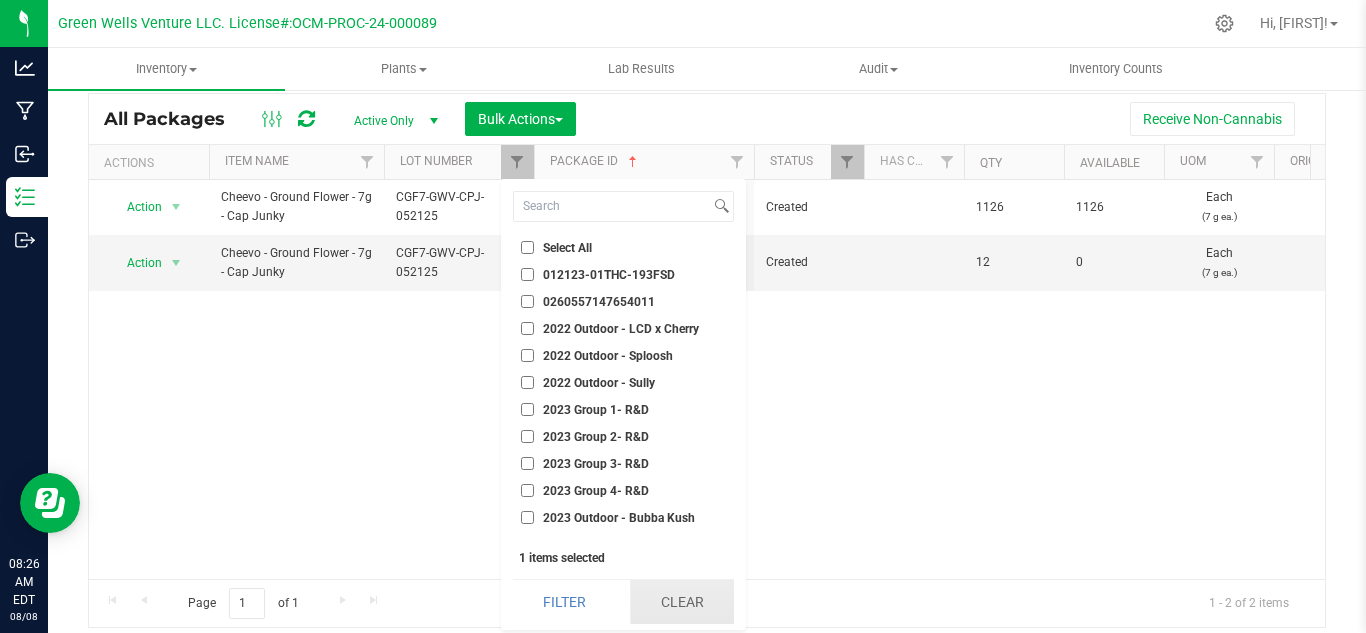 click on "Clear" at bounding box center (682, 602) 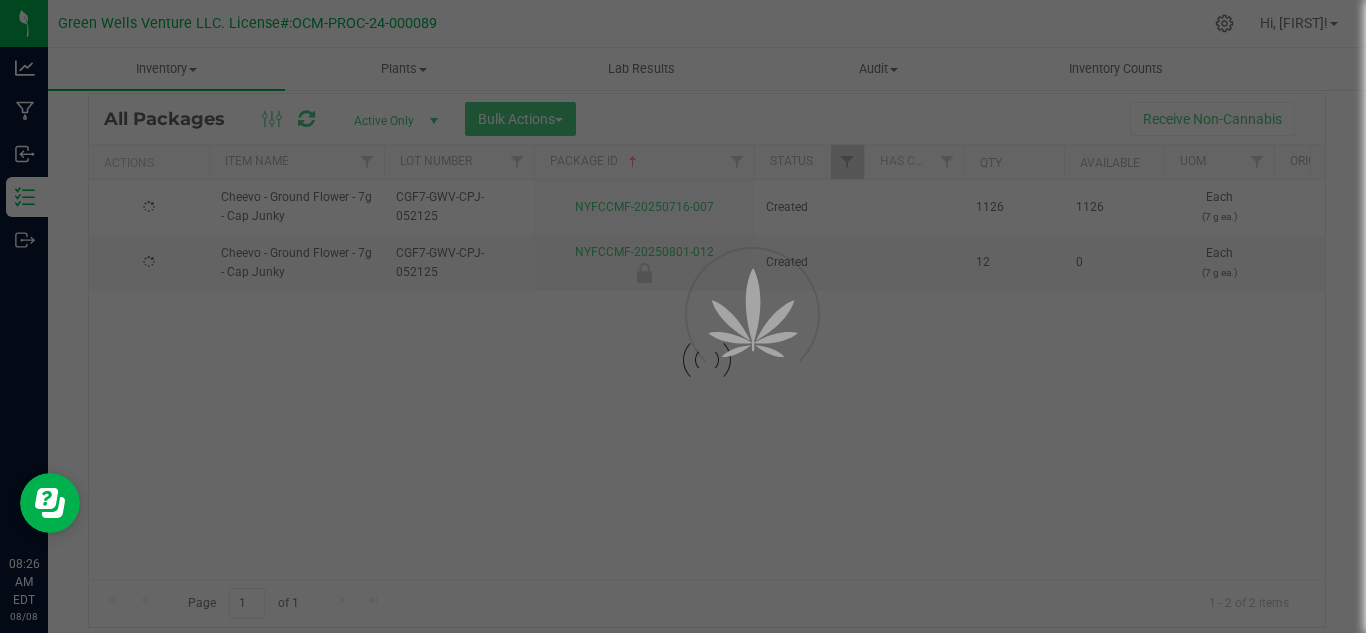 checkbox on "false" 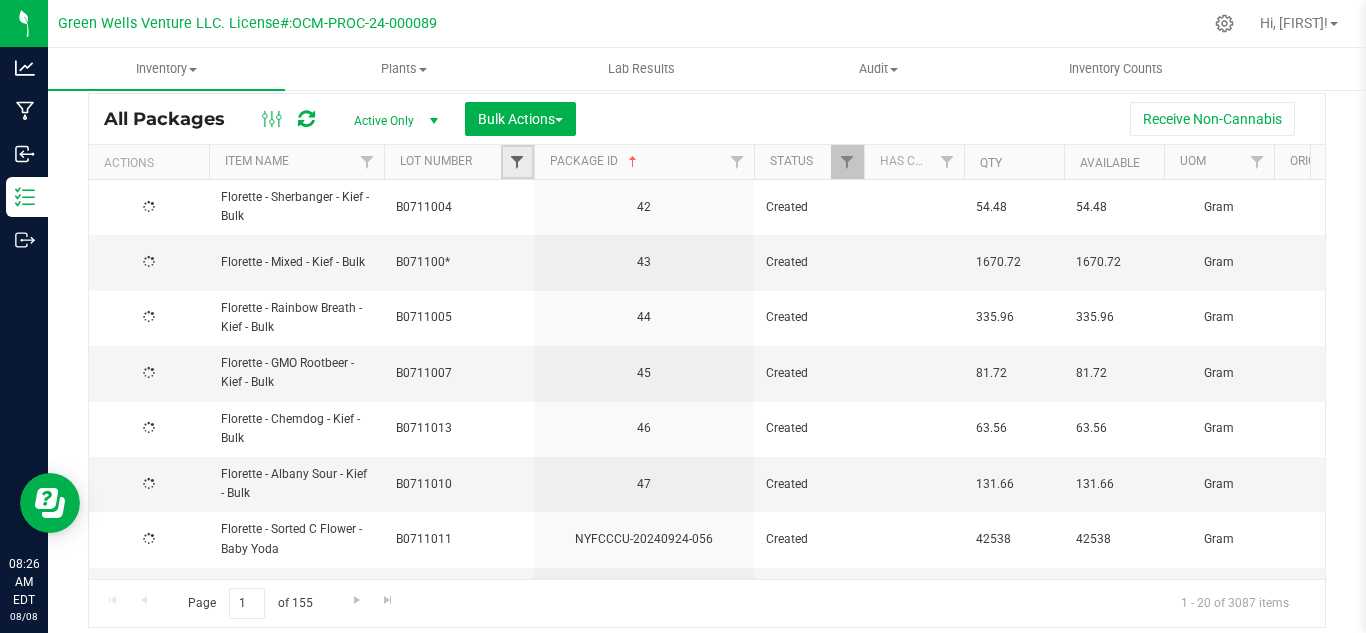 click at bounding box center (517, 162) 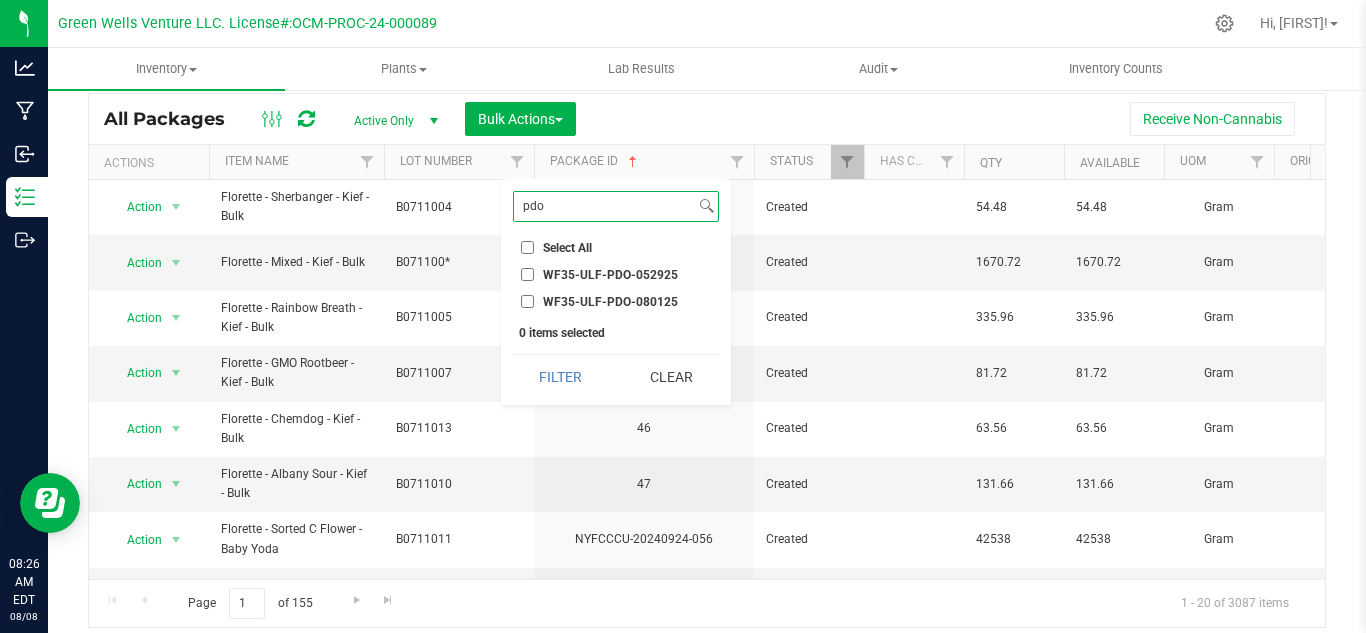 type on "pdo" 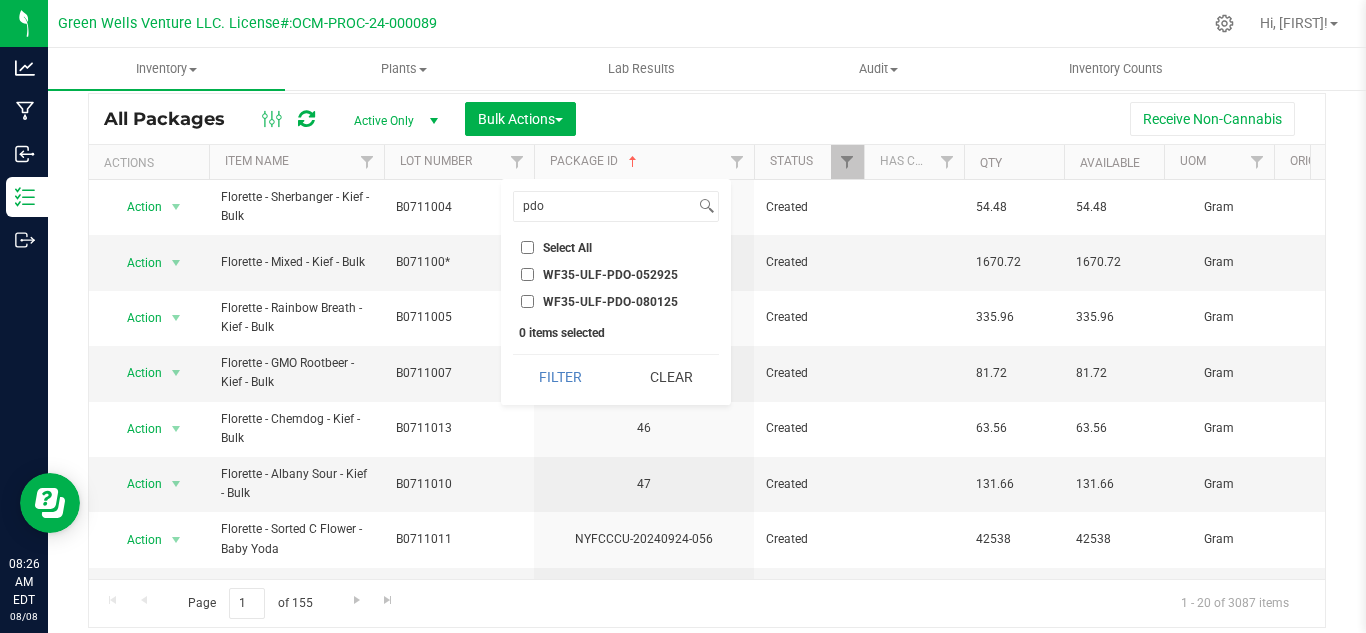 click on "WF35-ULF-PDO-080125" at bounding box center [610, 302] 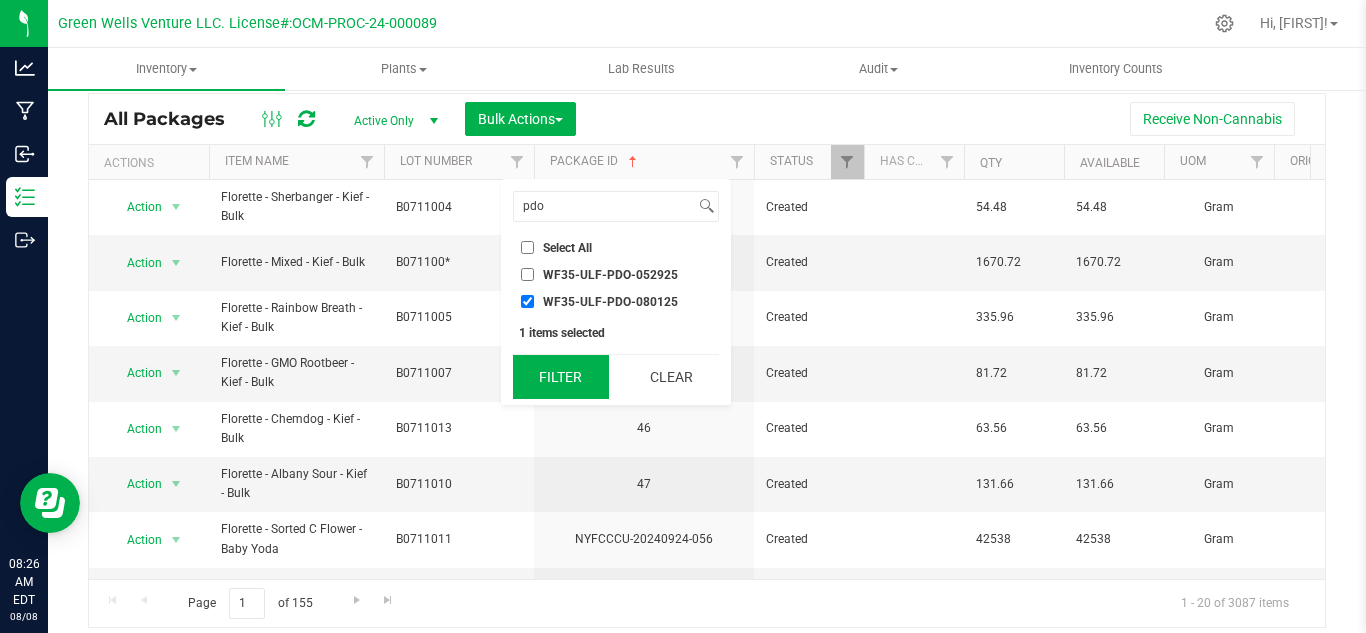 click on "Filter" at bounding box center [561, 377] 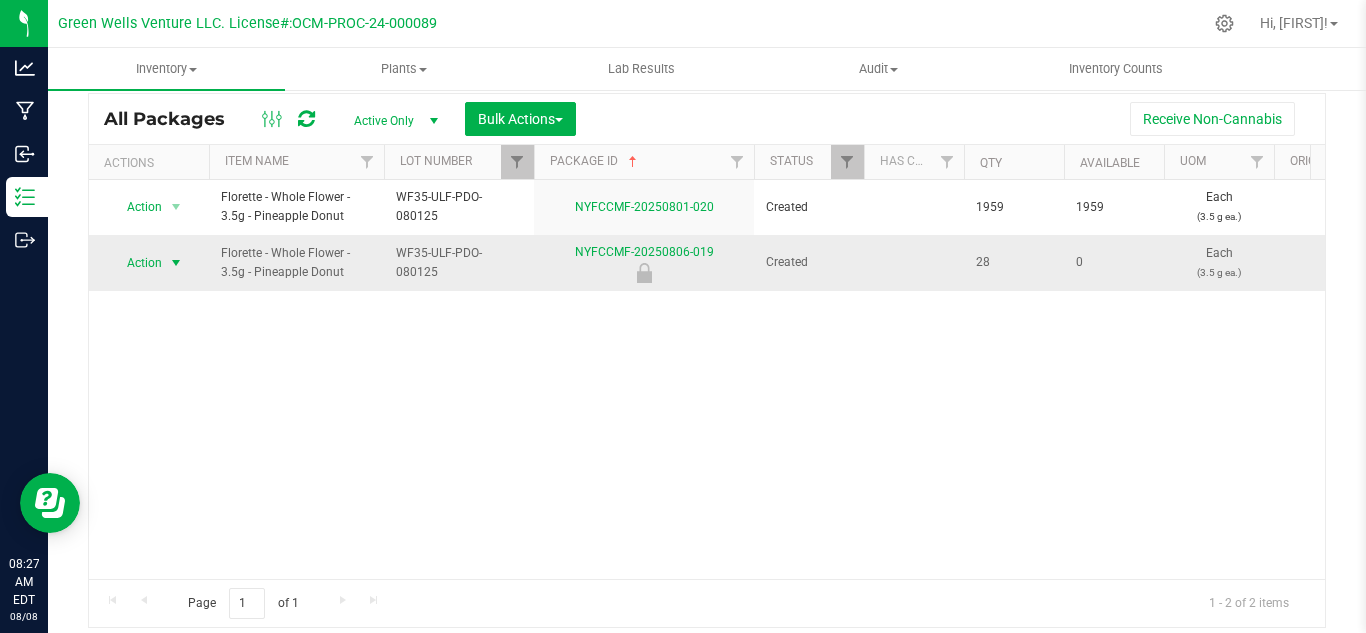 click at bounding box center [176, 263] 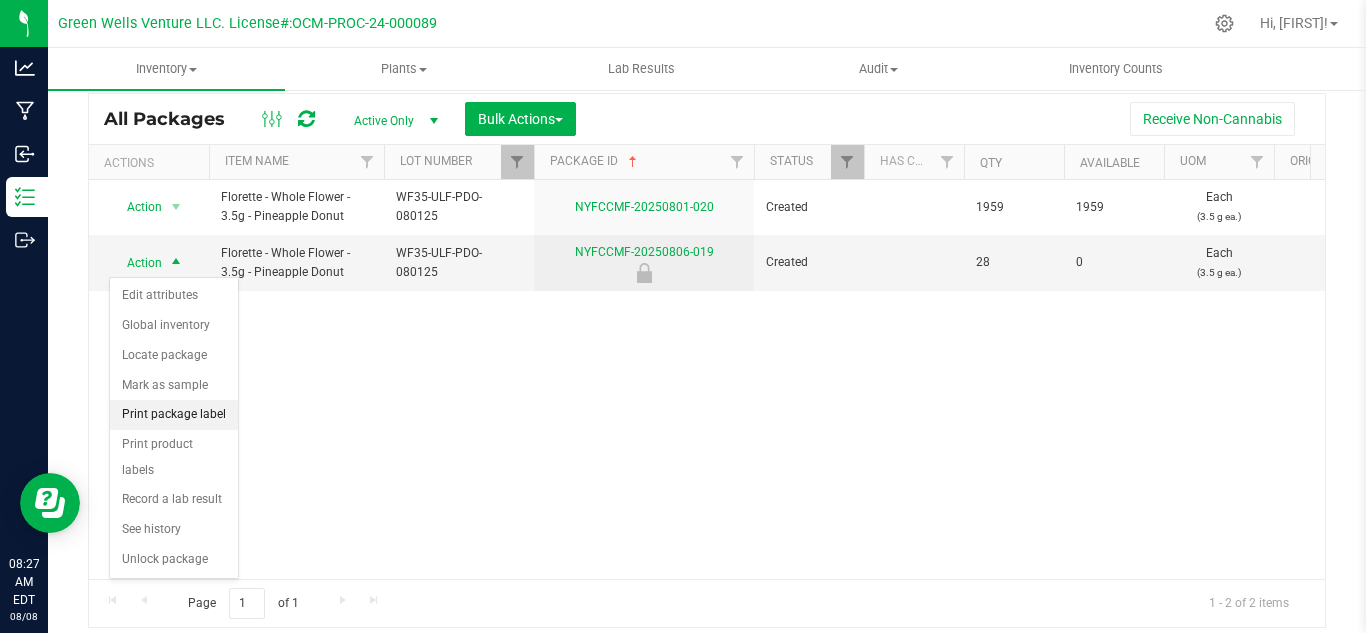 click on "Print package label" at bounding box center (174, 415) 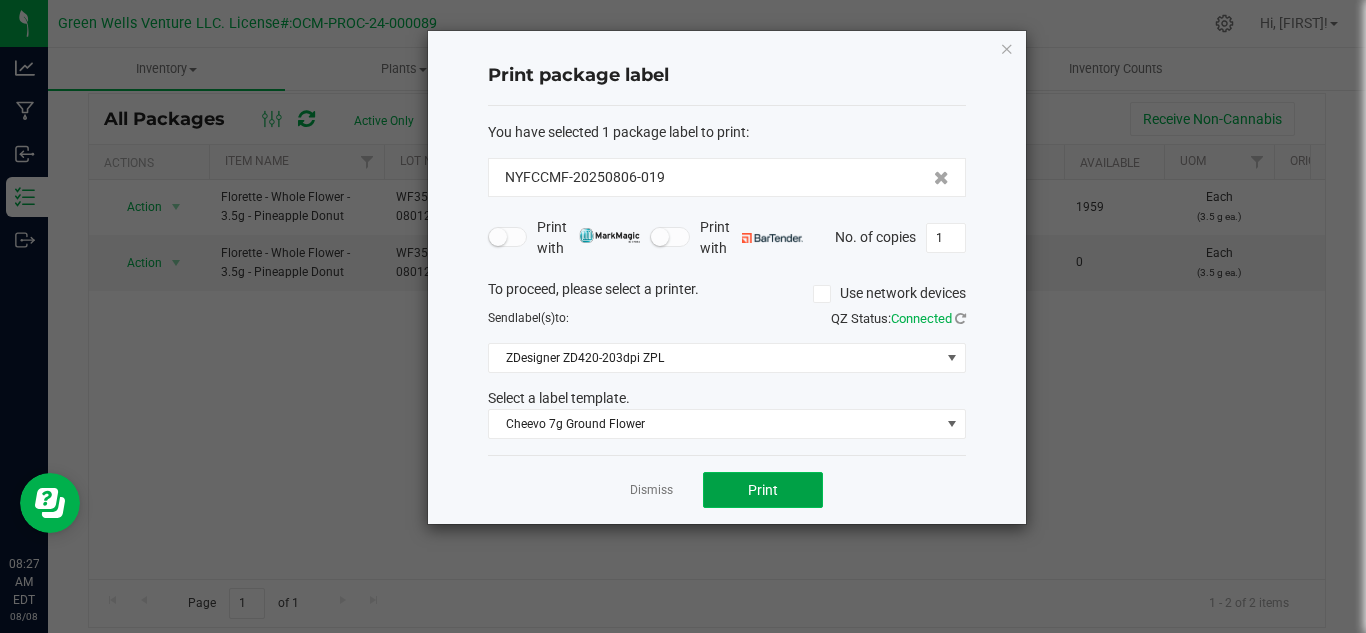click on "Print" 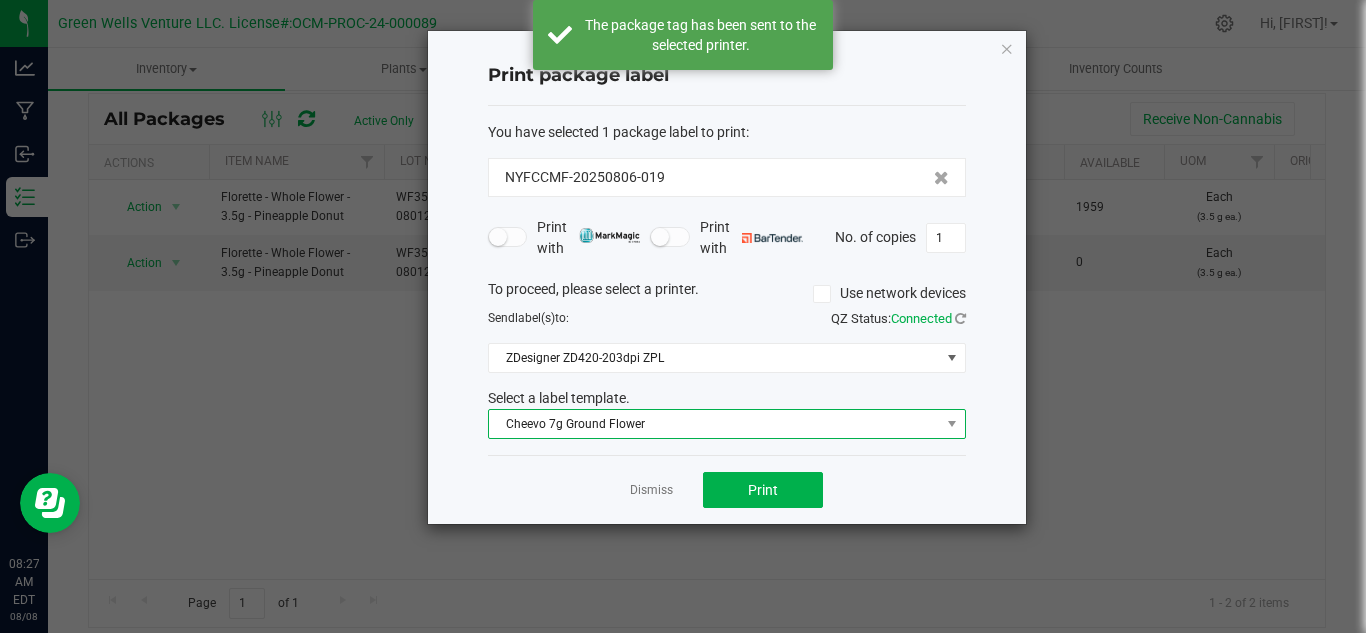 click on "Cheevo 7g Ground Flower" at bounding box center [714, 424] 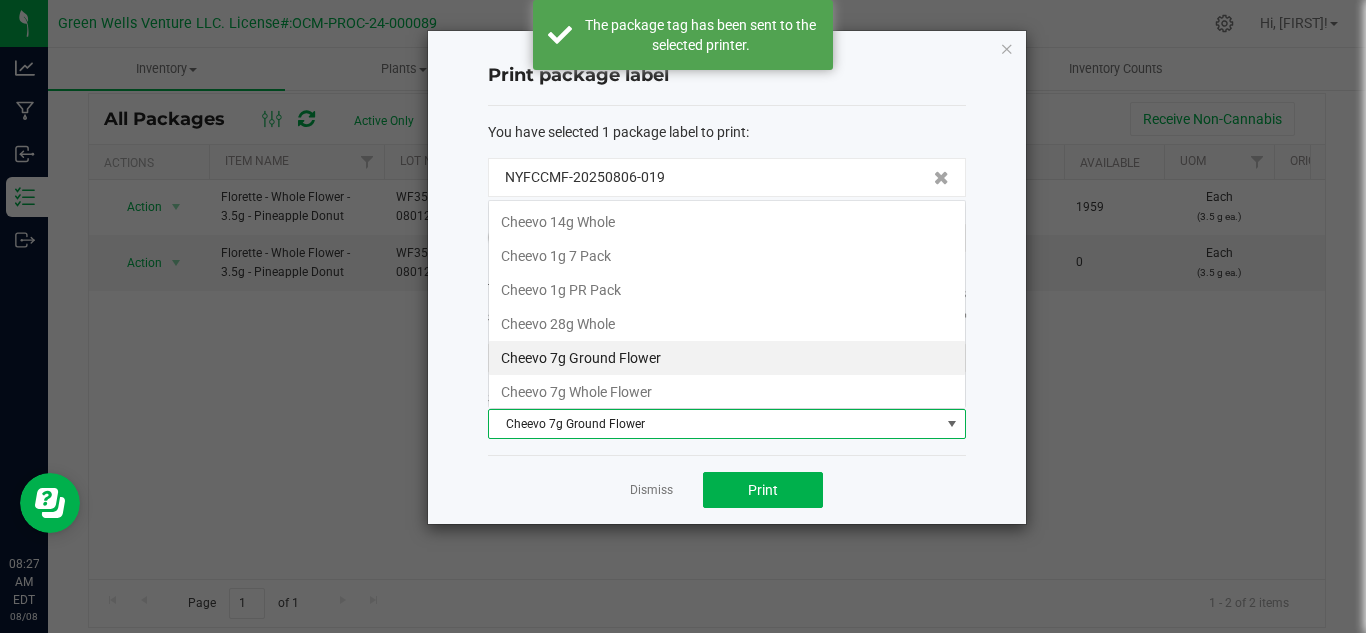 scroll, scrollTop: 99970, scrollLeft: 99522, axis: both 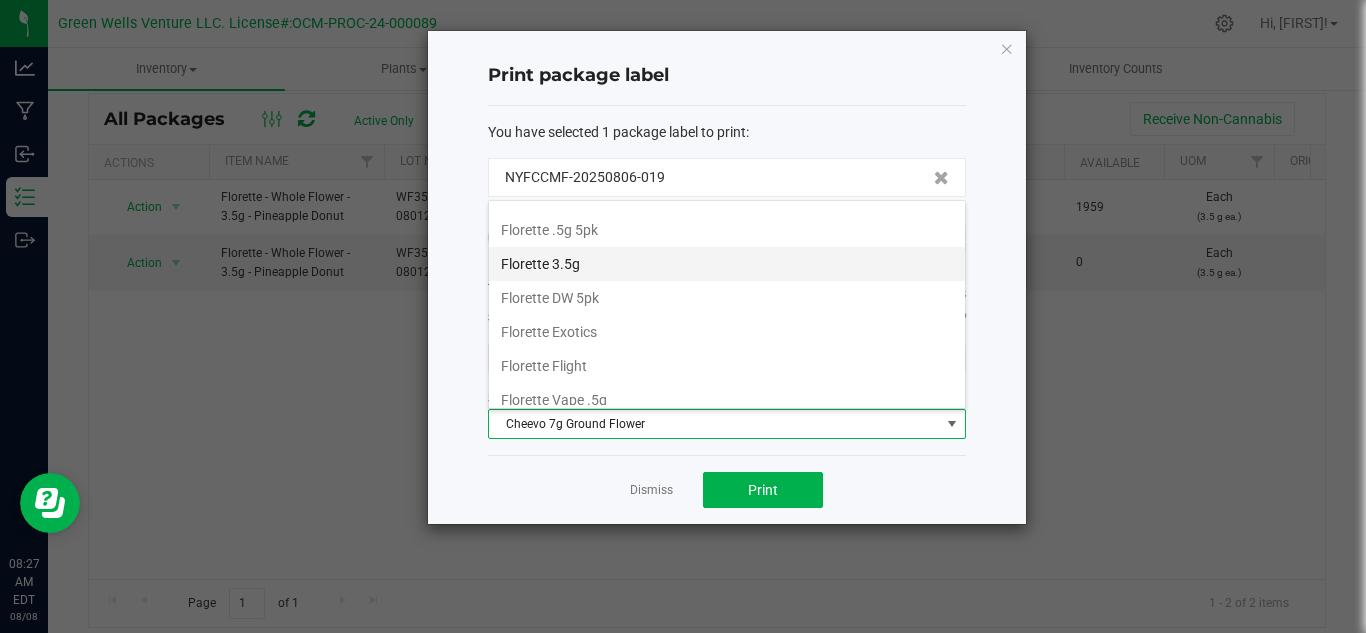 click on "Florette 3.5g" at bounding box center [727, 264] 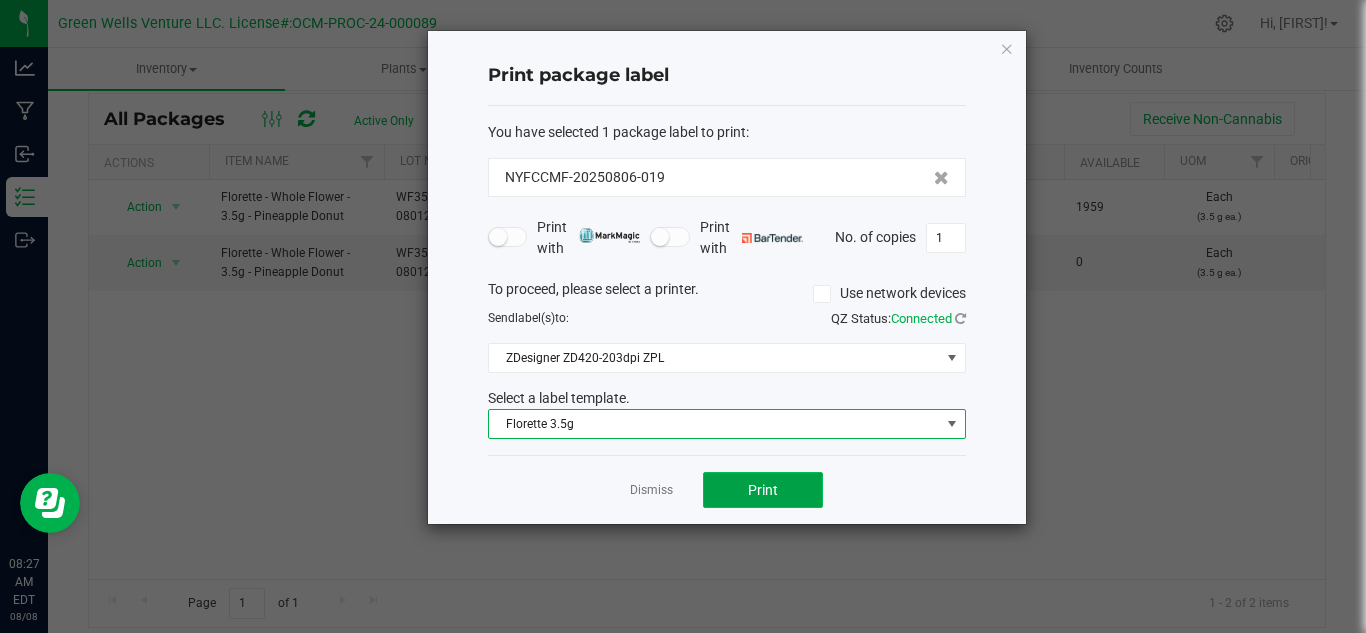 click on "Print" 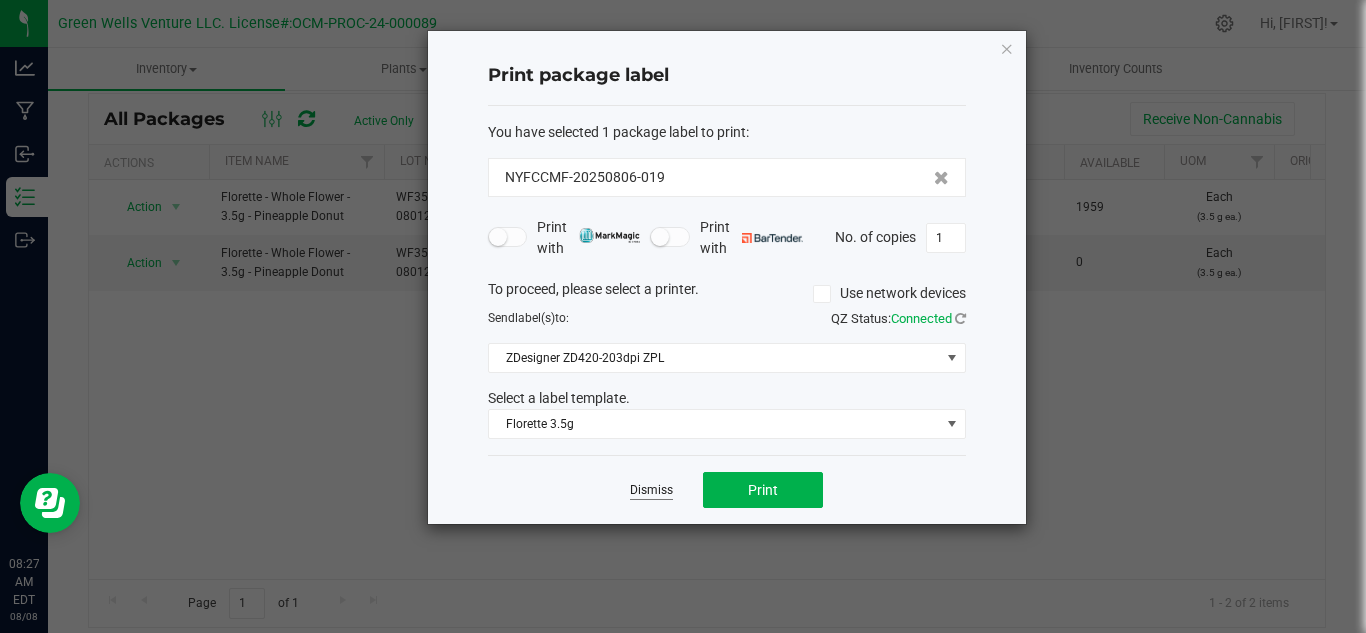 click on "Dismiss" 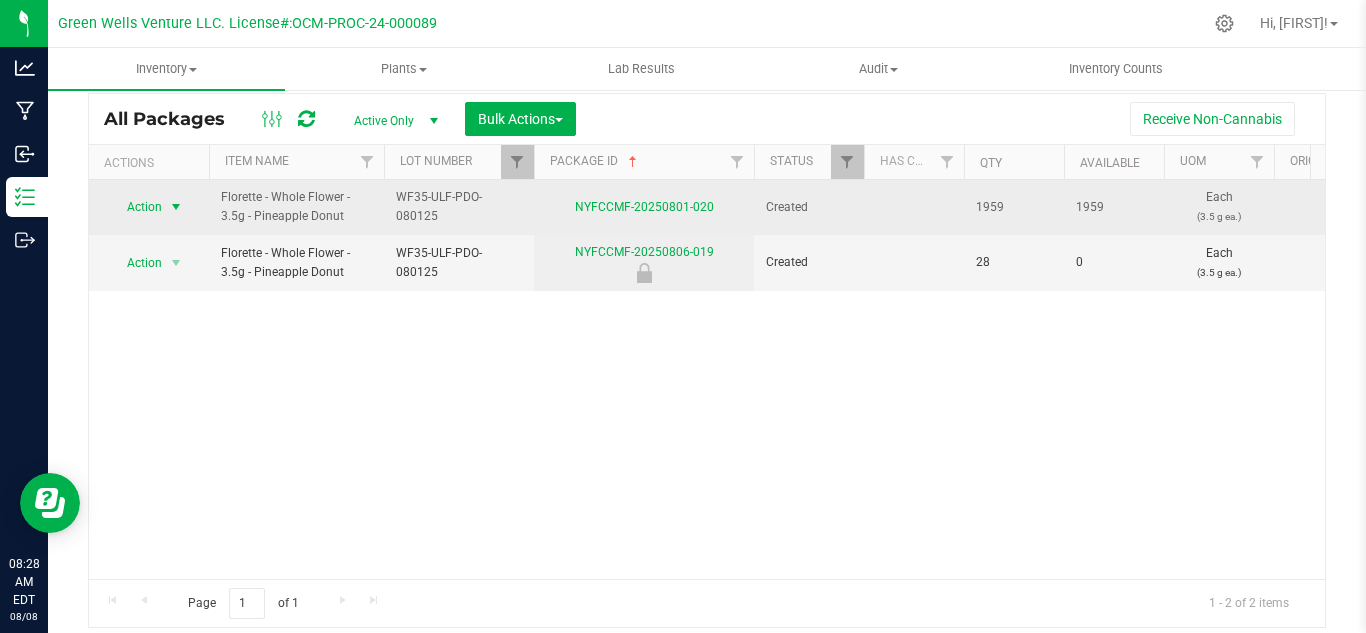 click on "Action" at bounding box center [136, 207] 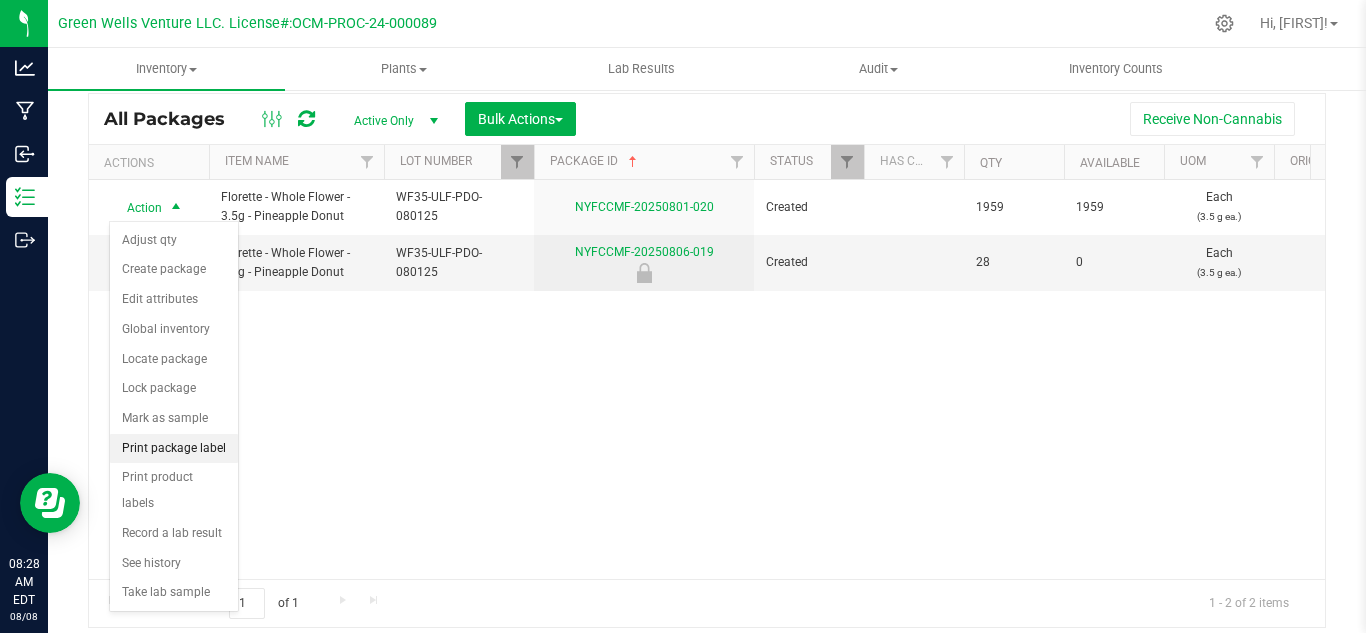 click on "Print package label" at bounding box center (174, 449) 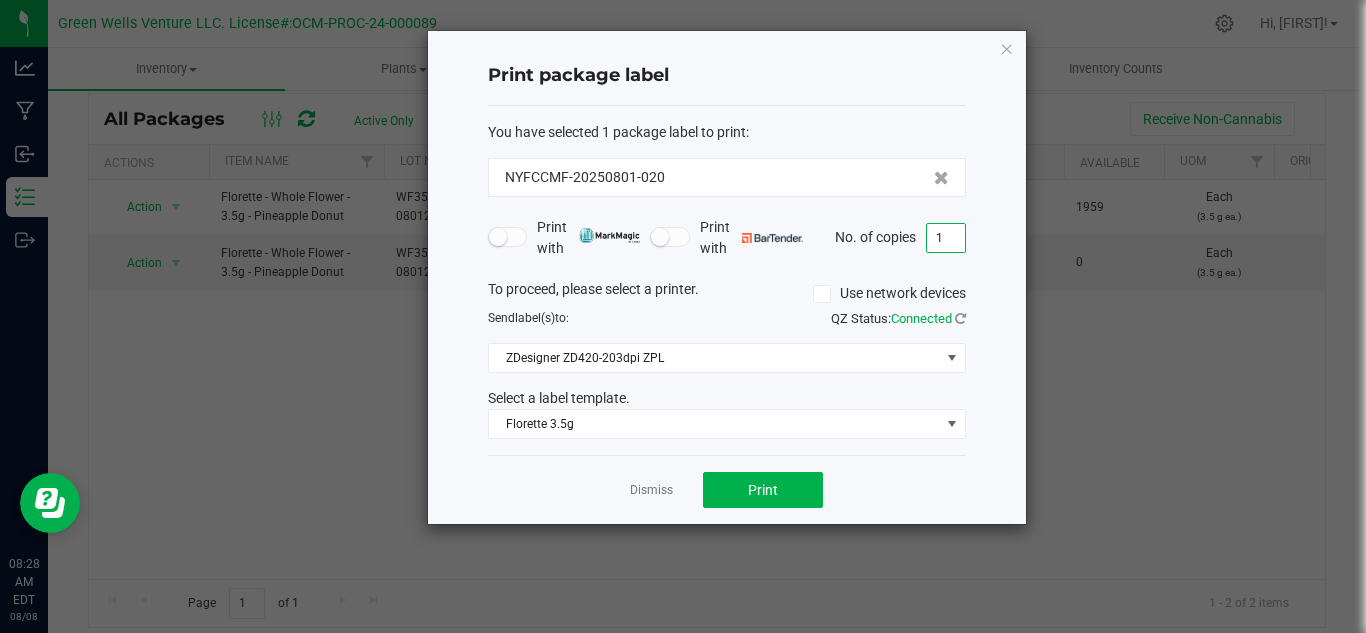 click on "1" at bounding box center (946, 238) 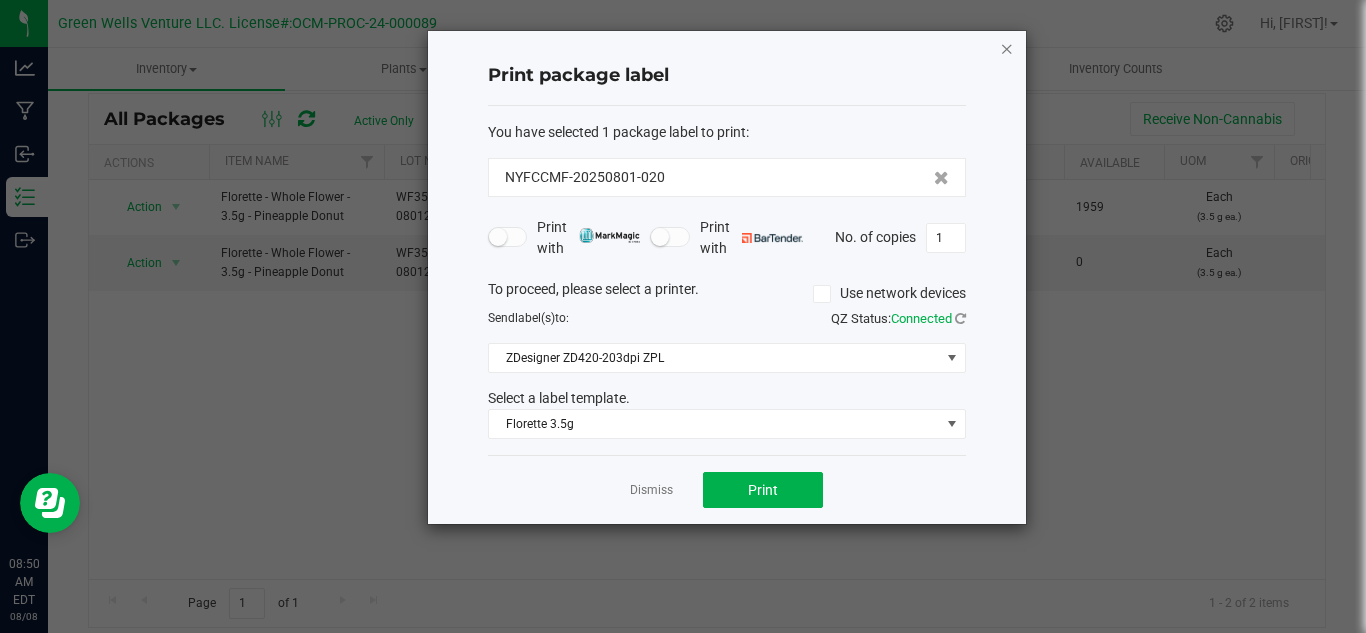 click 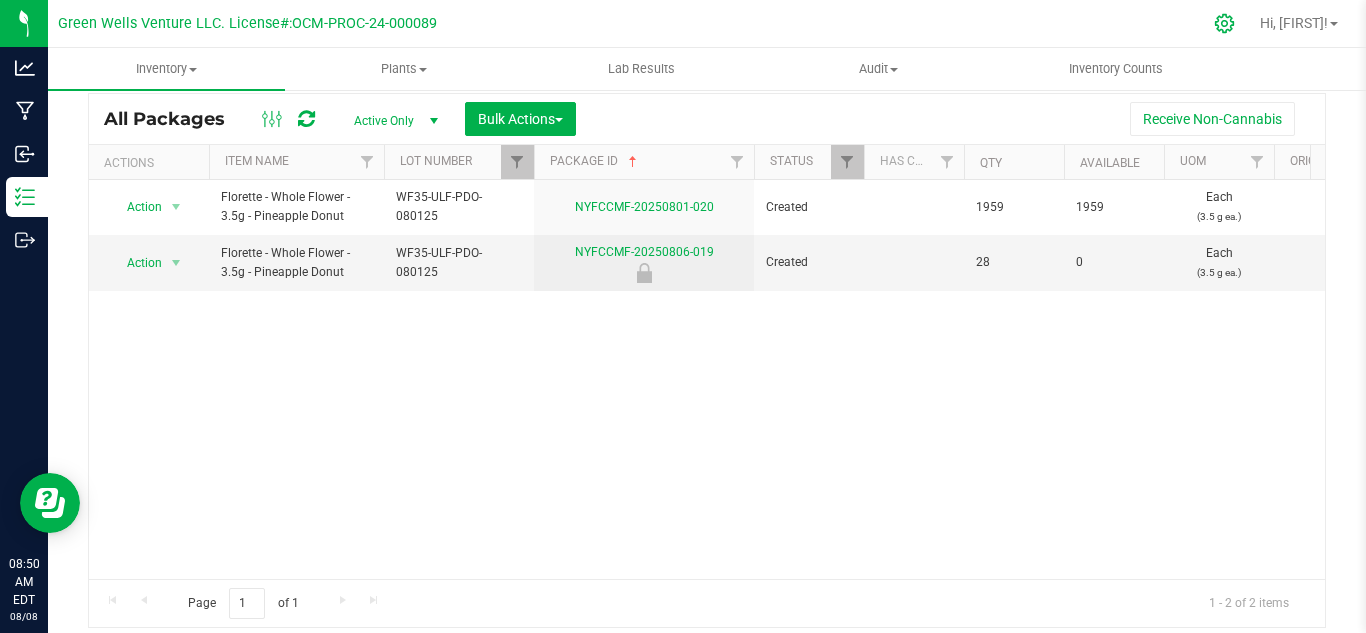 click 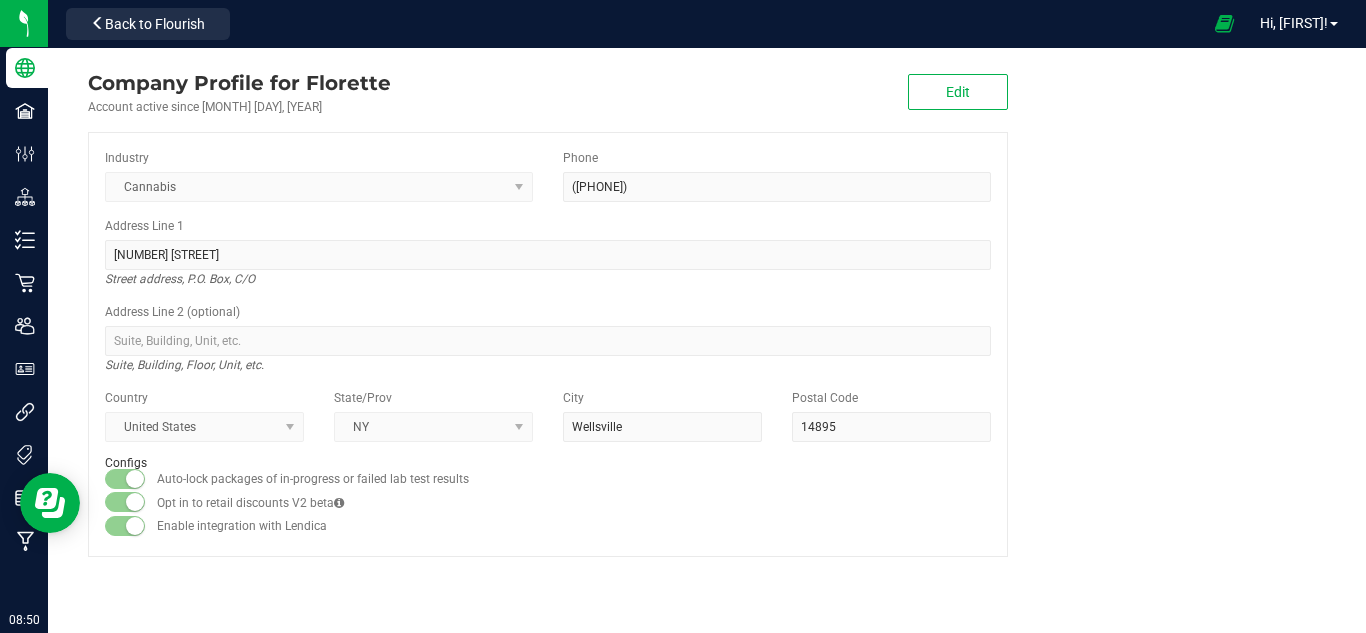 scroll, scrollTop: 0, scrollLeft: 0, axis: both 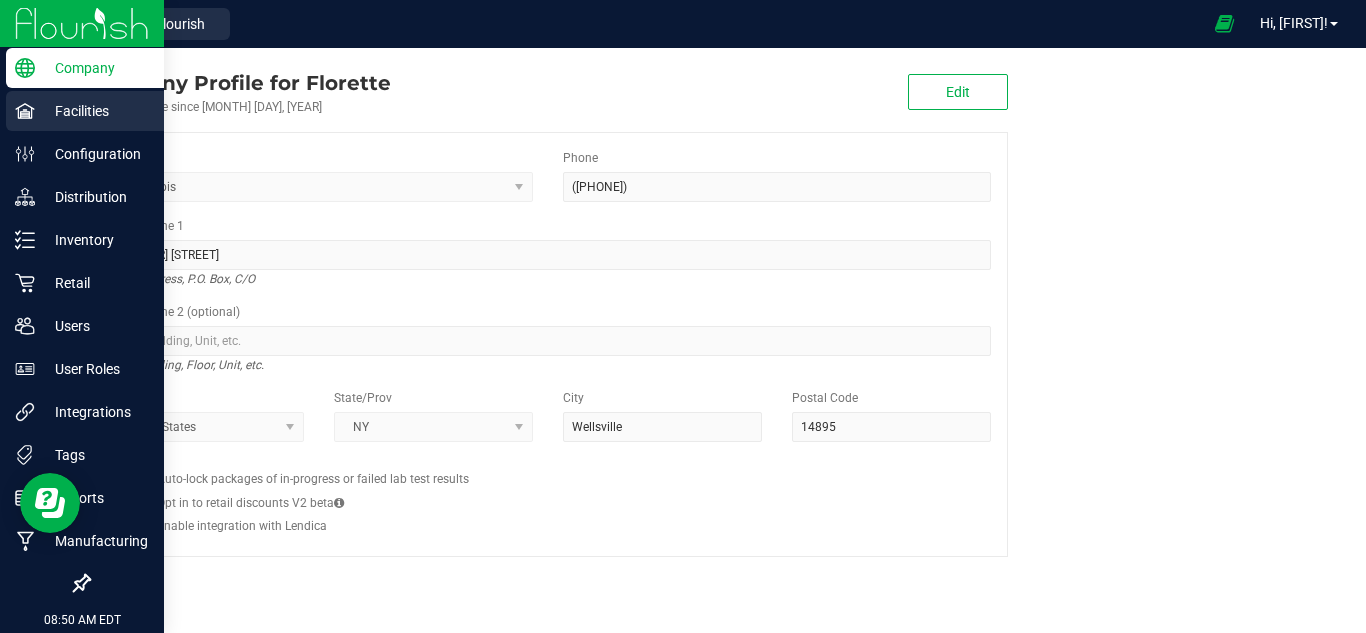 click on "Facilities" at bounding box center [85, 111] 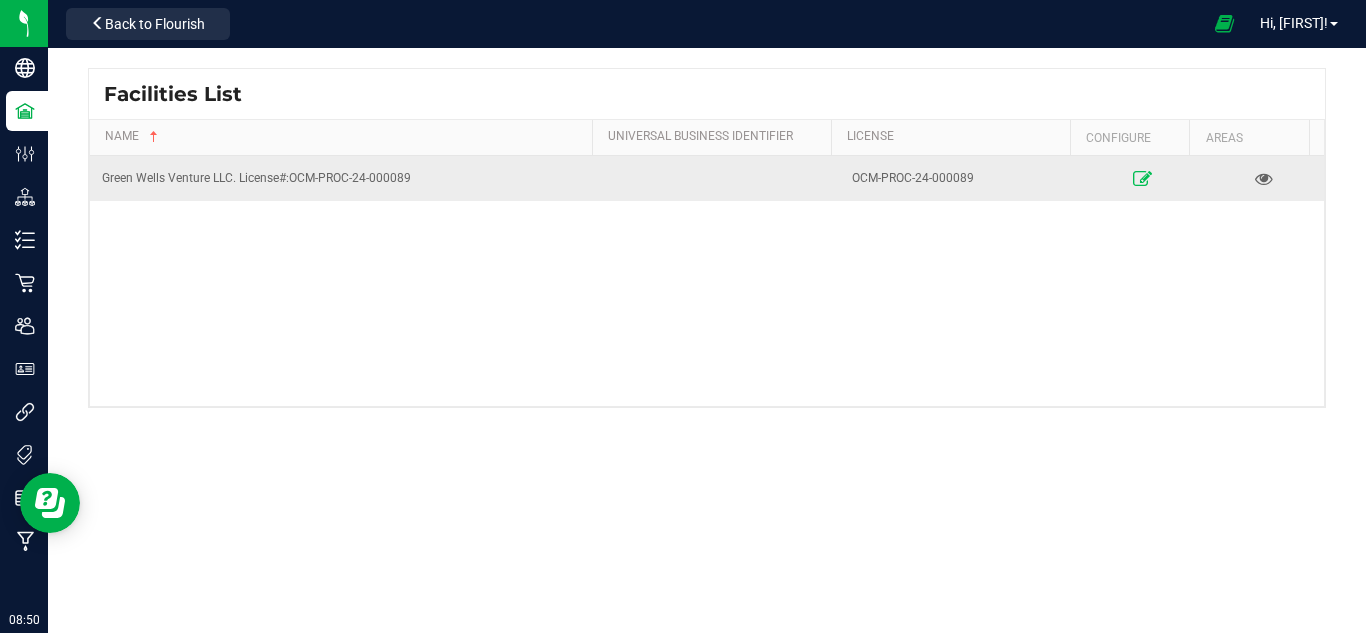 click at bounding box center [1142, 178] 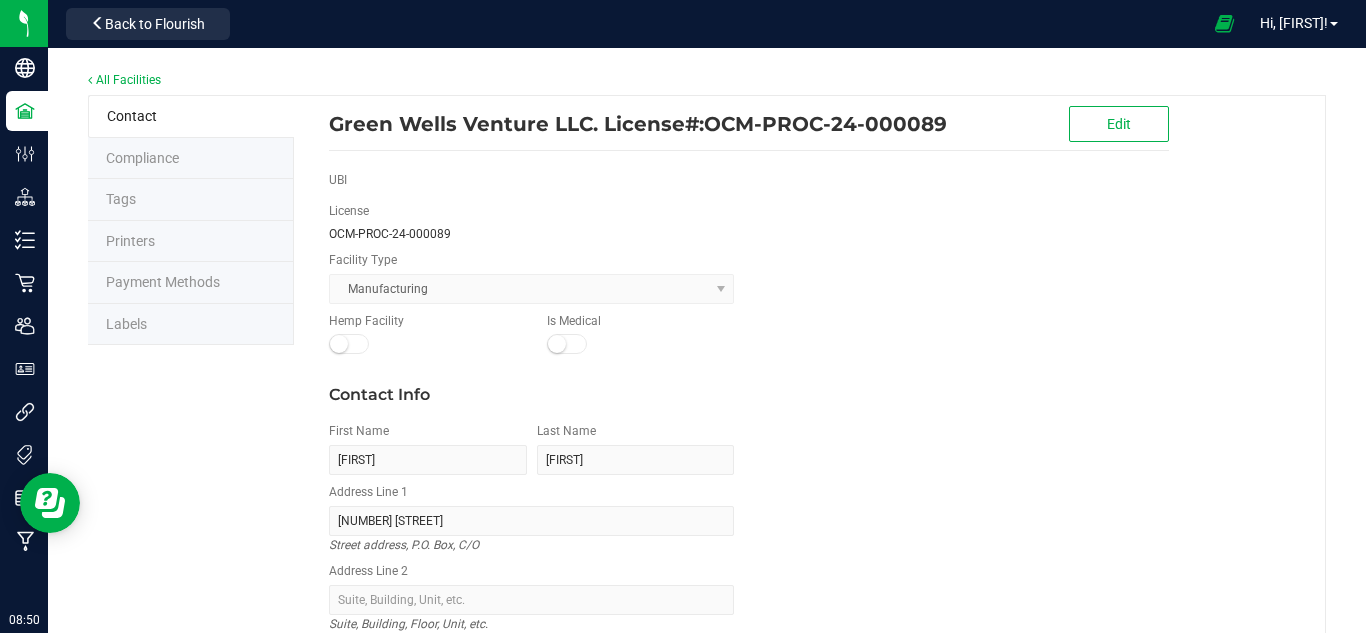click on "Labels" at bounding box center (191, 325) 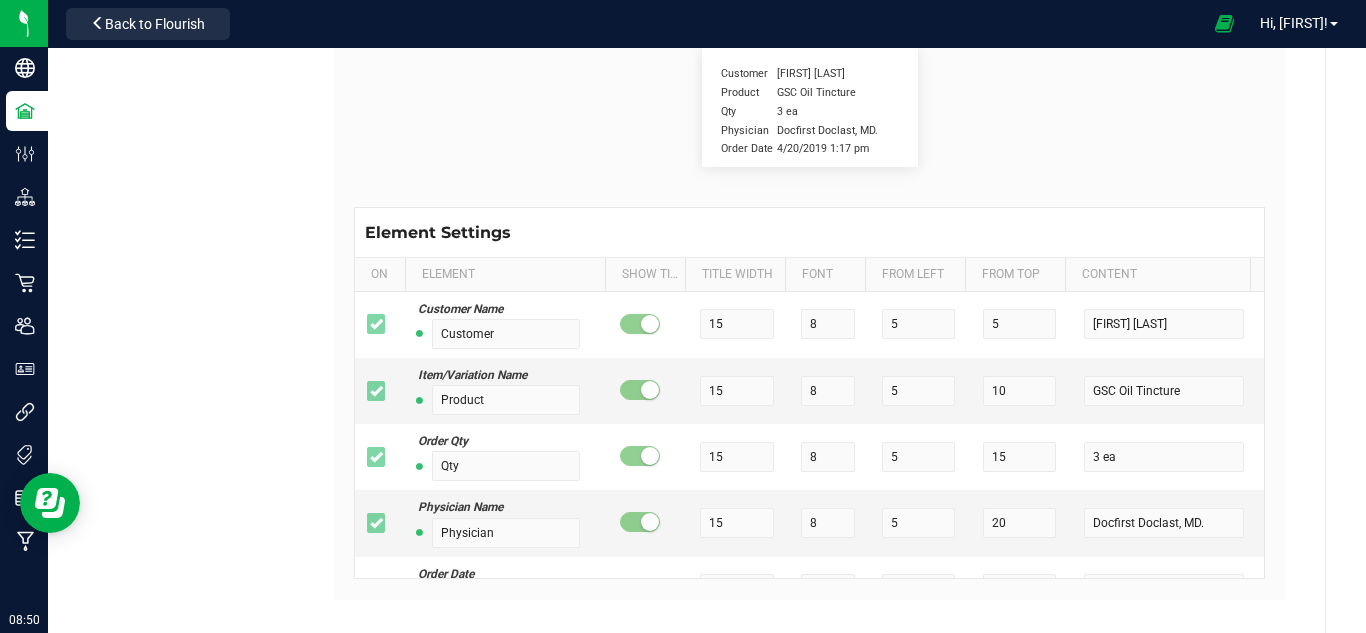 scroll, scrollTop: 479, scrollLeft: 0, axis: vertical 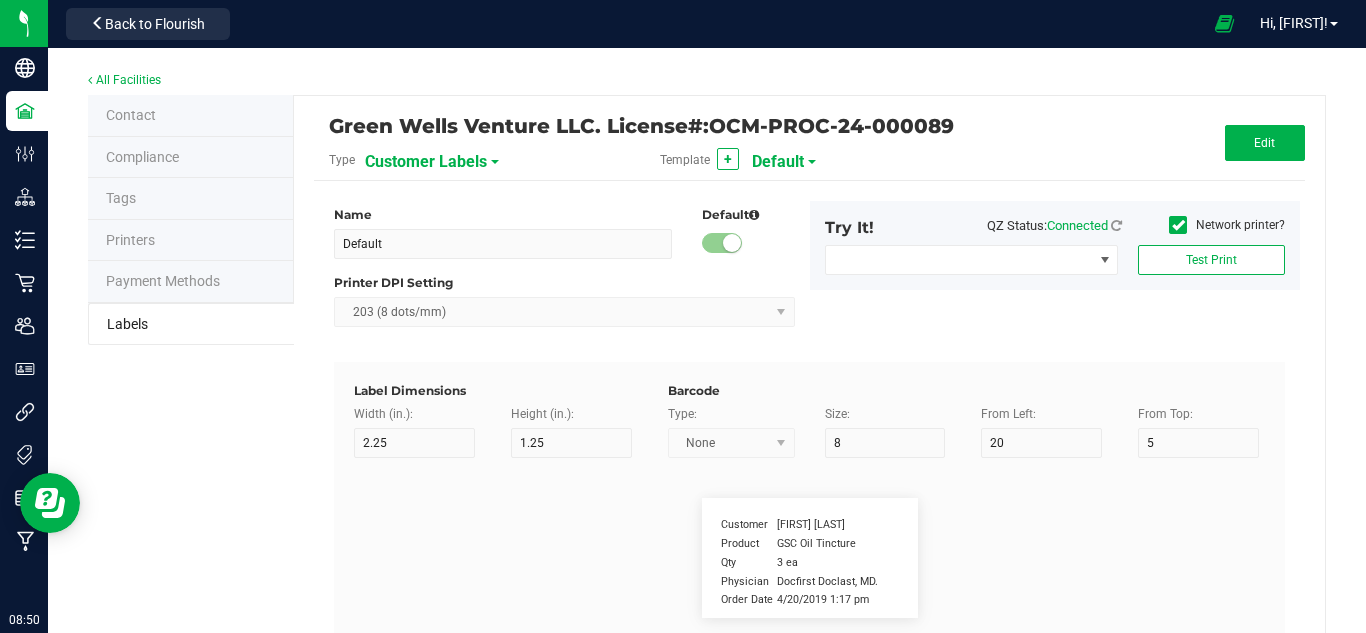 click on "Customer Labels" at bounding box center (426, 162) 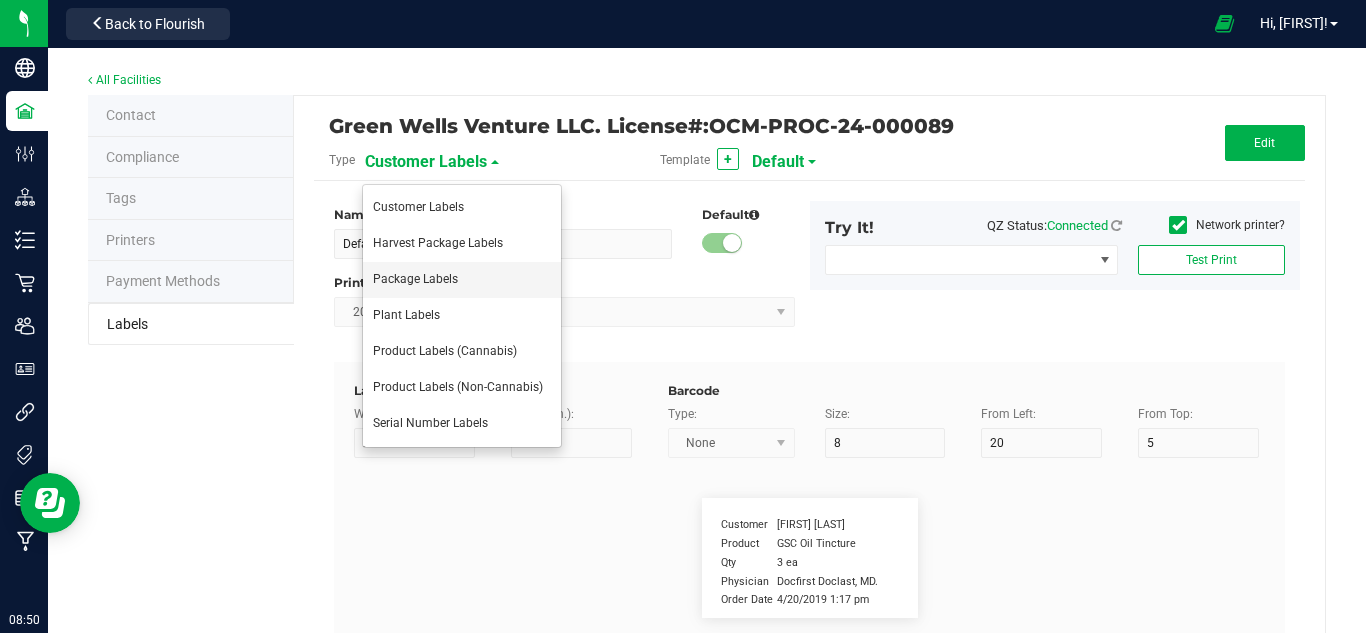 click on "Package Labels" at bounding box center [415, 279] 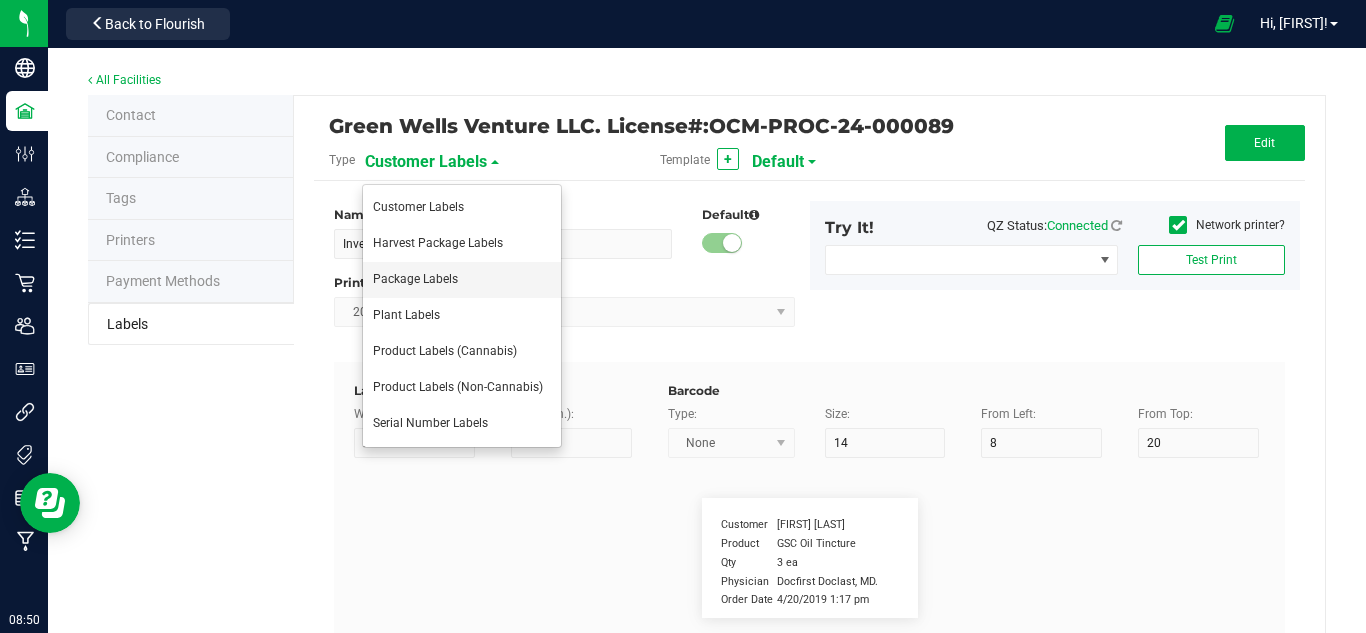 type on "25" 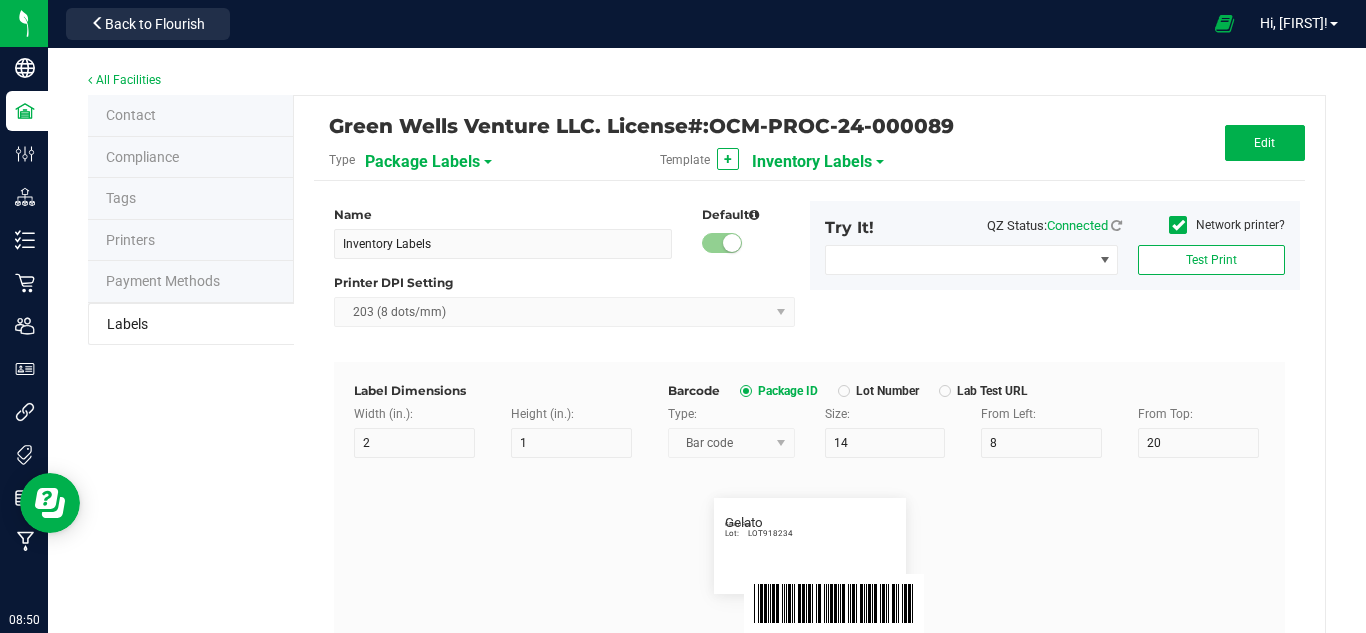 click on "Inventory Labels" at bounding box center [812, 162] 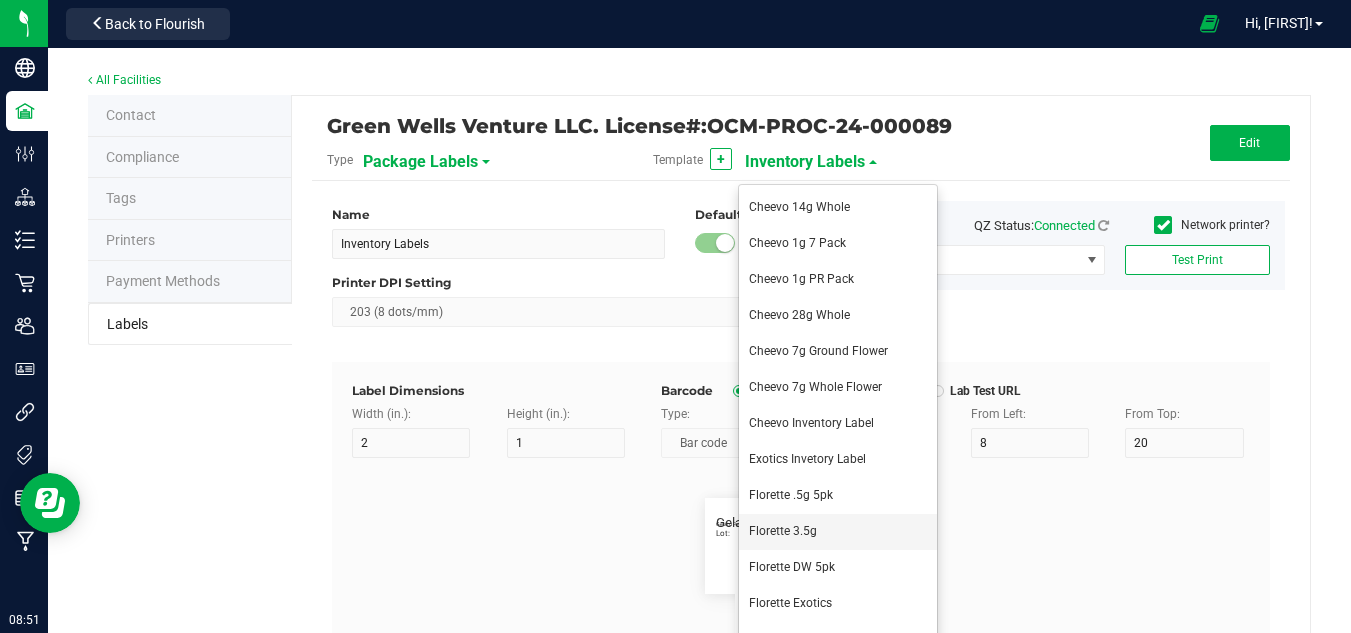 click on "Florette 3.5g" at bounding box center (783, 531) 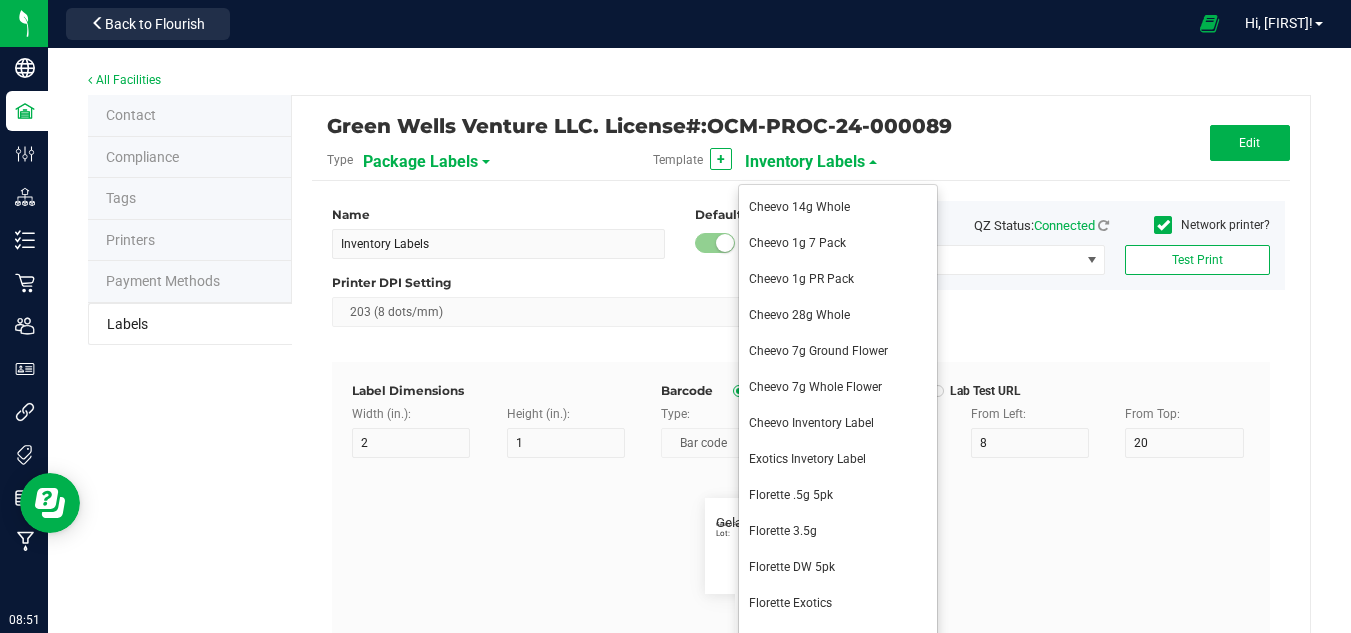 type on "Florette 3.5g" 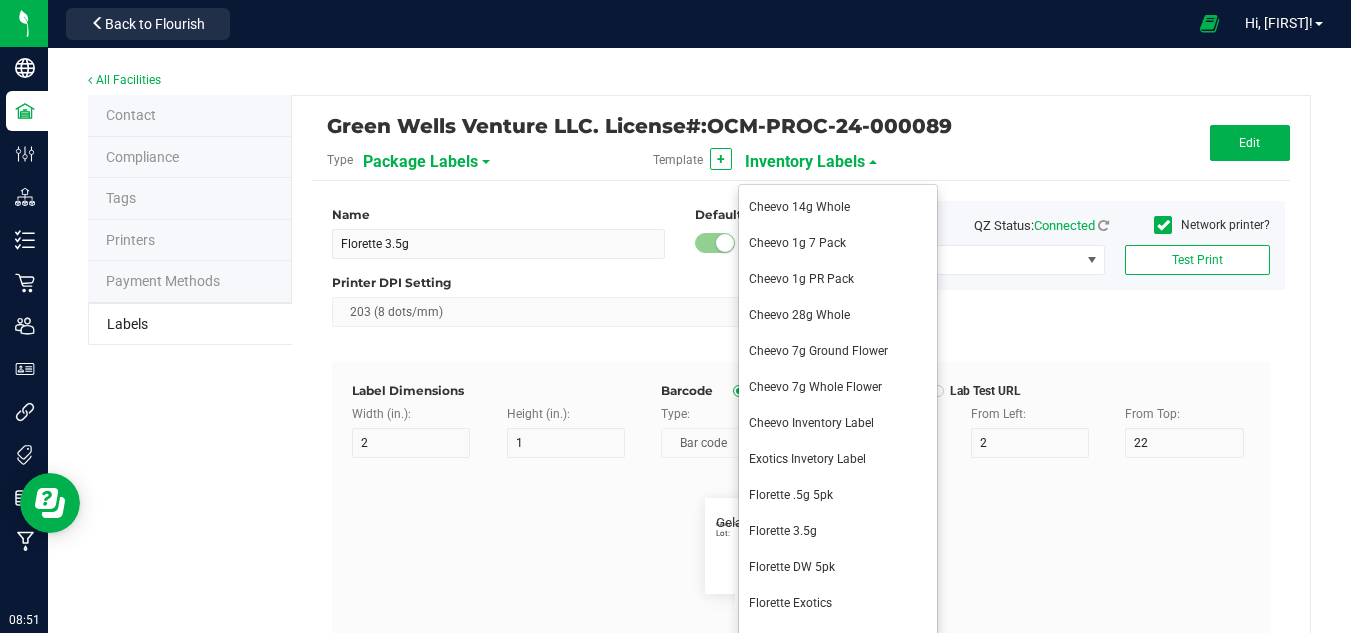 type on "TAC %" 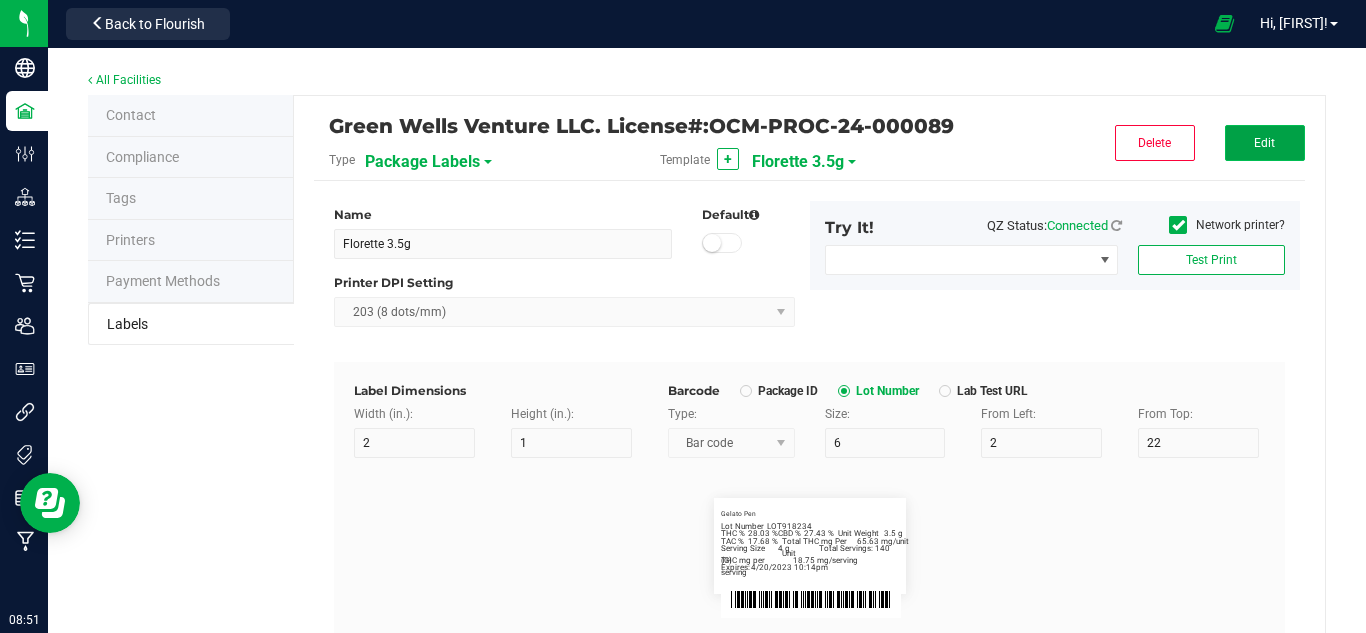 click on "Edit" at bounding box center (1265, 143) 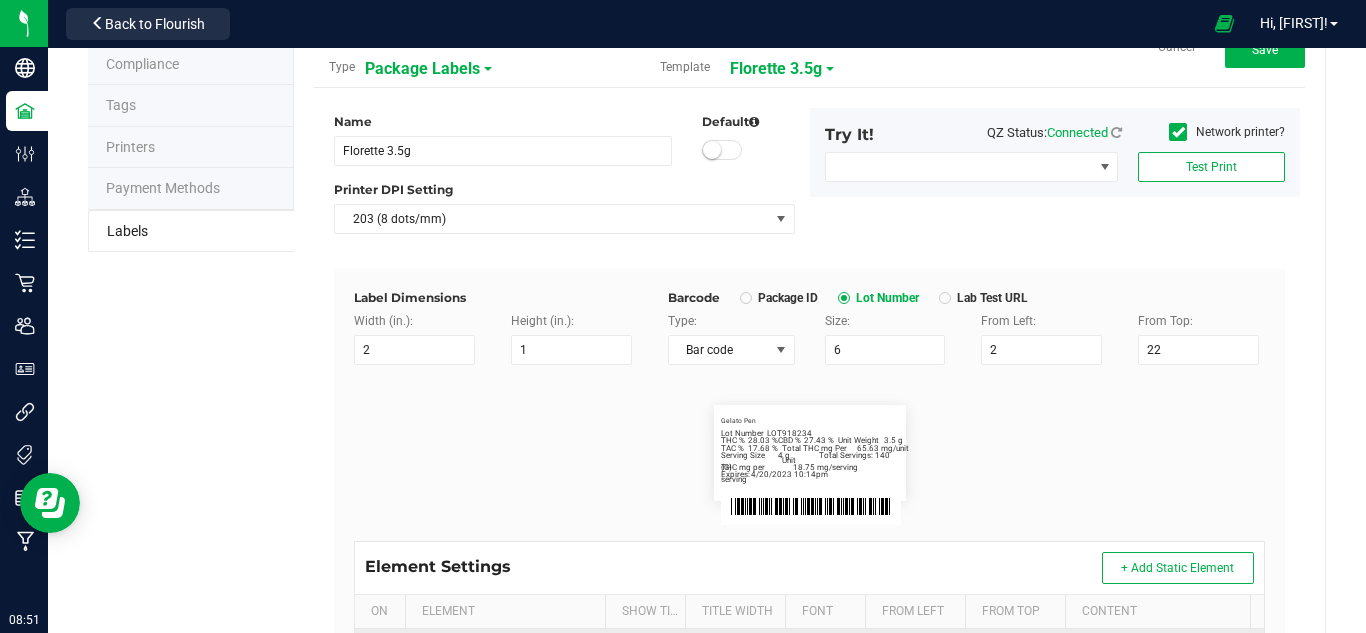 scroll, scrollTop: 300, scrollLeft: 0, axis: vertical 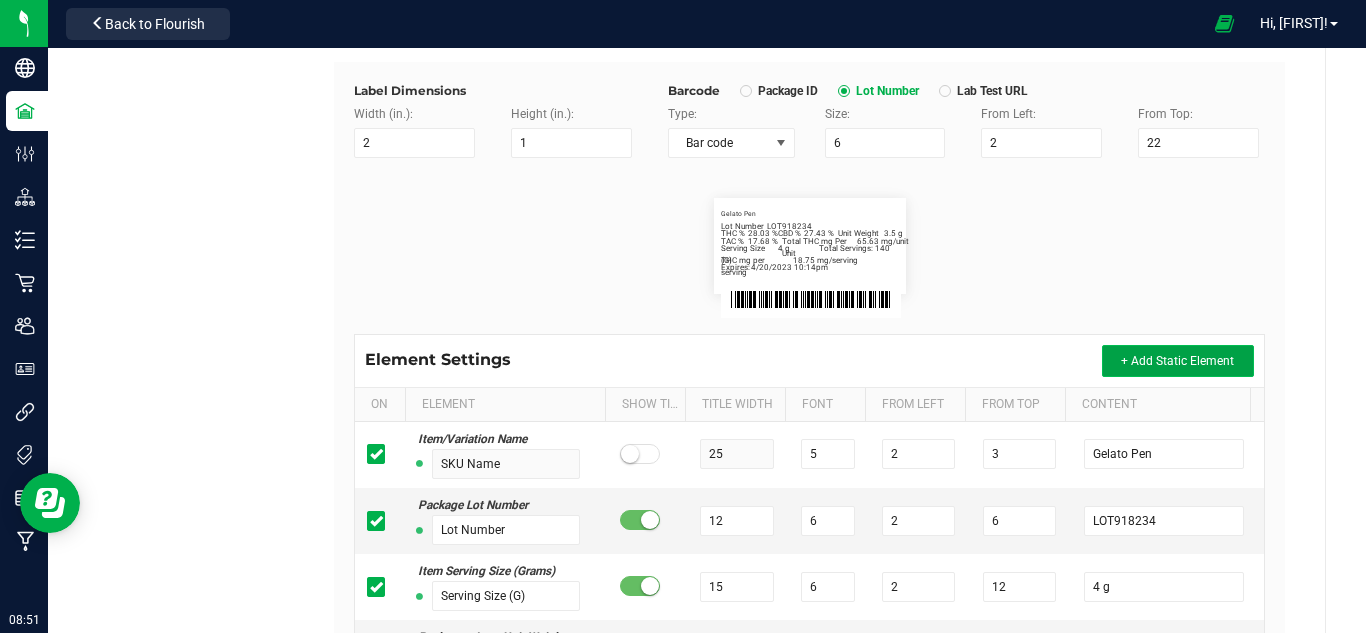 click on "+ Add Static Element" at bounding box center [1177, 361] 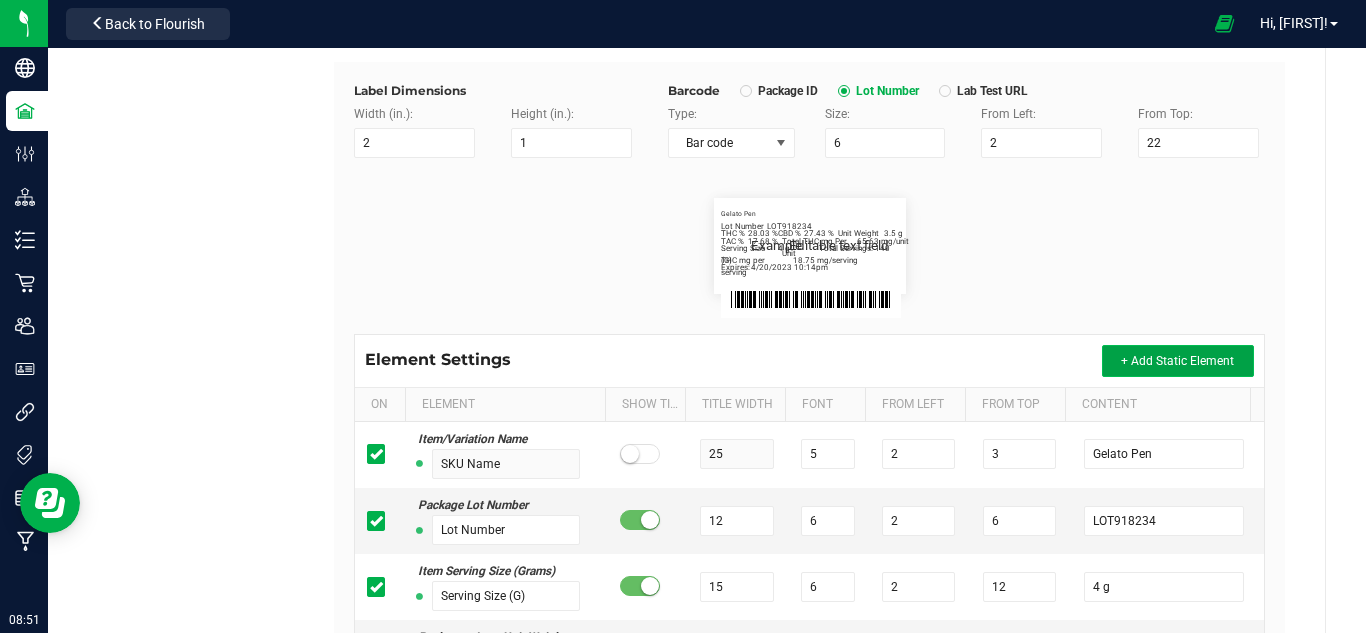 click on "+ Add Static Element" at bounding box center (1177, 361) 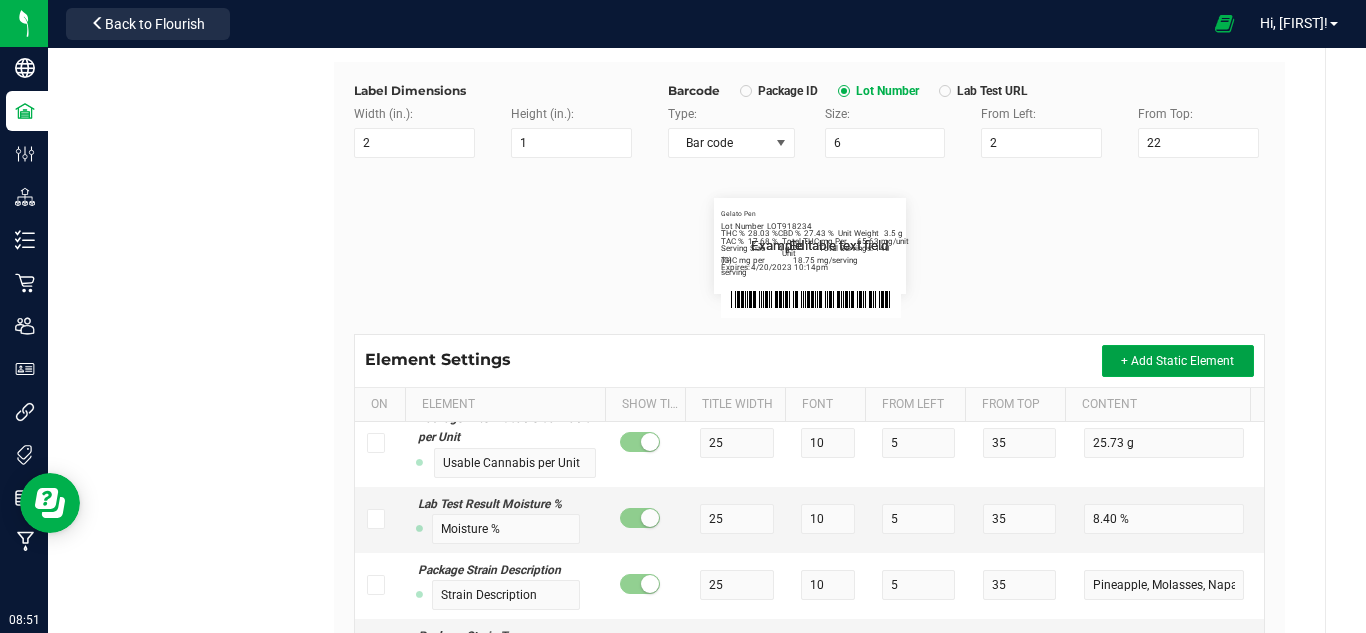 scroll, scrollTop: 2300, scrollLeft: 0, axis: vertical 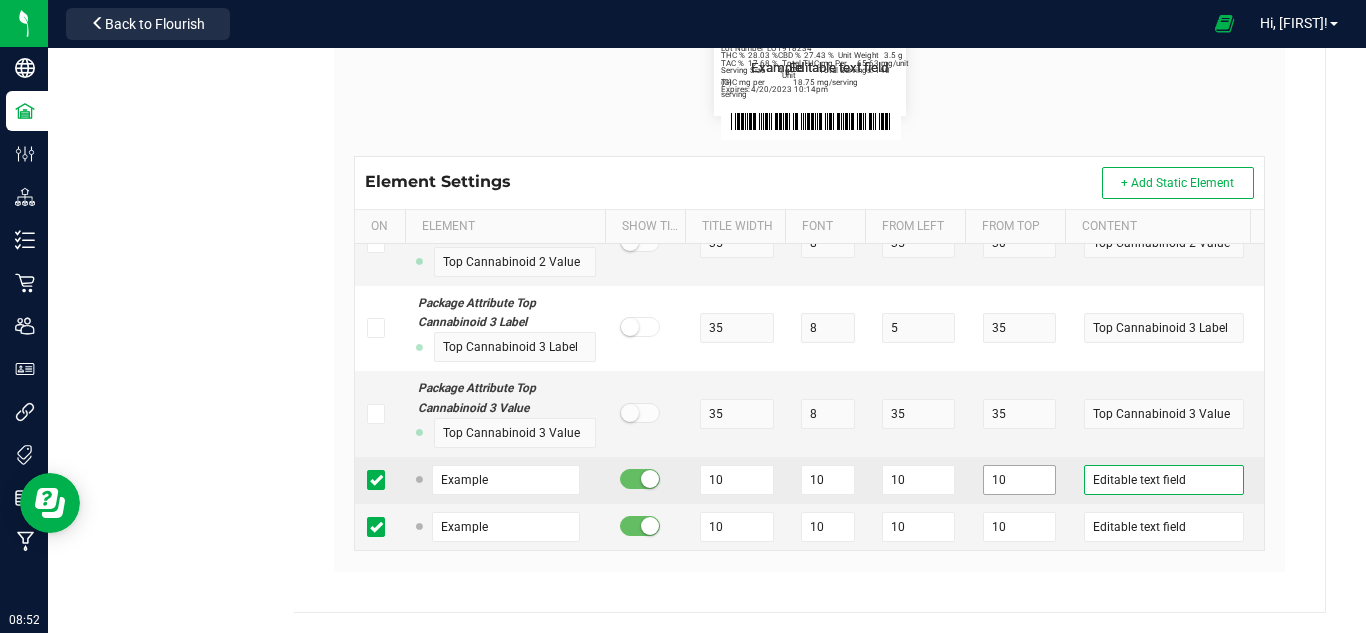 drag, startPoint x: 1229, startPoint y: 463, endPoint x: 1004, endPoint y: 454, distance: 225.17993 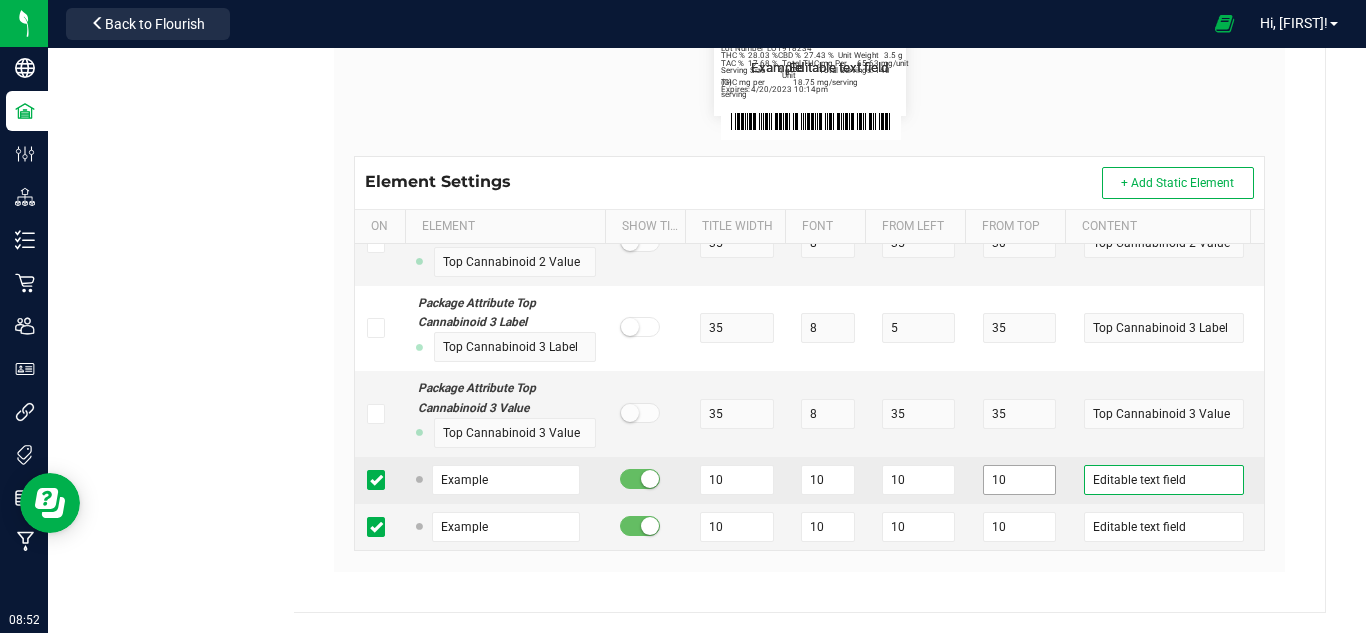 click on "Example 10 10 10 10 Editable text field" at bounding box center [809, 480] 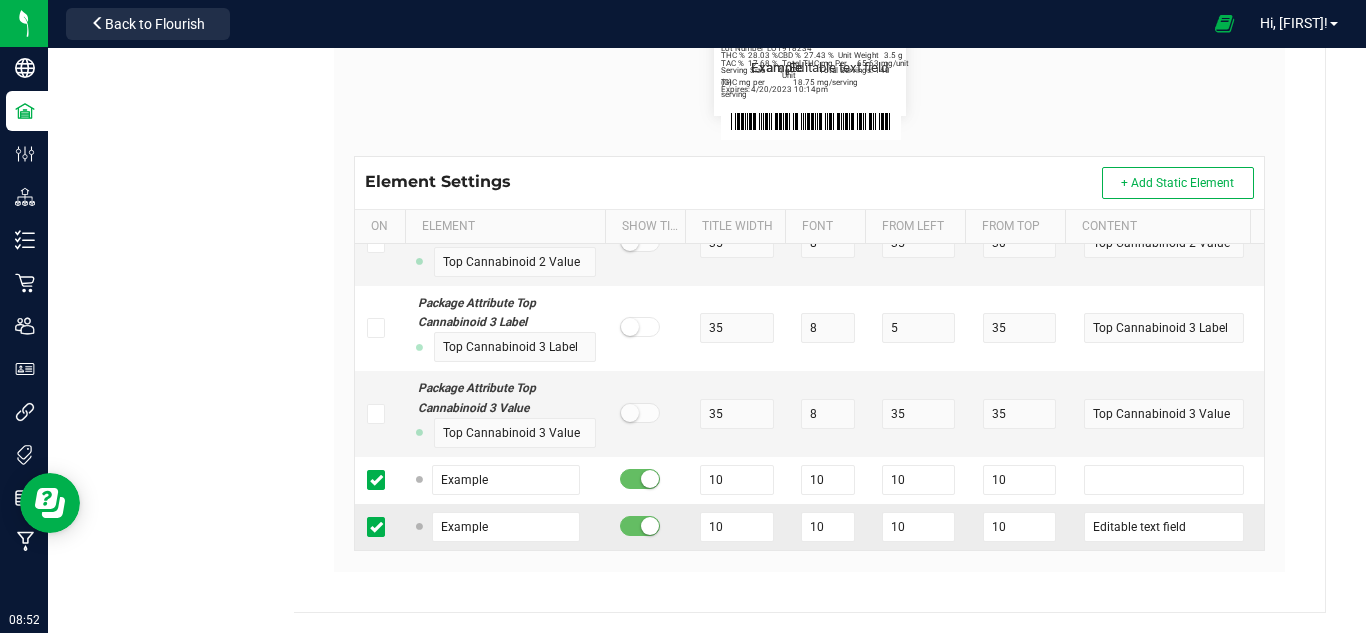 click at bounding box center [640, 479] 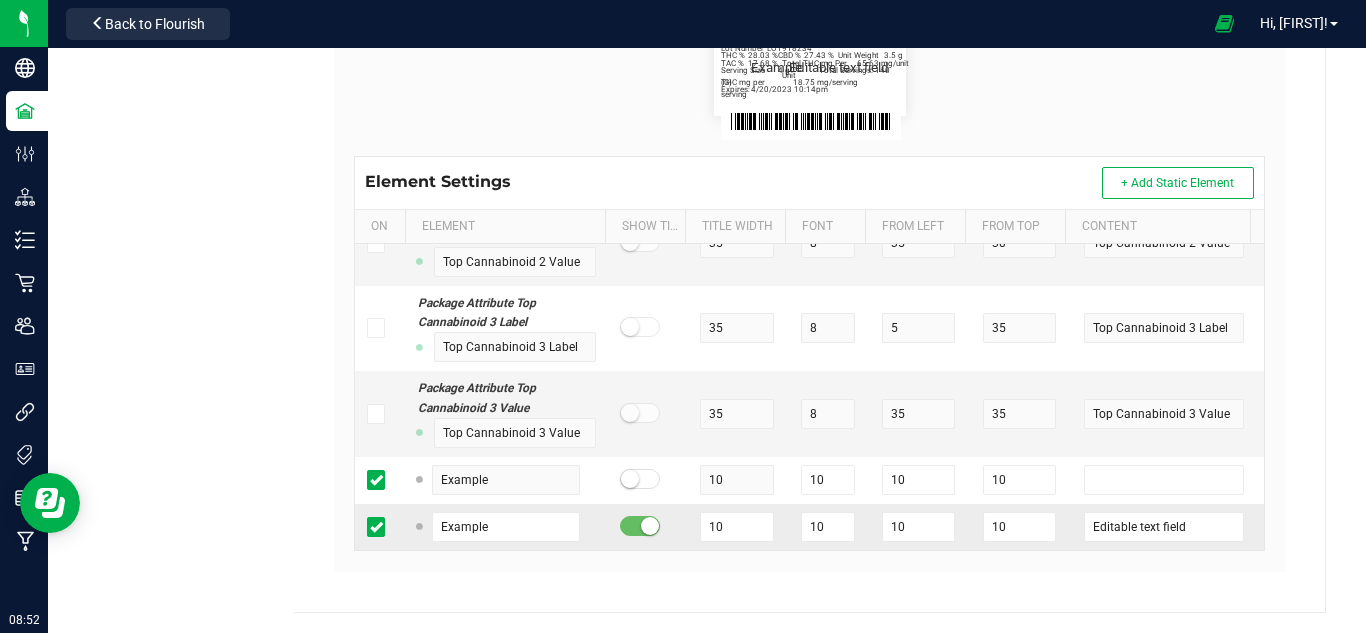 click at bounding box center [650, 526] 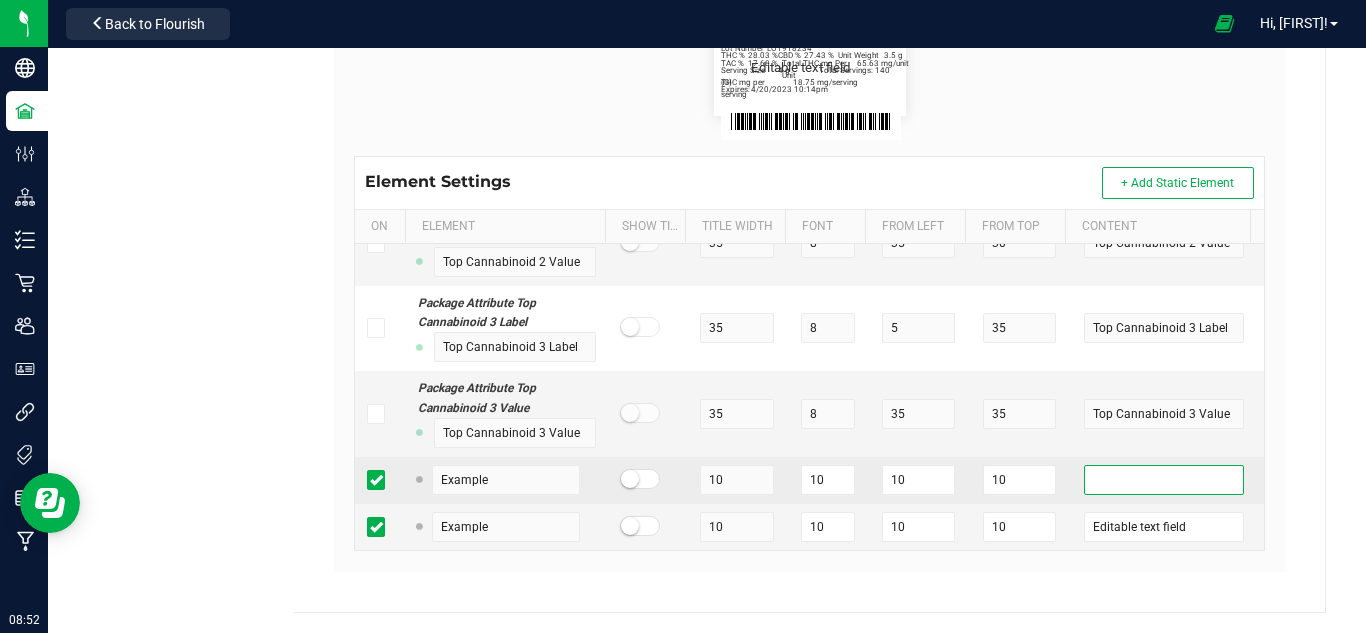 click at bounding box center [1163, 480] 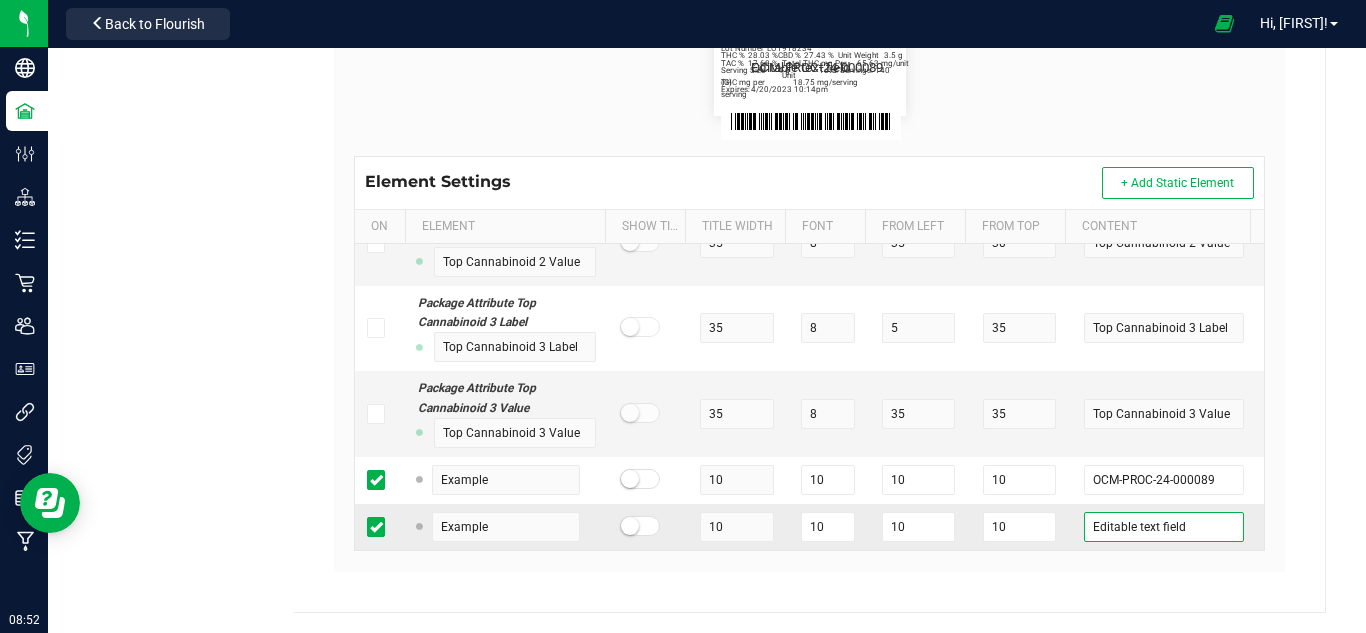 click on "Editable text field" at bounding box center [1163, 527] 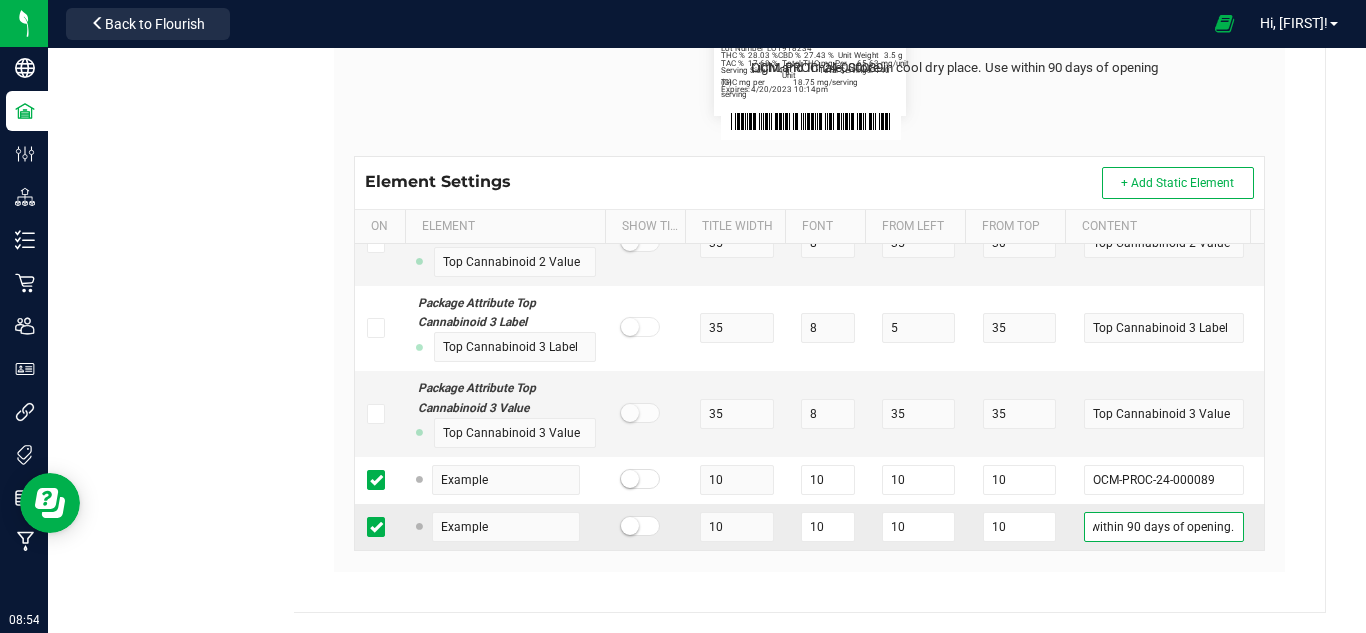 scroll, scrollTop: 0, scrollLeft: 240, axis: horizontal 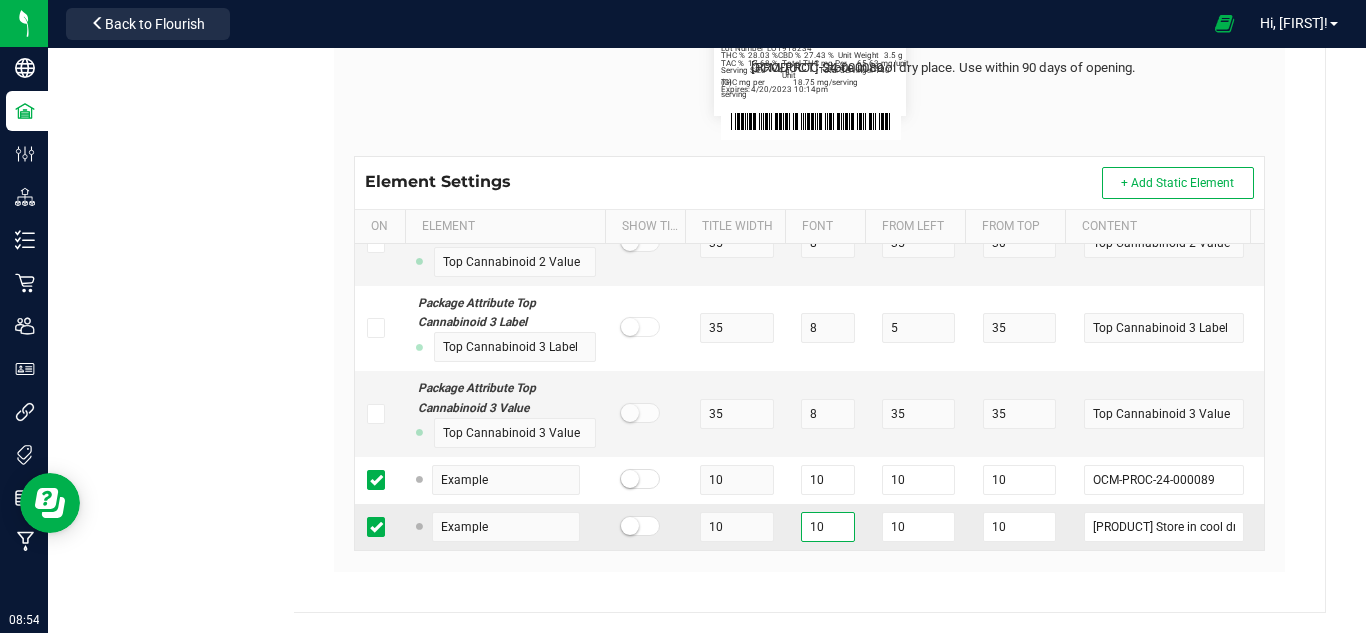 drag, startPoint x: 822, startPoint y: 514, endPoint x: 768, endPoint y: 514, distance: 54 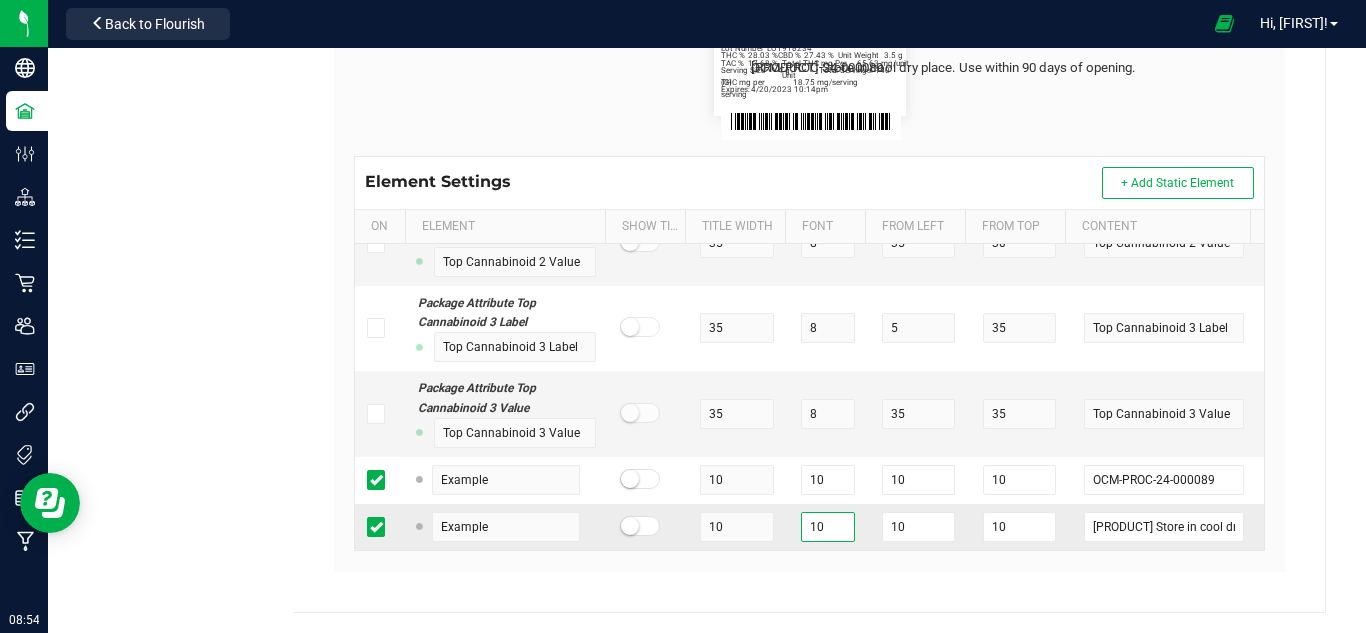 click on "Example 10 10 10 10 Light and Inhale, Store in  cool dry place. Use within 90 days of opening." at bounding box center [809, 527] 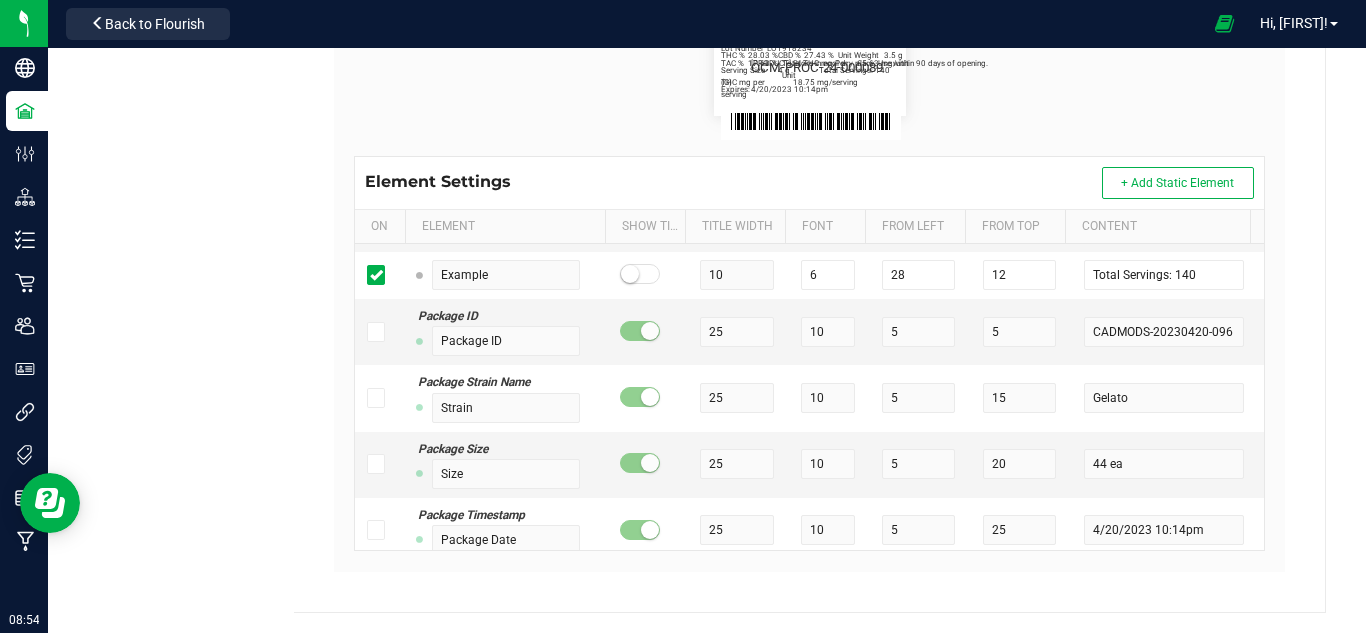 scroll, scrollTop: 308, scrollLeft: 0, axis: vertical 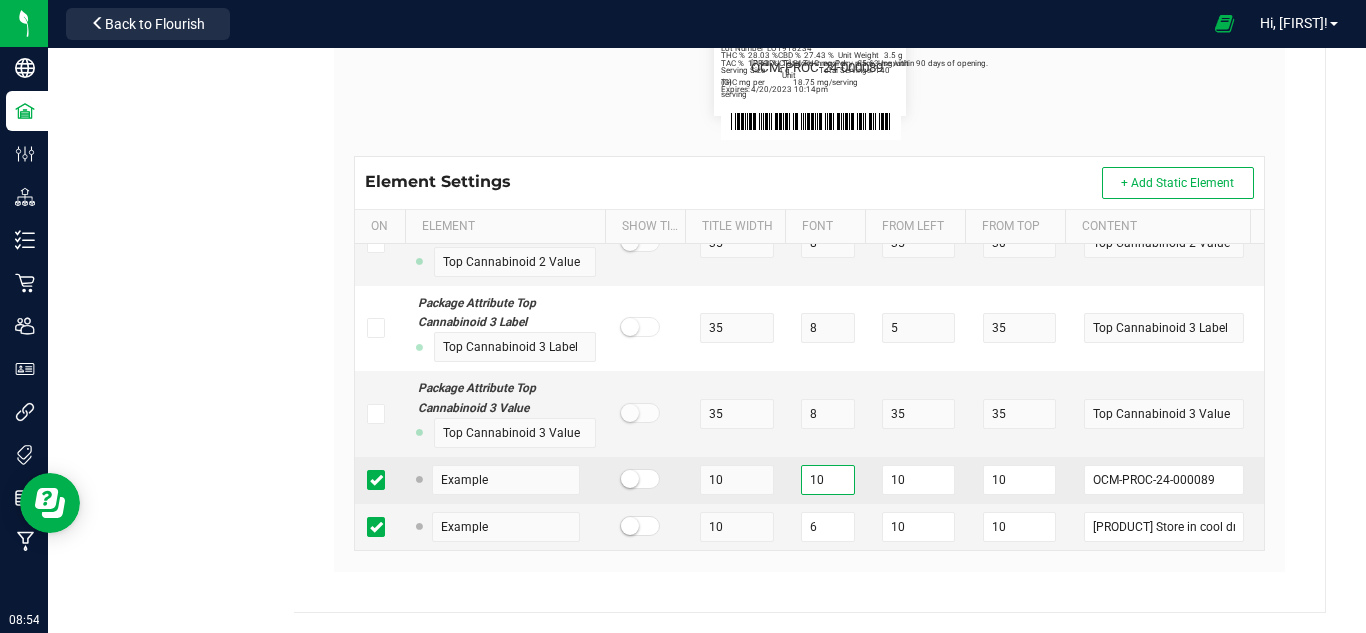 drag, startPoint x: 832, startPoint y: 465, endPoint x: 790, endPoint y: 465, distance: 42 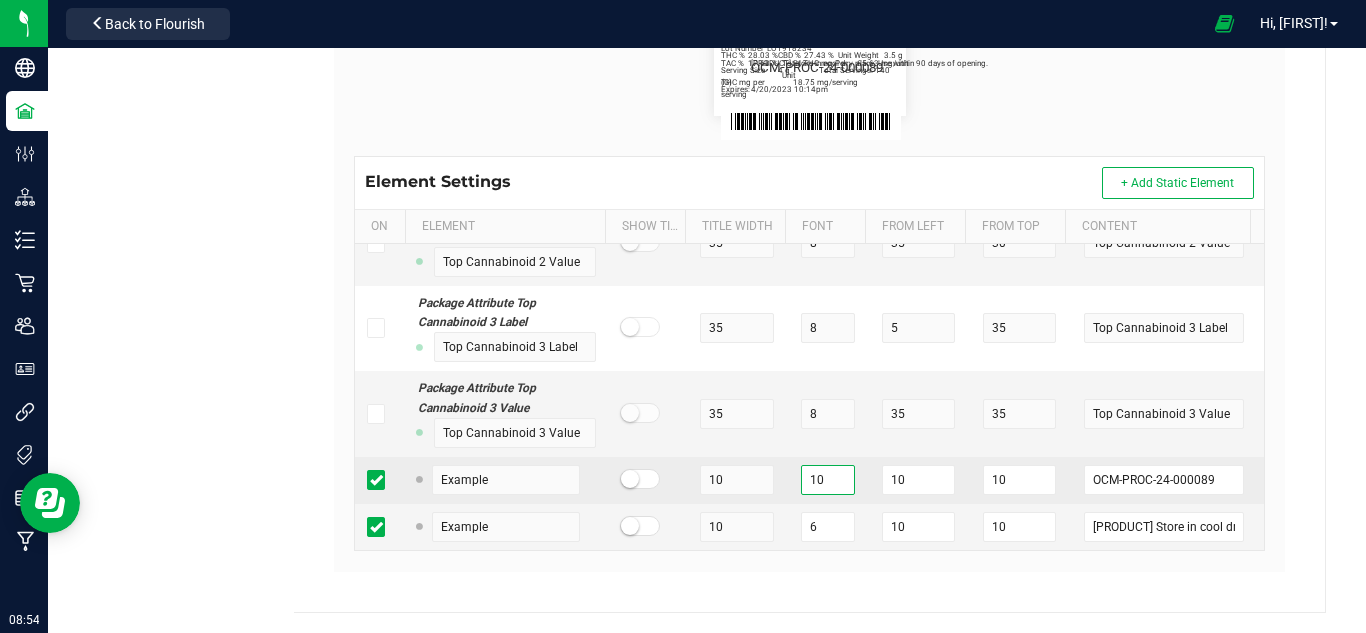 click on "10" at bounding box center [829, 480] 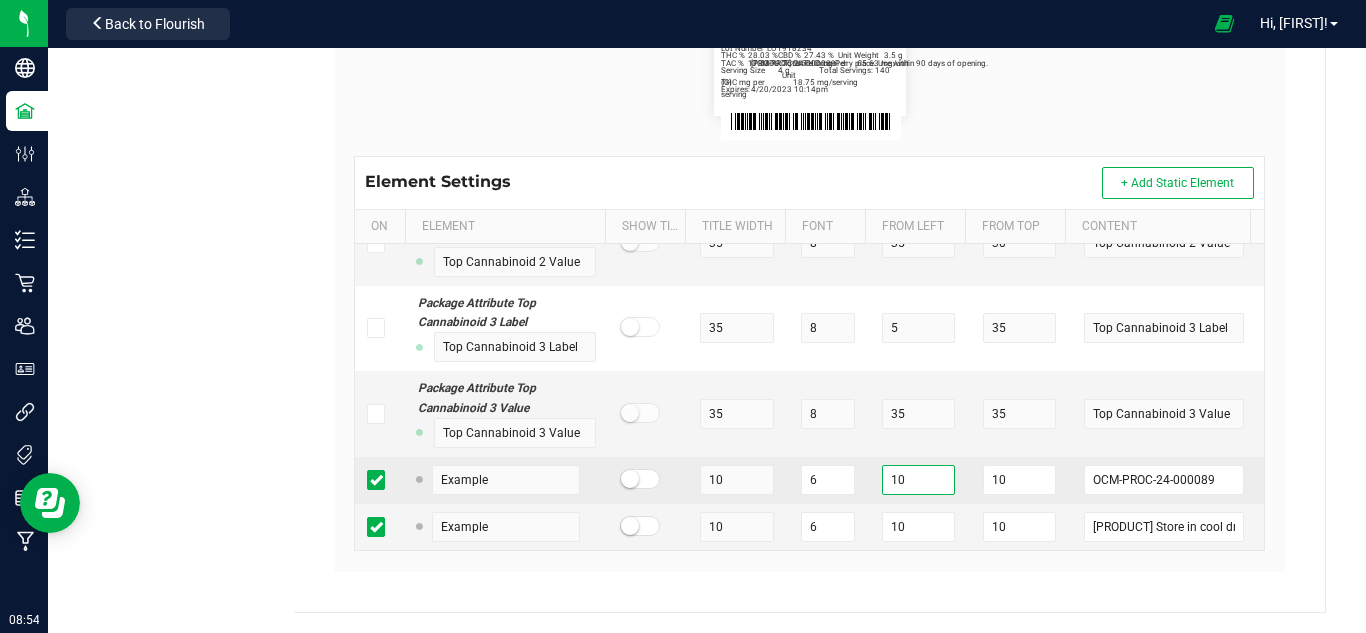 drag, startPoint x: 911, startPoint y: 460, endPoint x: 882, endPoint y: 455, distance: 29.427877 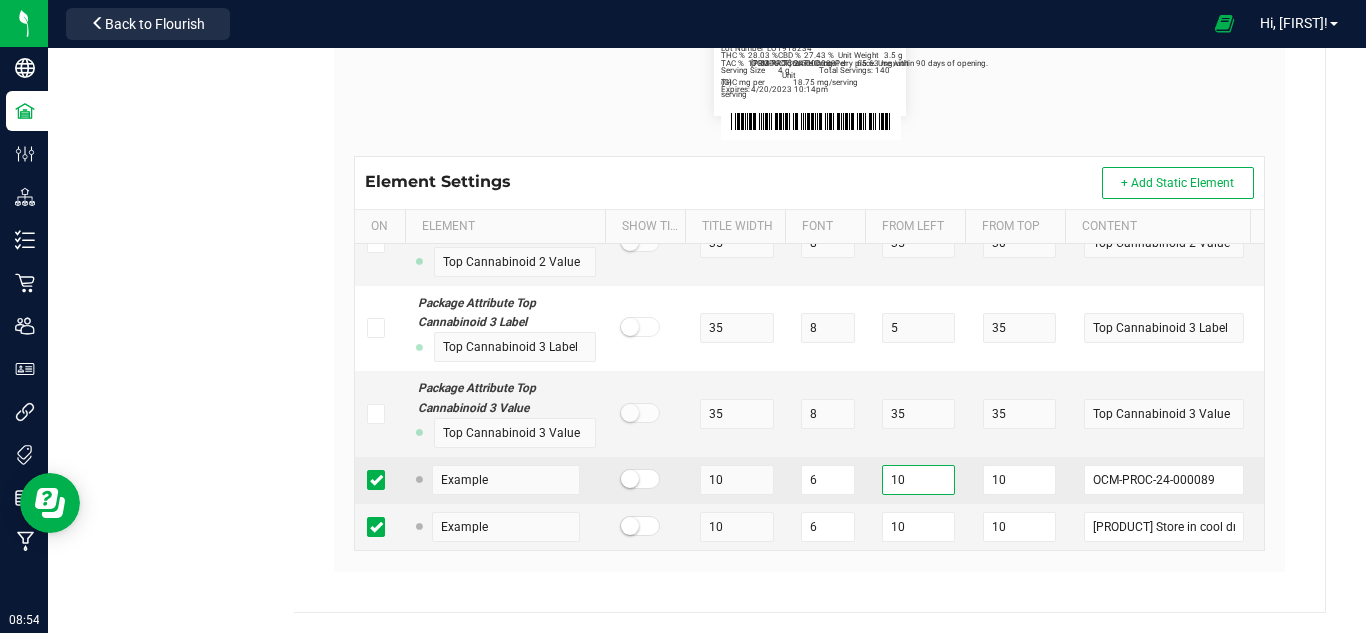click on "10" at bounding box center (918, 480) 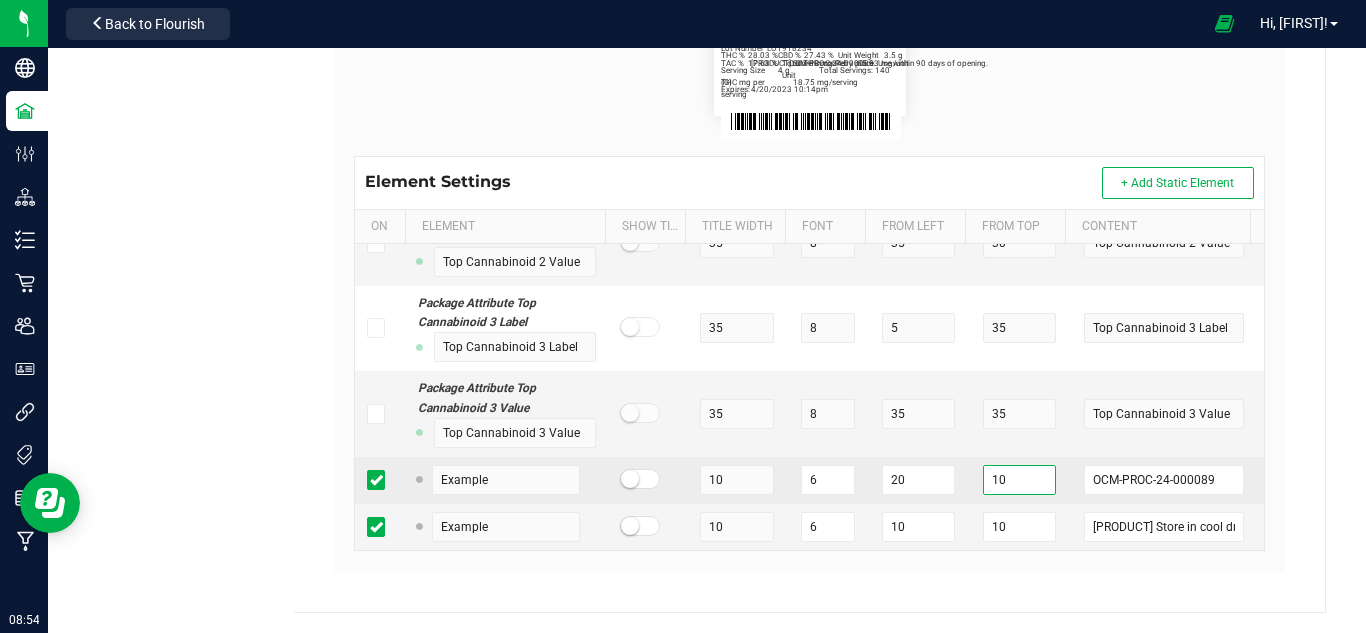 drag, startPoint x: 1008, startPoint y: 462, endPoint x: 981, endPoint y: 459, distance: 27.166155 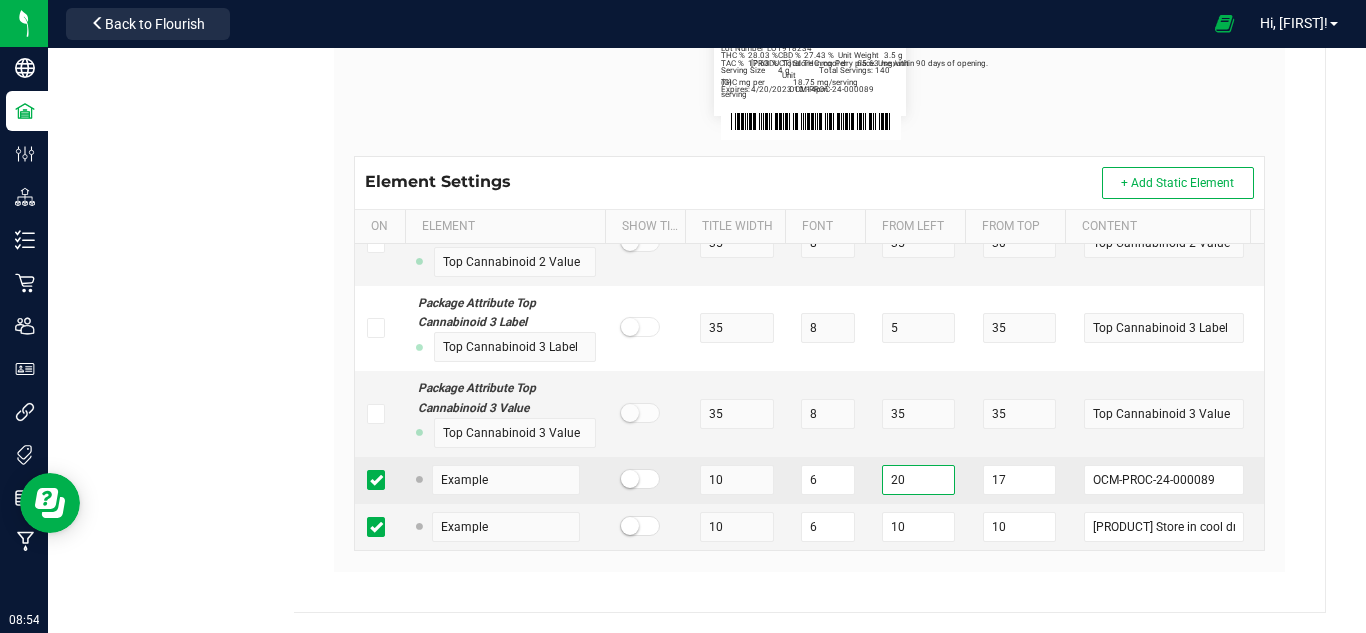 drag, startPoint x: 886, startPoint y: 463, endPoint x: 874, endPoint y: 466, distance: 12.369317 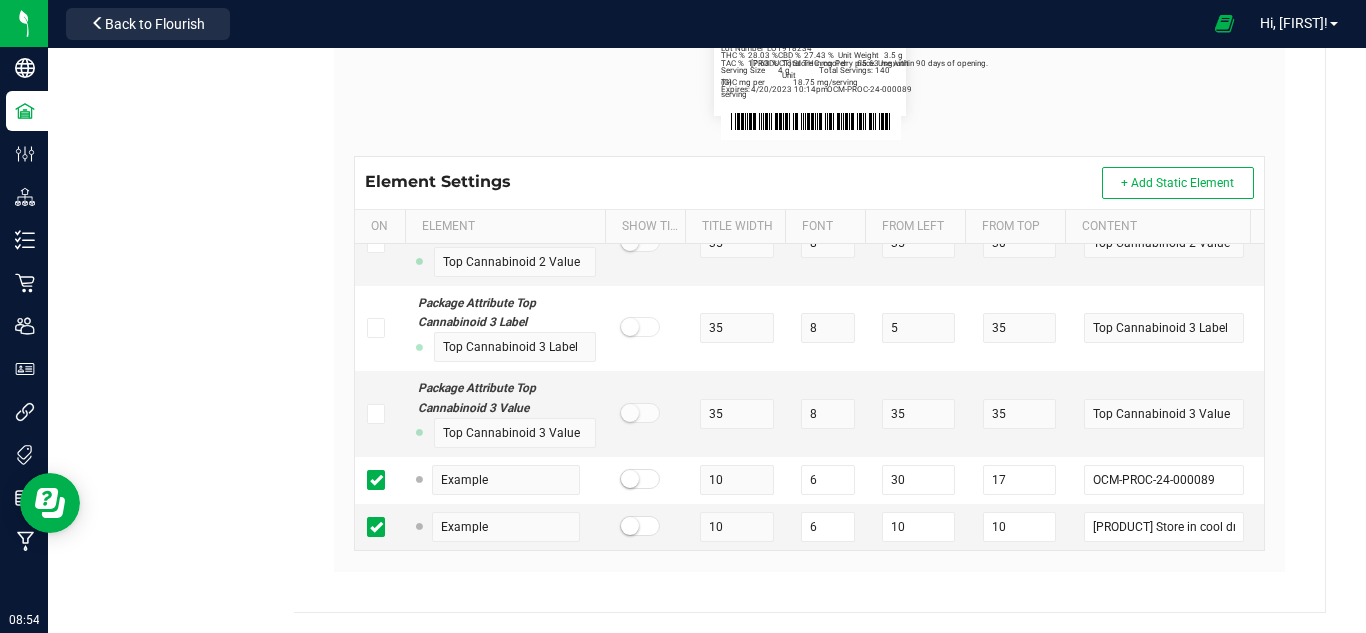 click on "Green Wells Venture LLC. License#:OCM-PROC-24-000089   Type   Package Labels   Template   Florette 3.5g   Cancel   Save   Name  Florette 3.5g  Default   Printer DPI Setting  203 (8 dots/mm)  Try It!   QZ Status:   Connected   Network printer?   Test Print   Label Dimensions   Width (in.):  2  Height (in.):  1  Barcode   Package ID   Lot Number   Lab Test URL   Type:  Bar code  Size:  6  From Left:  2  From Top:  22  Gelato Pen   Lot Number   LOT918234   Serving Size (G)   4 g   Unit Weight   3.5 g   Expires:    4/20/2023 10:14pm   TAC %   17.68 %   THC %   28.03 %   THC mg per serving   18.75 mg/serving   Total THC mg Per Unit   65.63 mg/unit   CBD %   27.43 %   Total Servings: 140   OCM-PROC-24-000089   Light and Inhale, Store in  cool dry place. Use within 90 days of opening.  Element Settings  + Add Static Element  On Element Show Title Title Width Font From Left From Top Content Item/Variation Name SKU Name 25 5 2 3 Gelato Pen Package Lot Number Lot Number 12 6 2 6 LOT918234 Item Serving Size (Grams) 15" at bounding box center [809, 115] 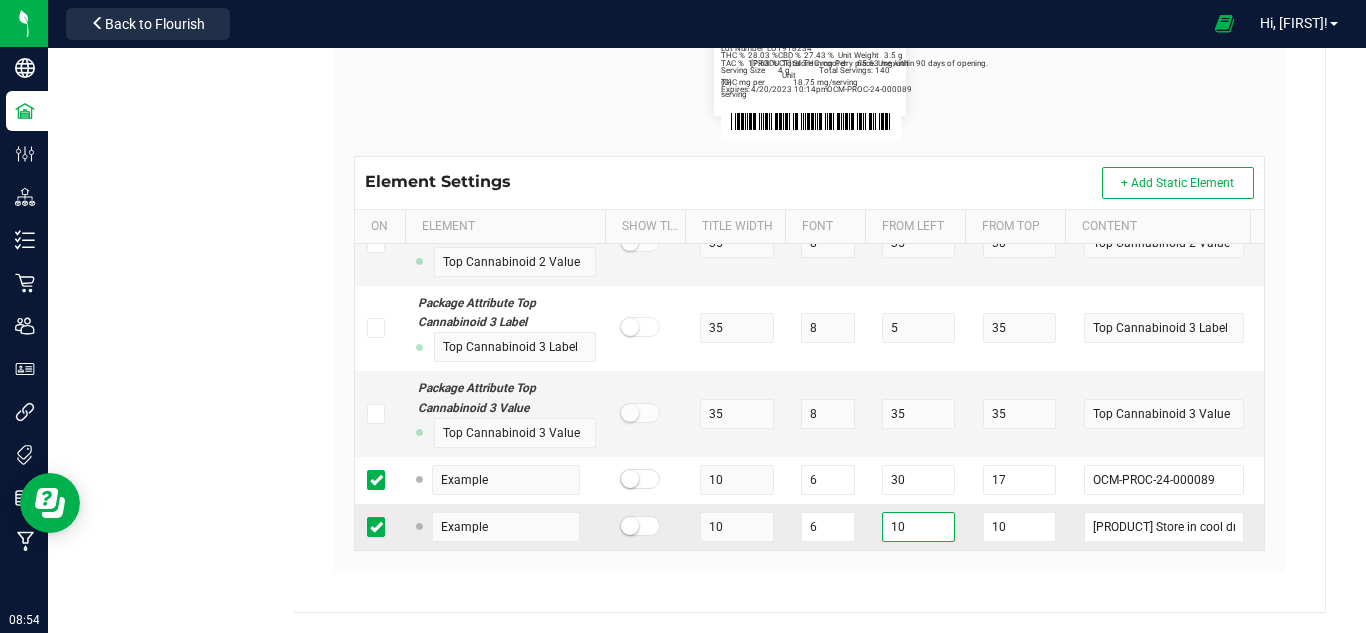 drag, startPoint x: 897, startPoint y: 511, endPoint x: 860, endPoint y: 515, distance: 37.215588 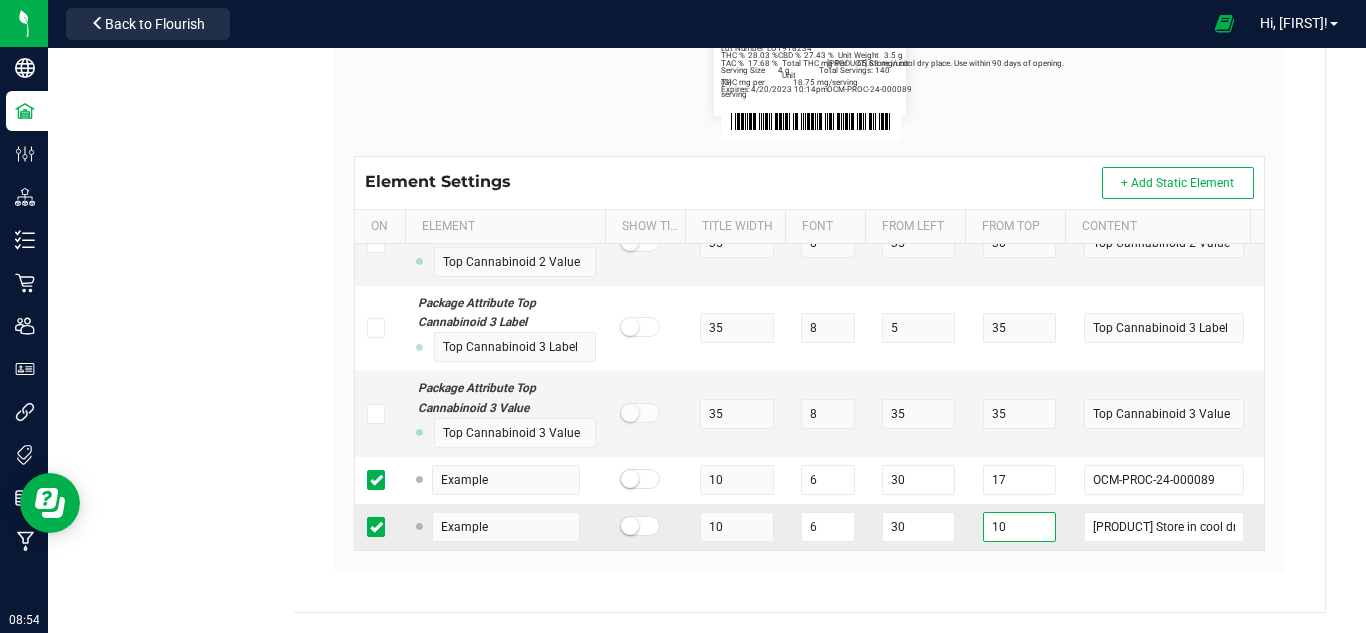 drag, startPoint x: 991, startPoint y: 511, endPoint x: 968, endPoint y: 511, distance: 23 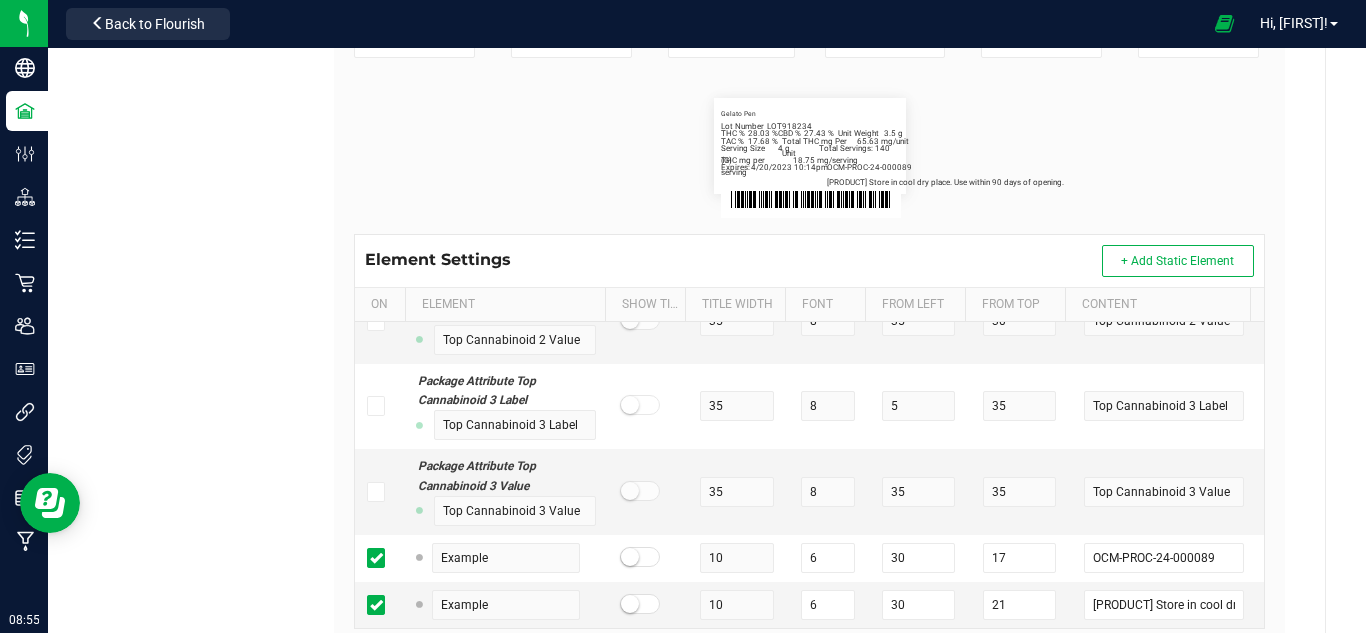 scroll, scrollTop: 478, scrollLeft: 0, axis: vertical 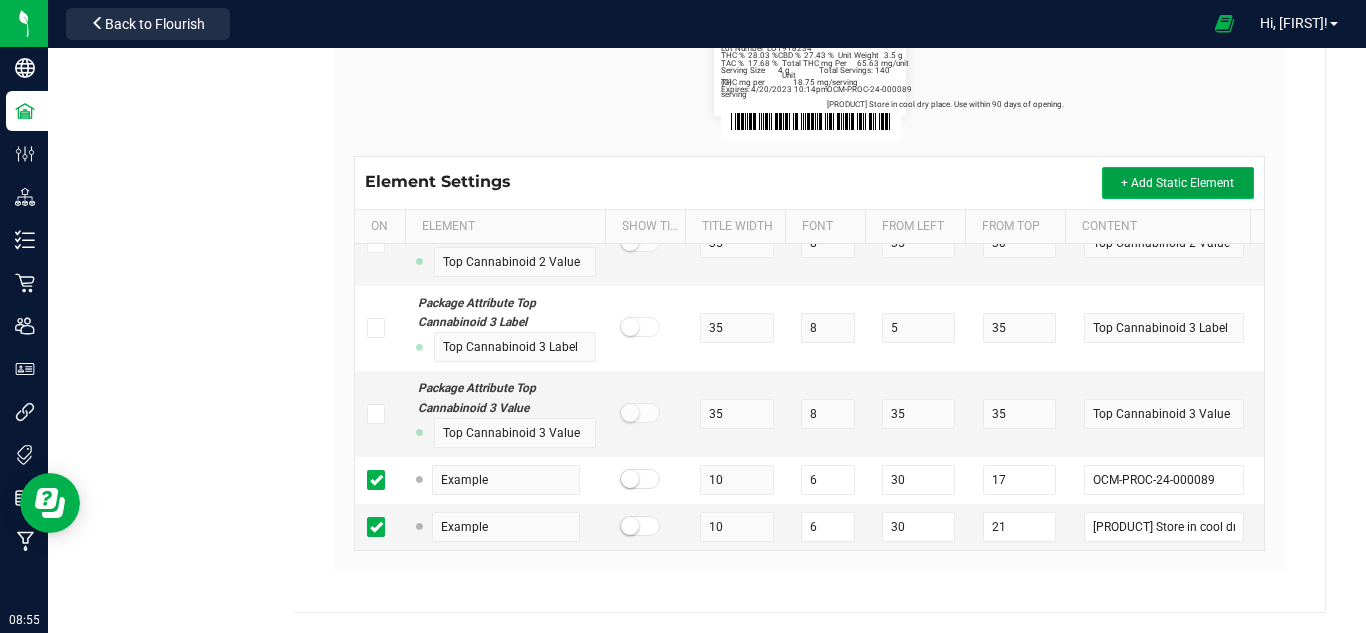 click on "+ Add Static Element" at bounding box center [1178, 183] 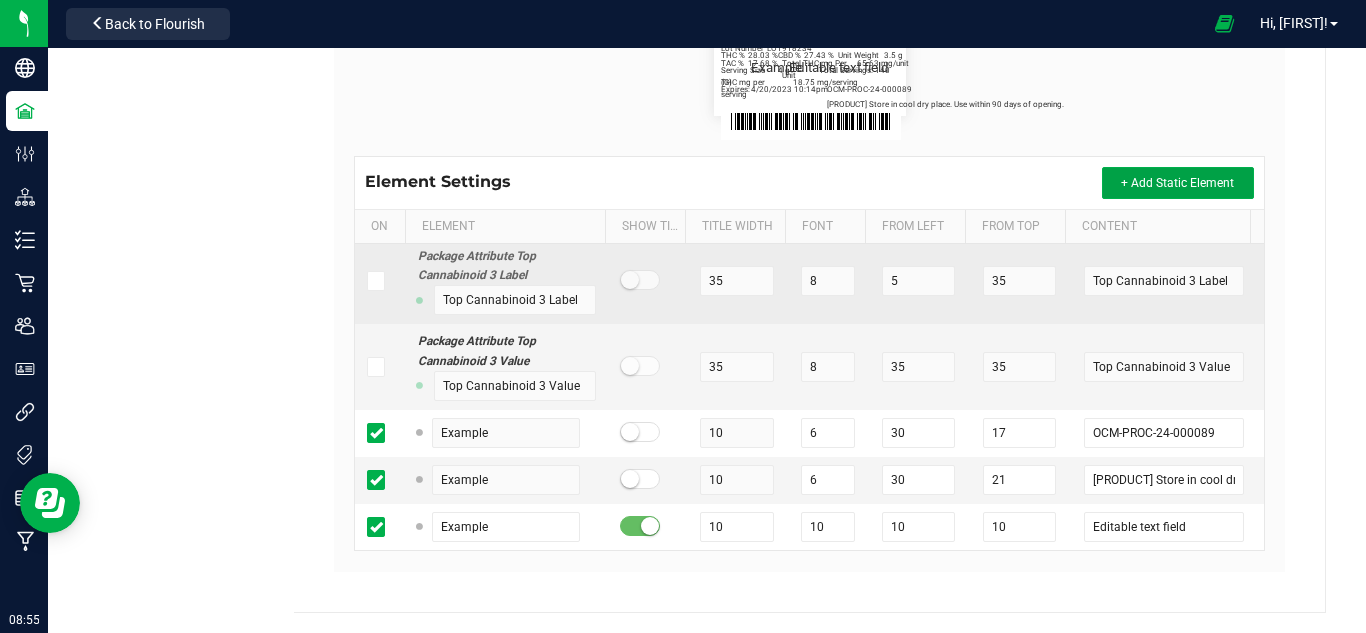 scroll, scrollTop: 18347, scrollLeft: 0, axis: vertical 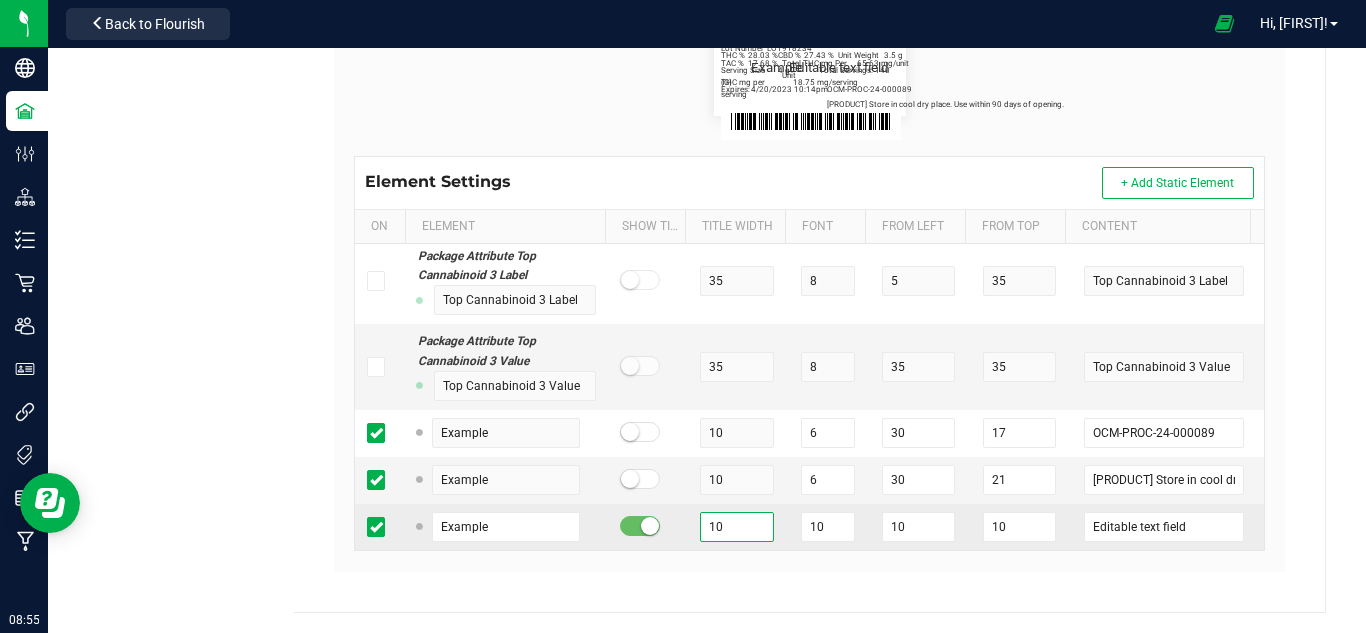 drag, startPoint x: 743, startPoint y: 508, endPoint x: 681, endPoint y: 508, distance: 62 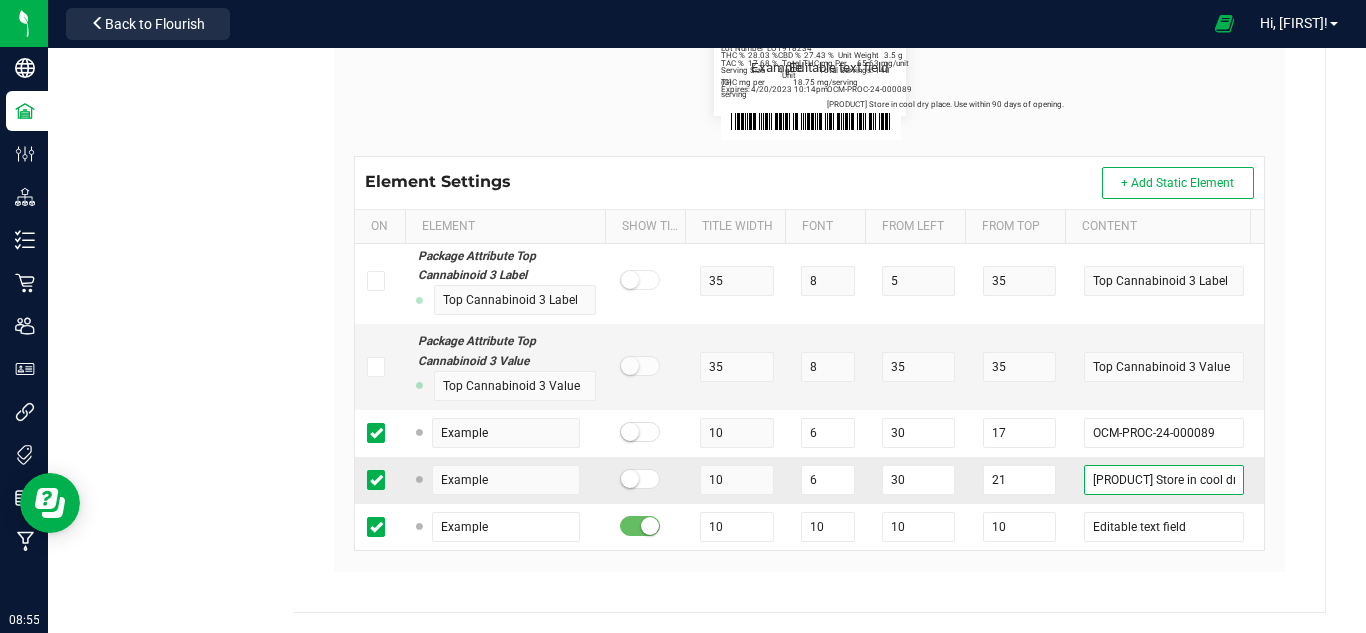 click on "[PRODUCT] Store in cool dry place. Use within 90 days of opening." at bounding box center [1163, 480] 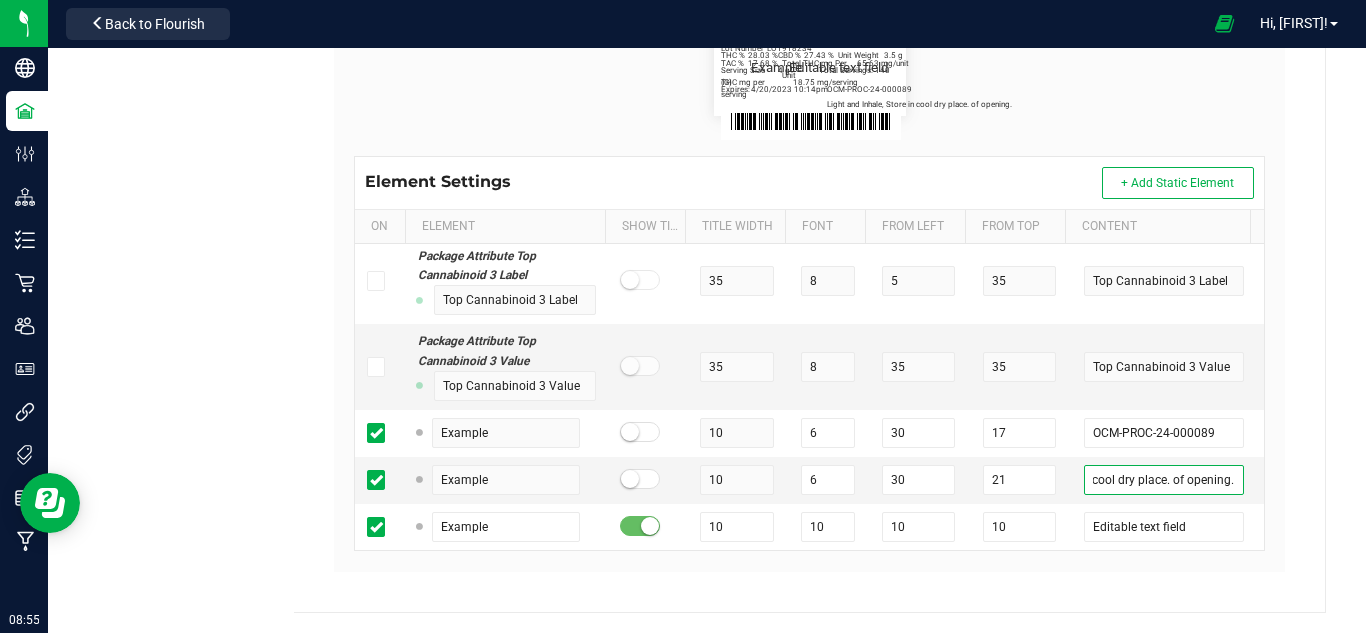 scroll, scrollTop: 0, scrollLeft: 137, axis: horizontal 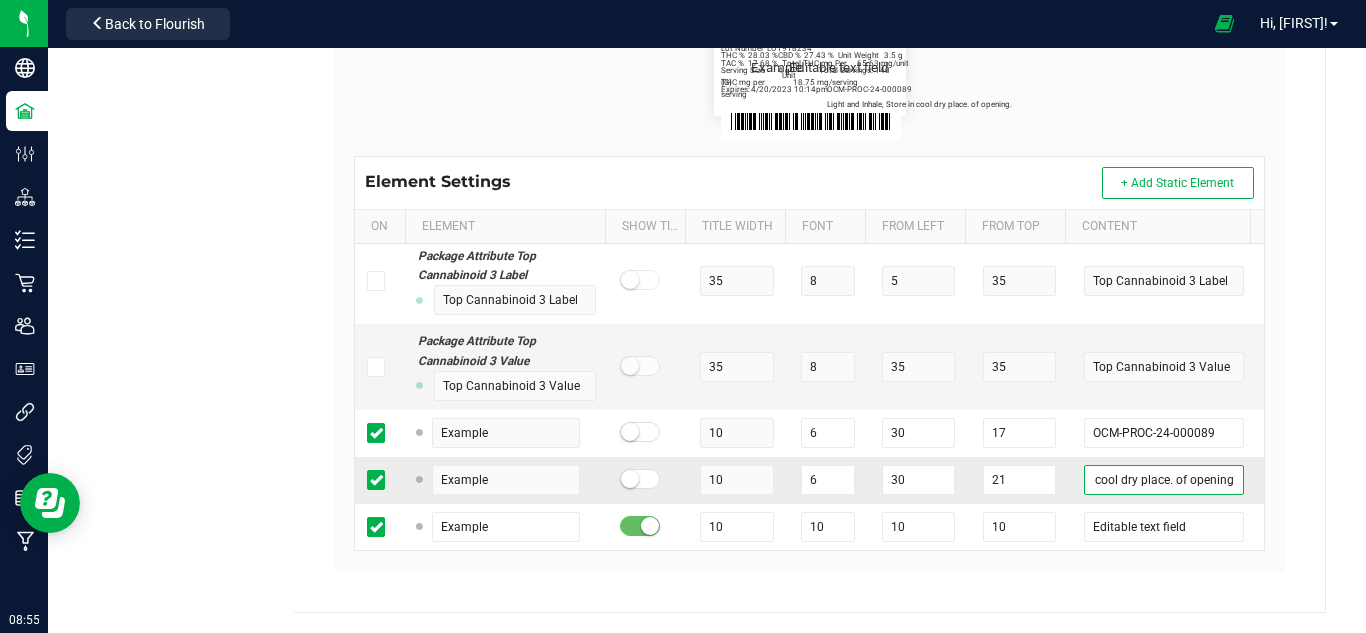 click on "Light and Inhale, Store in  cool dry place. of opening." at bounding box center [1163, 480] 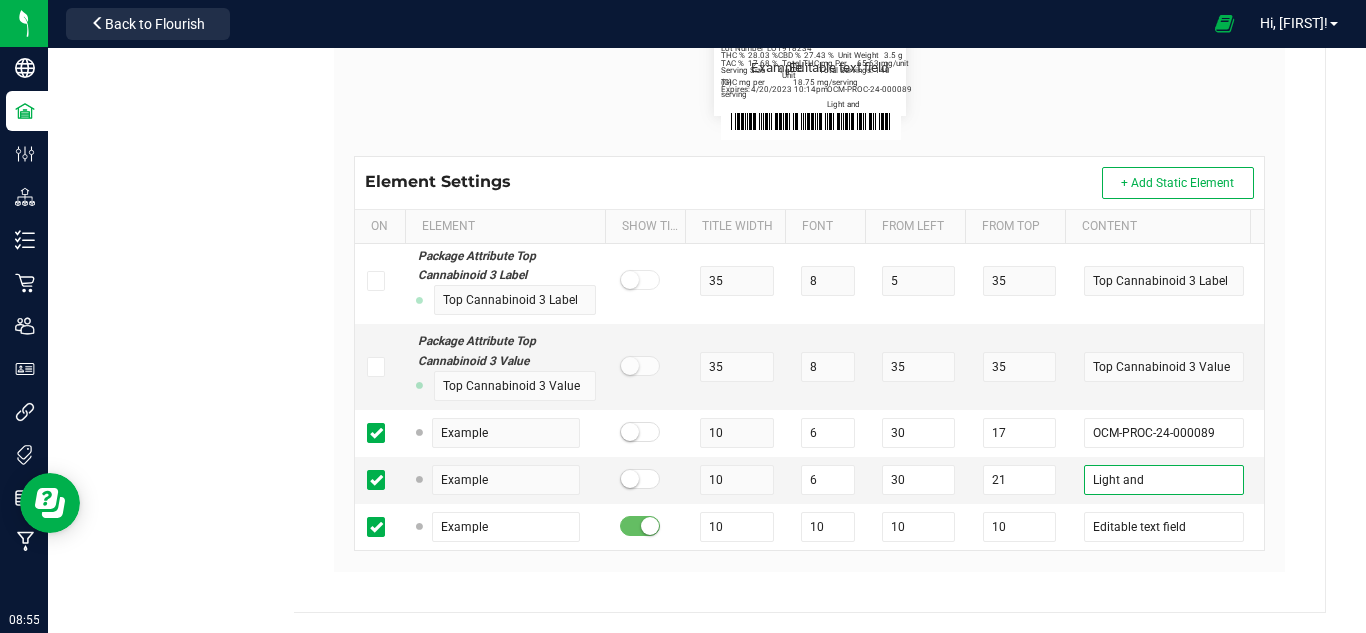 scroll, scrollTop: 0, scrollLeft: 0, axis: both 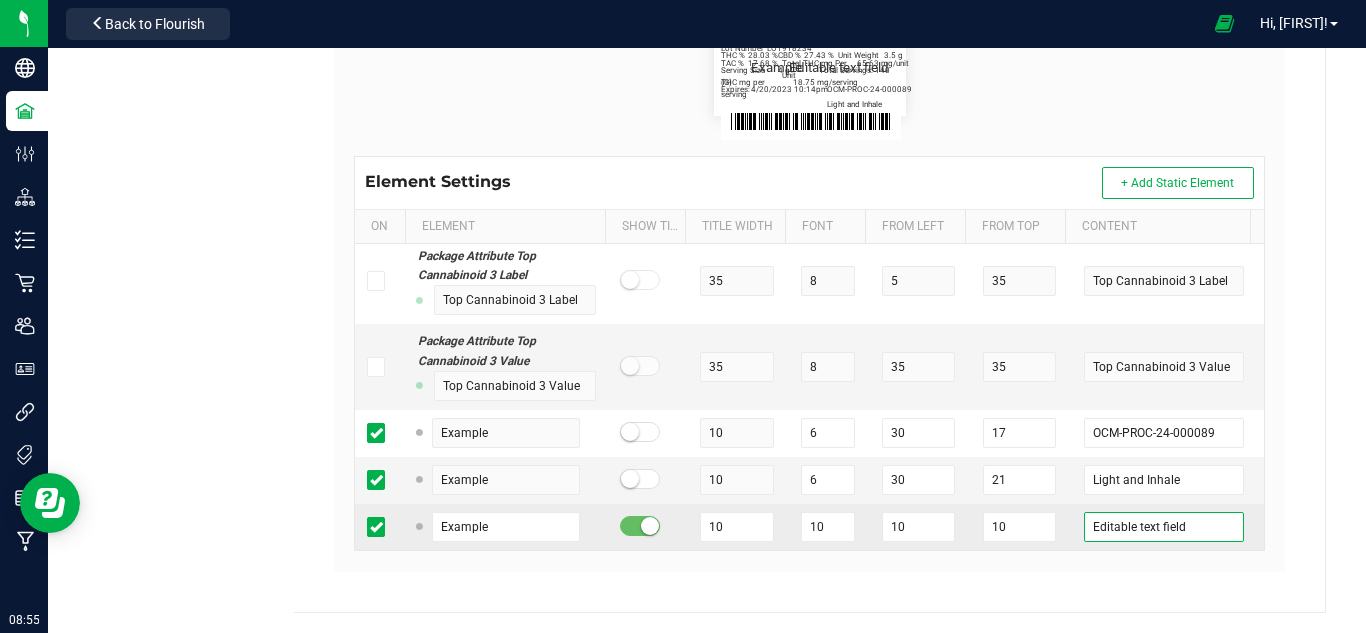 drag, startPoint x: 1182, startPoint y: 502, endPoint x: 1070, endPoint y: 493, distance: 112.36102 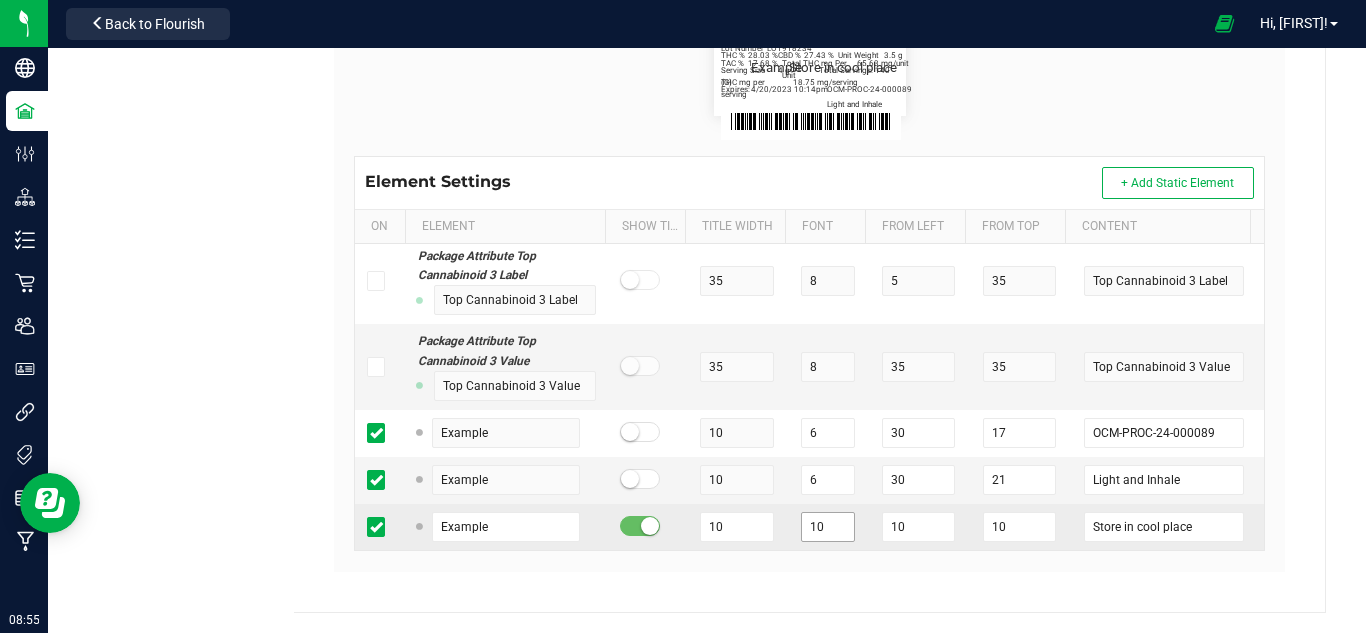 click at bounding box center (650, 526) 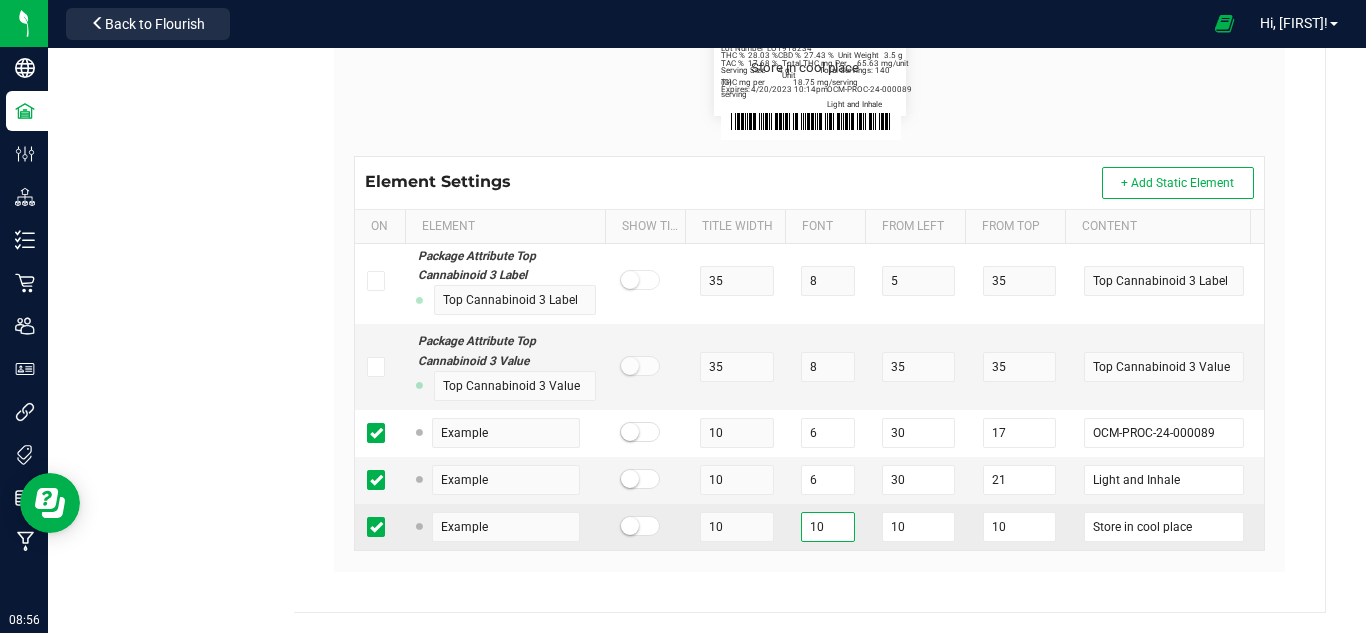 click on "10" at bounding box center [828, 527] 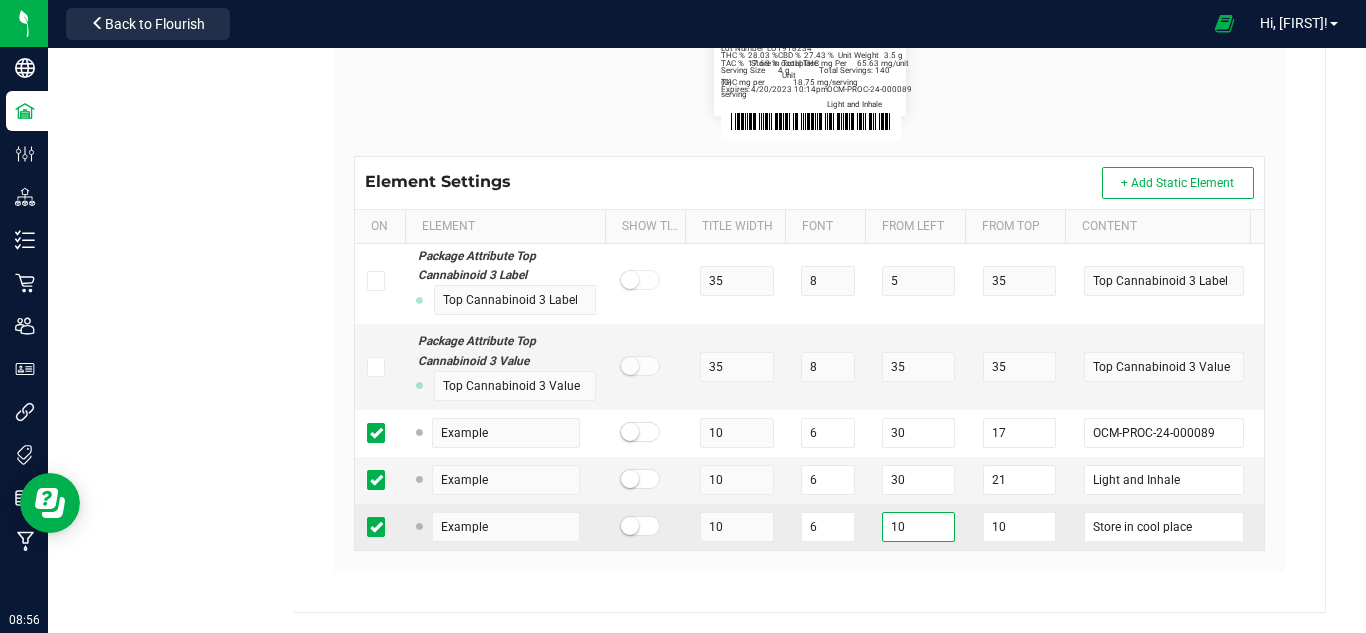 drag, startPoint x: 903, startPoint y: 504, endPoint x: 859, endPoint y: 506, distance: 44.04543 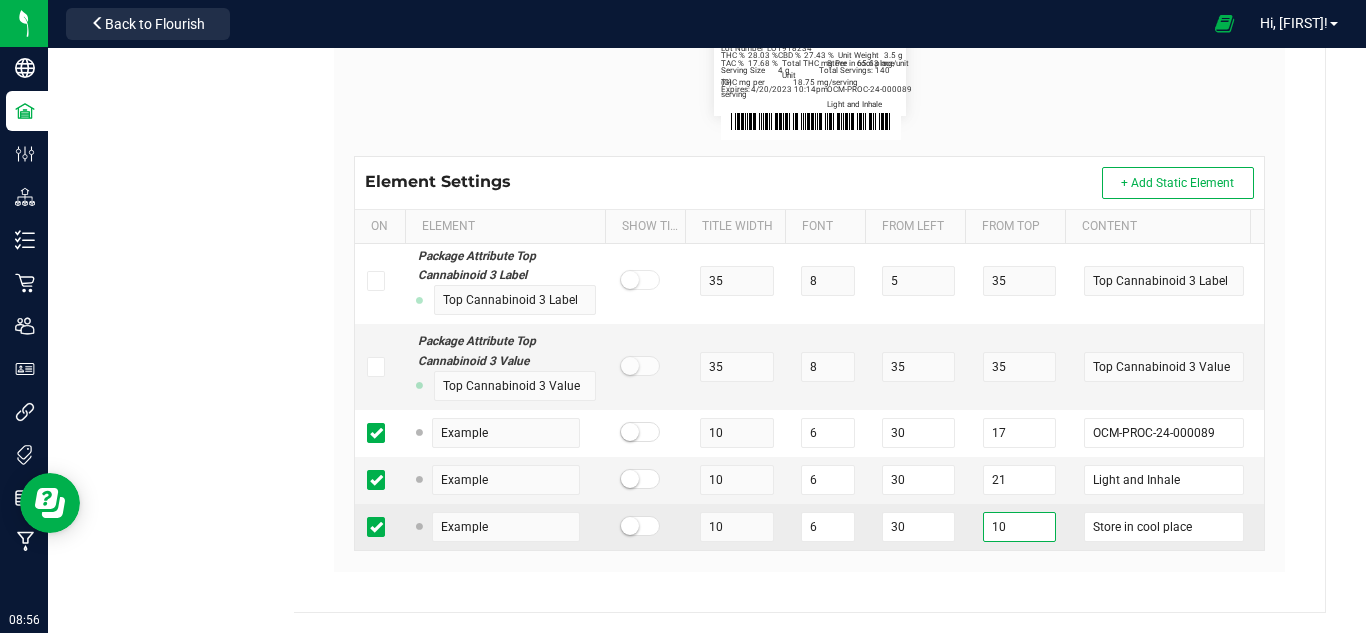drag, startPoint x: 1010, startPoint y: 510, endPoint x: 954, endPoint y: 503, distance: 56.435802 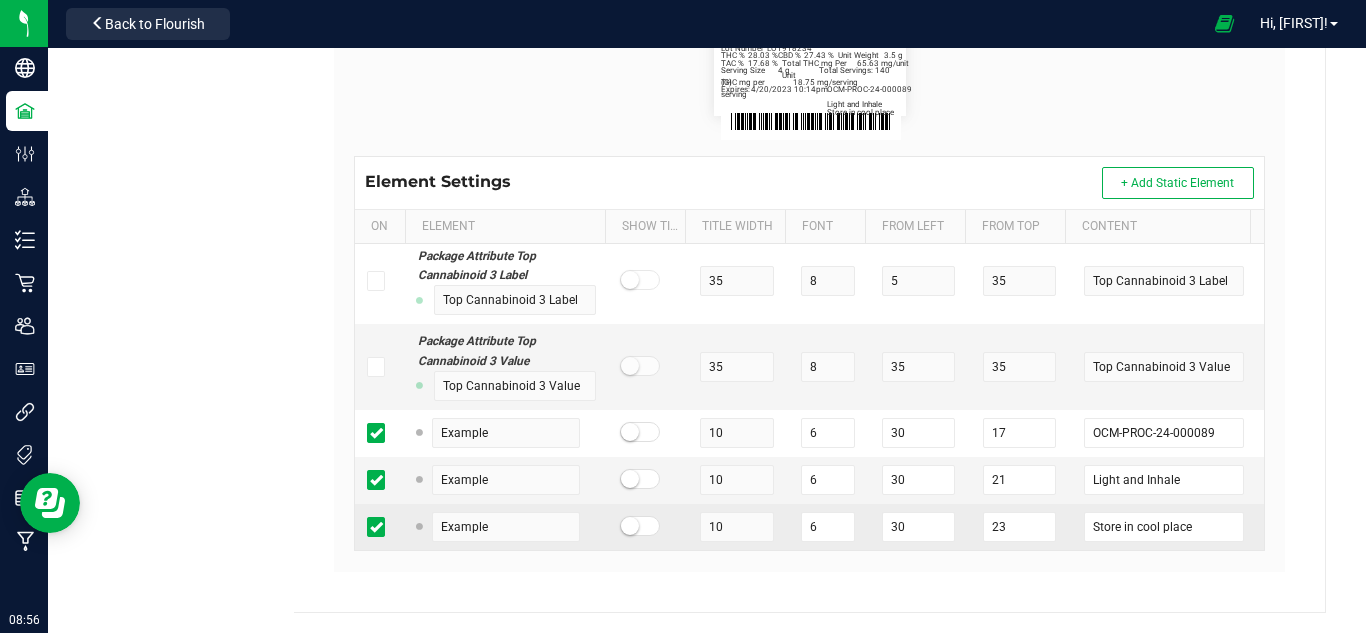 click on "[COMPANY] LLC. License#:[LICENSE] Type Package Labels Template [PRODUCT] [PRODUCT] Cancel Save Name [PRODUCT] Default Printer DPI Setting 203 (8 dots/mm) Try It! QZ Status: Connected Network printer? Test Print Label Dimensions Width (in.): 2 Height (in.): 1 Barcode Package ID Lot Number Lab Test URL Type: Bar code Size: 6 From Left: 2 From Top: 22 [PRODUCT] Lot Number LOT918234 Serving Size (G) 4 g Unit Weight 3.5 g Expires: [MONTH]/[DAY]/[YEAR] [TIME][AMPM] TAC % 17.68 % THC % 28.03 % THC mg per serving 18.75 mg/serving Total THC mg Per Unit 65.63 mg/unit CBD % 27.43 % Total Servings: 140 [LICENSE] [PRODUCT] Store in cool place Element Settings + Add Static Element On Element Show Title Title Width Font From Left From Top Content Item/Variation Name SKU Name 25 5 2 3 [PRODUCT] Package Lot Number Lot Number 12 6 2 6 LOT918234 Item Serving Size (Grams) Serving Size (G) 15 6 2 12 4 g 12 6 33" at bounding box center [809, 115] 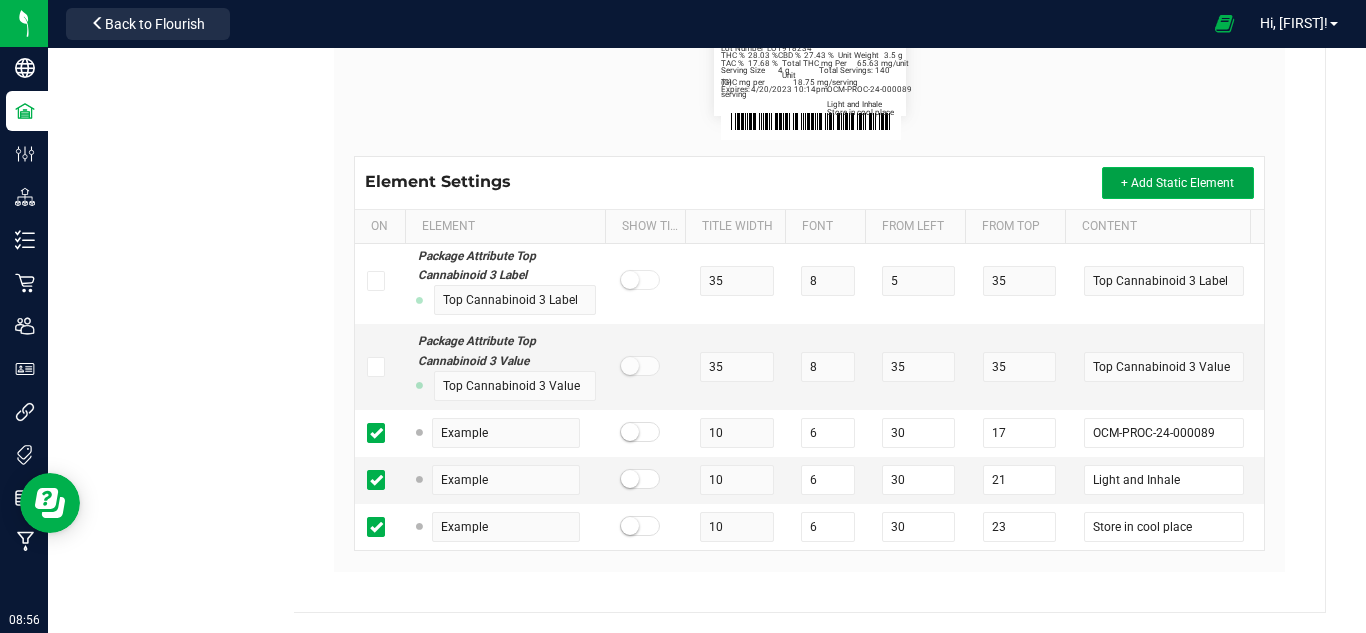 click on "+ Add Static Element" at bounding box center [1177, 183] 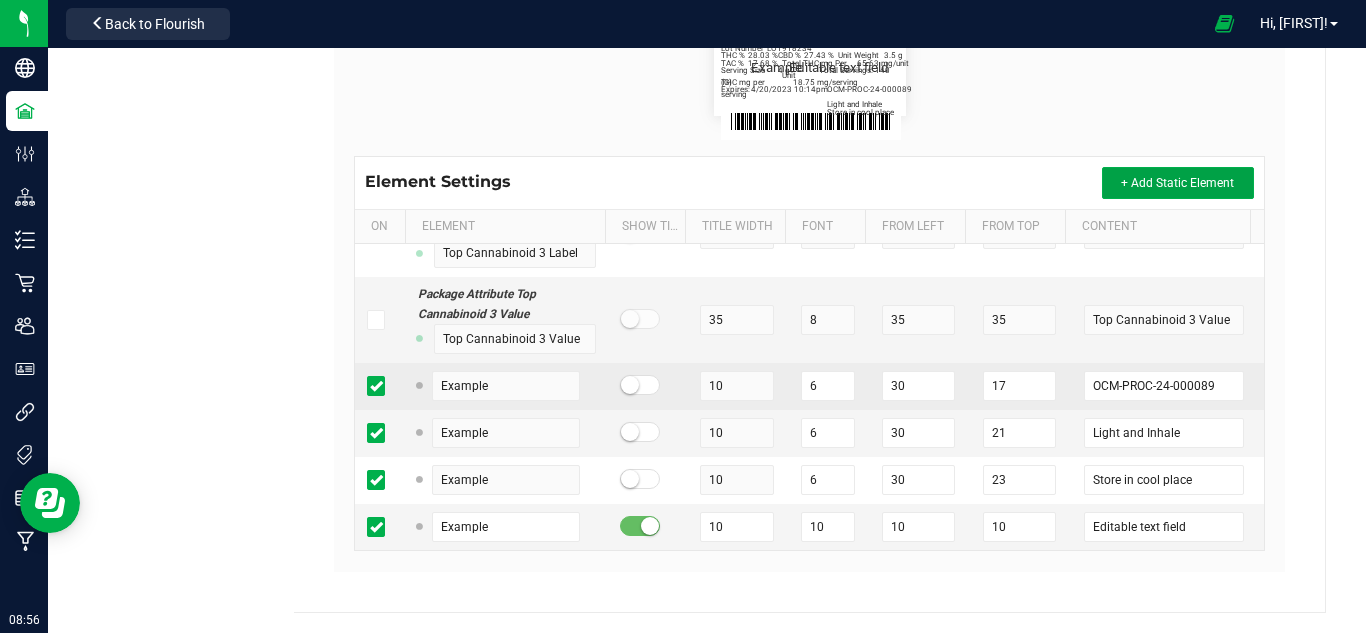 scroll, scrollTop: 18394, scrollLeft: 0, axis: vertical 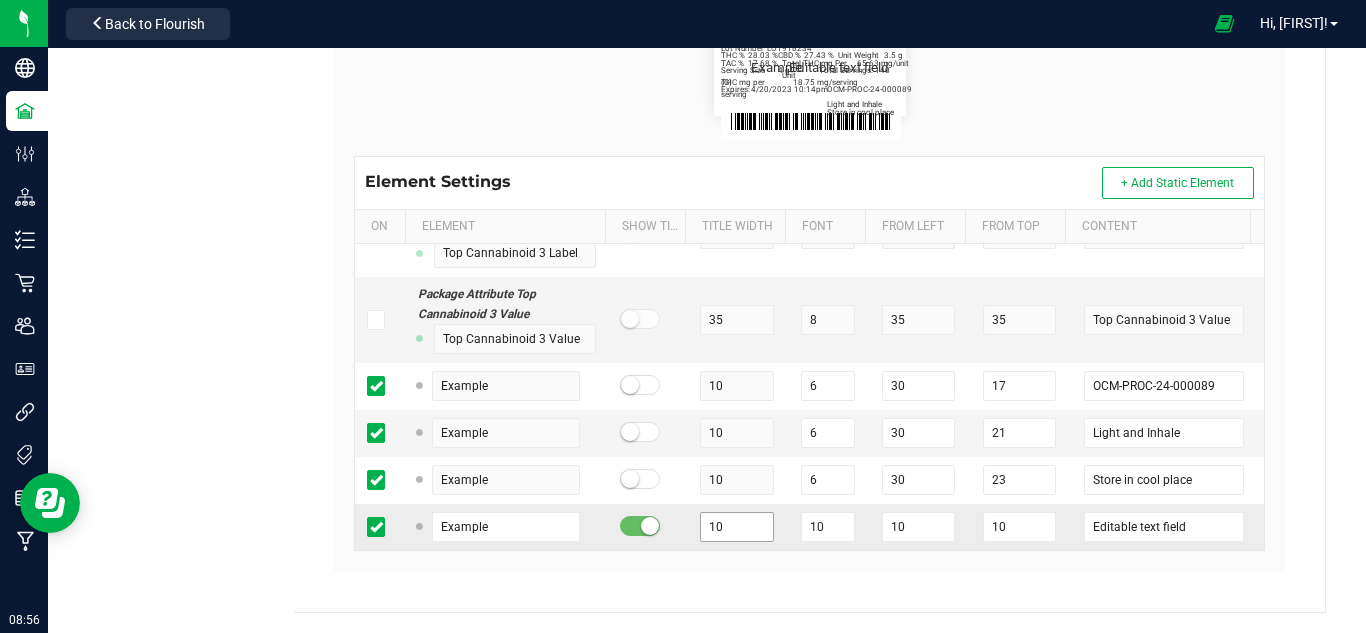 click at bounding box center [640, 526] 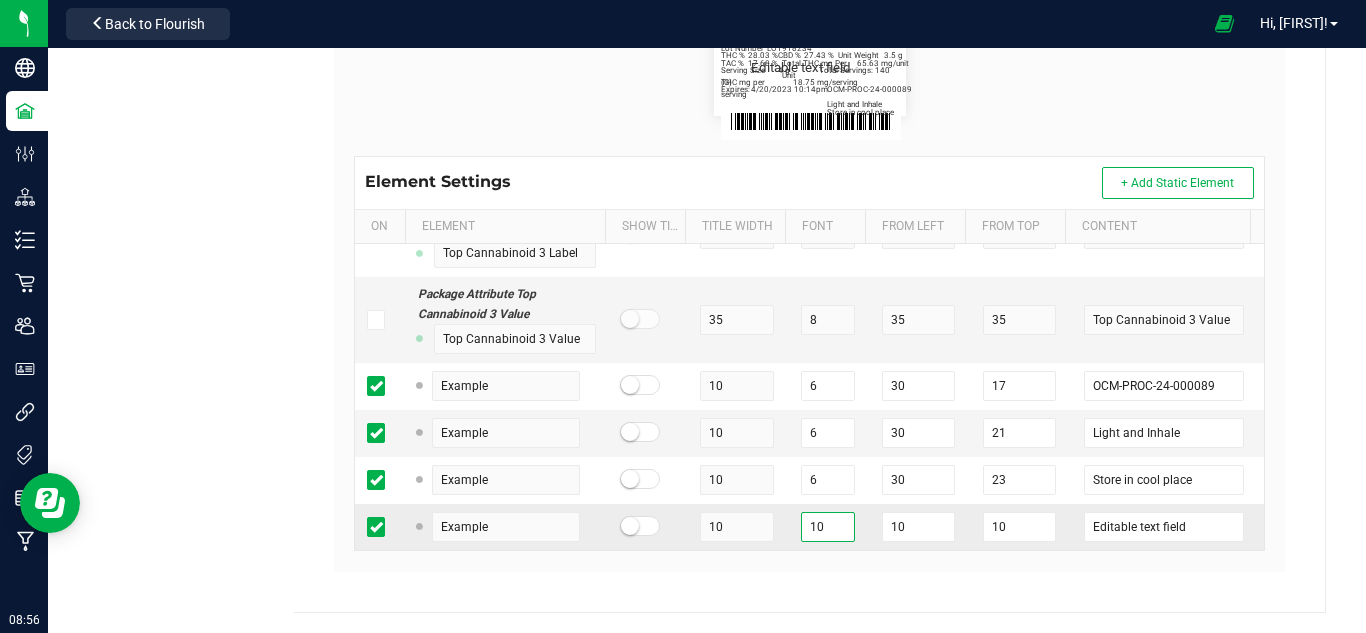 drag, startPoint x: 836, startPoint y: 506, endPoint x: 798, endPoint y: 506, distance: 38 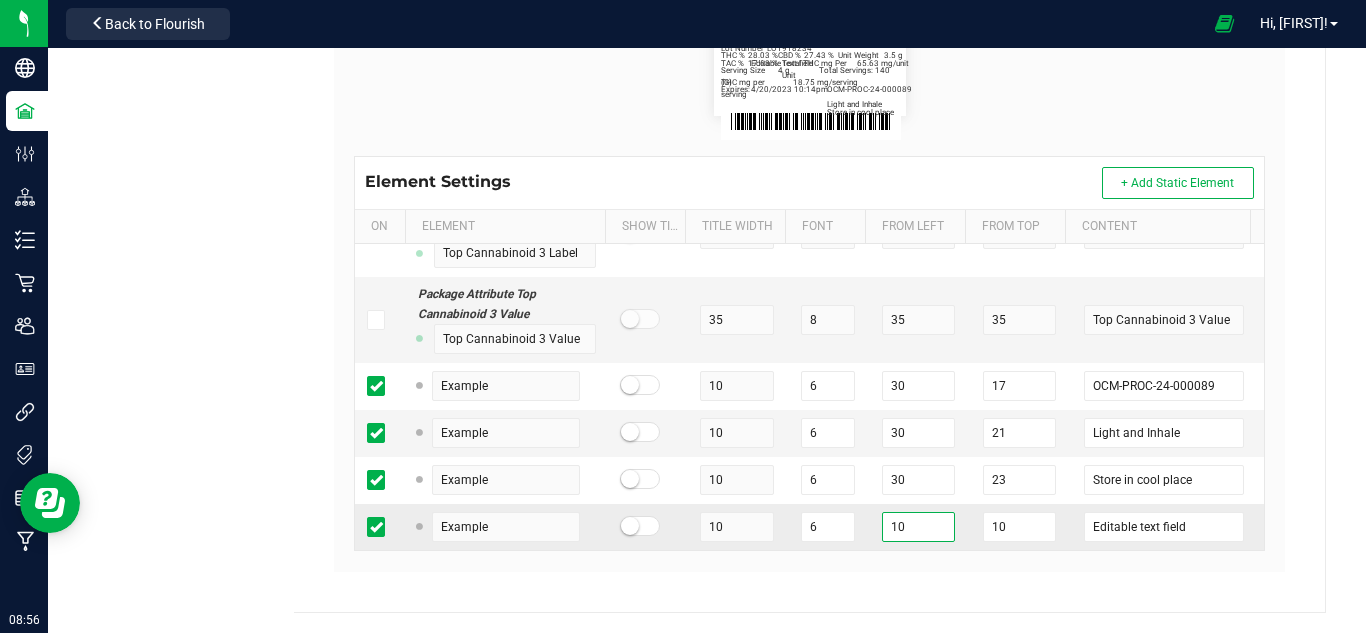 drag, startPoint x: 911, startPoint y: 515, endPoint x: 877, endPoint y: 515, distance: 34 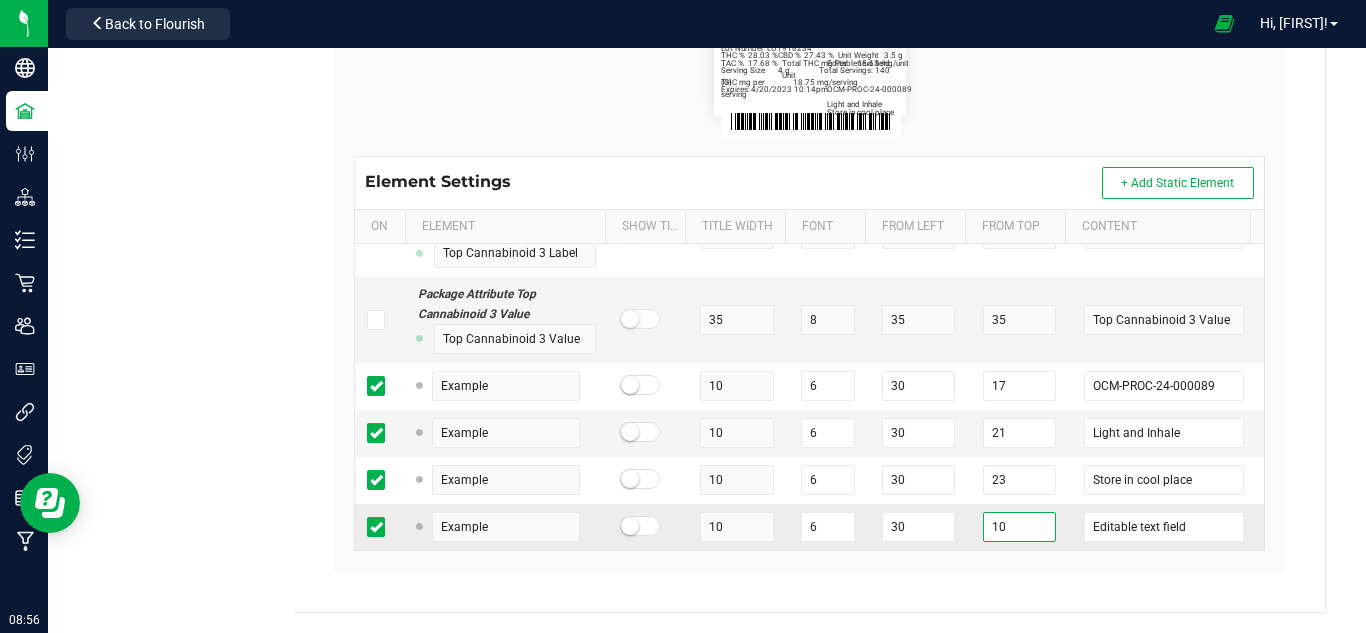 drag, startPoint x: 1020, startPoint y: 516, endPoint x: 960, endPoint y: 503, distance: 61.39218 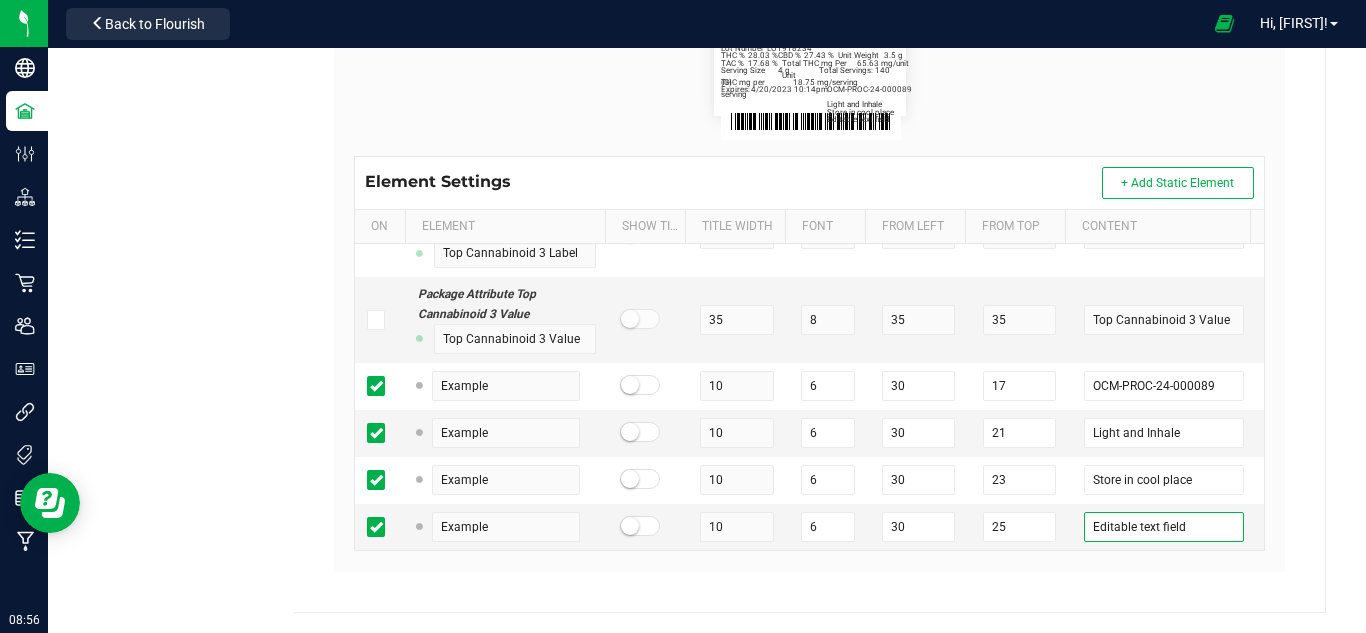 drag, startPoint x: 1180, startPoint y: 507, endPoint x: 1317, endPoint y: 434, distance: 155.2353 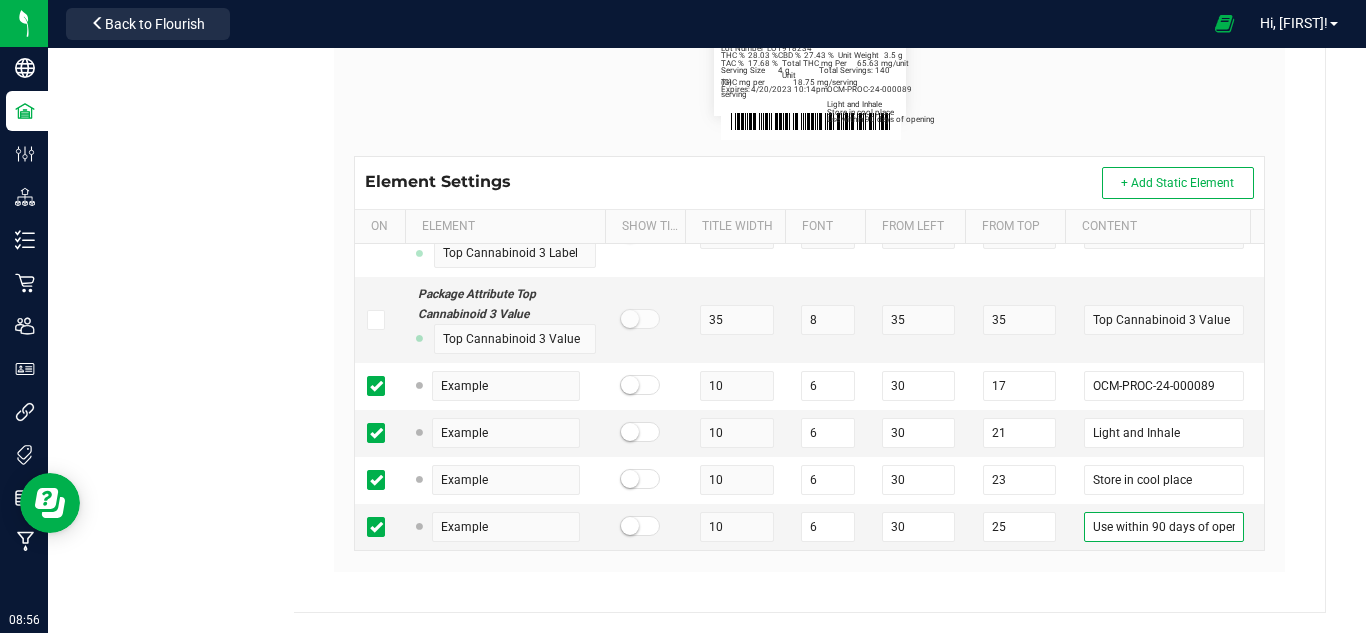scroll, scrollTop: 0, scrollLeft: 19, axis: horizontal 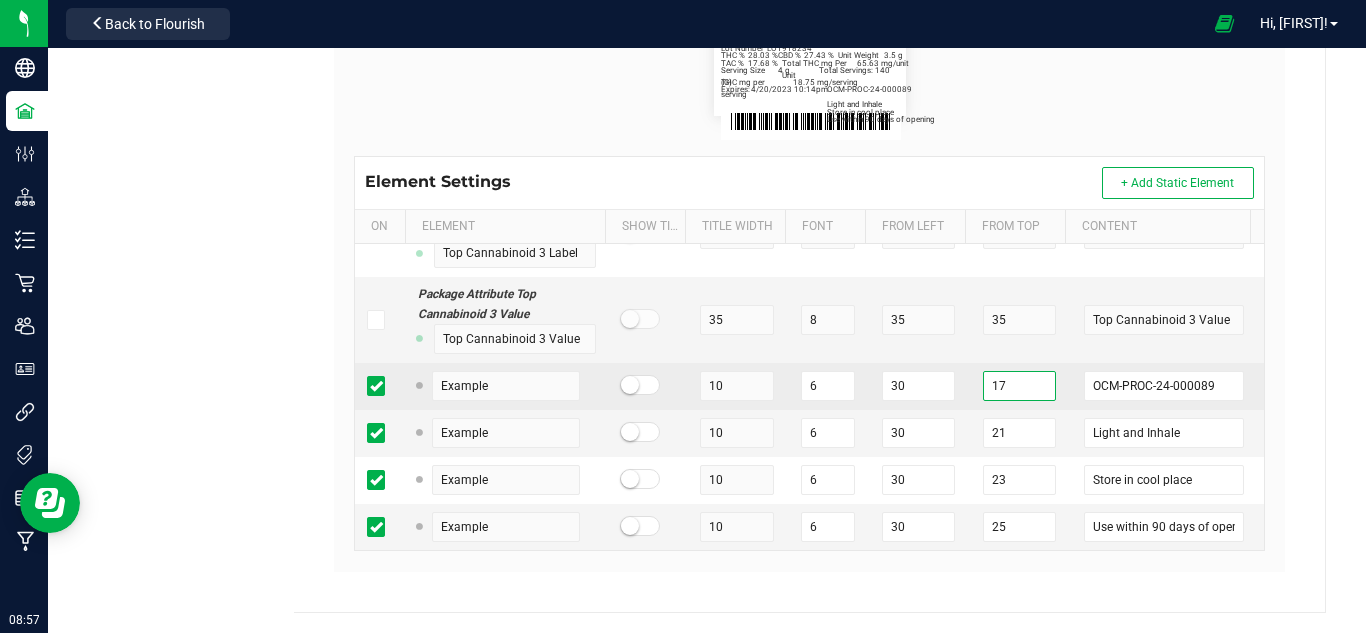 click on "17" at bounding box center [1019, 386] 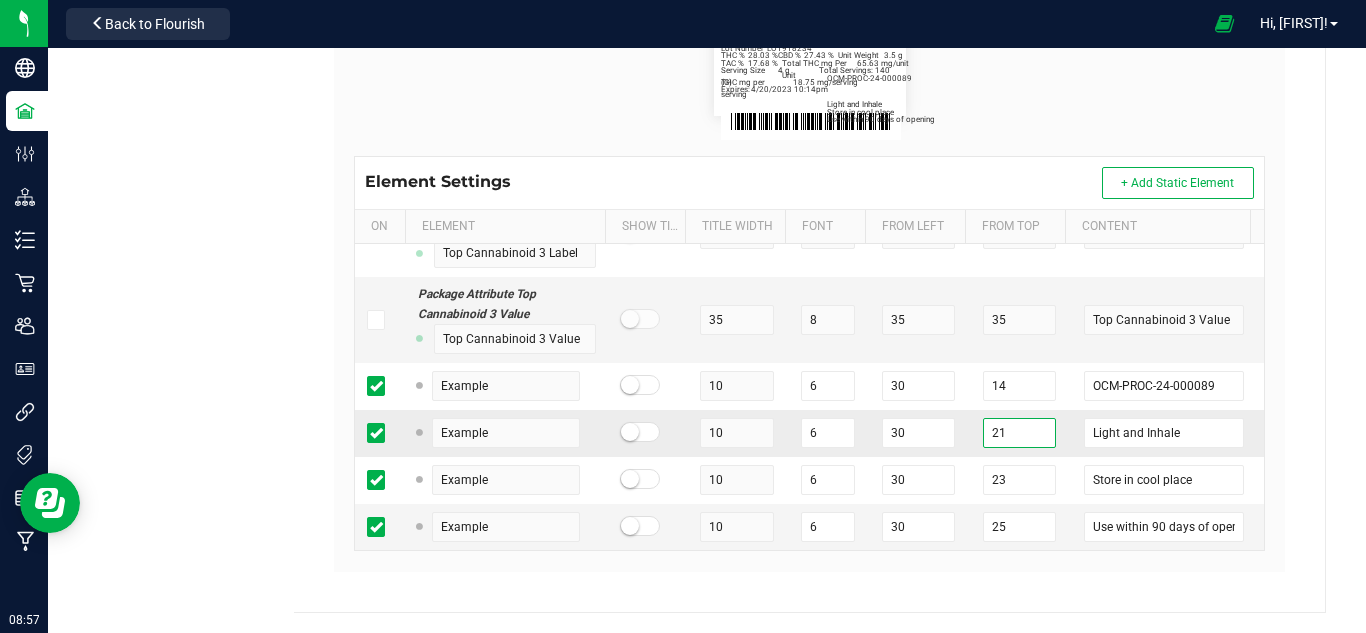 click on "21" at bounding box center (1019, 433) 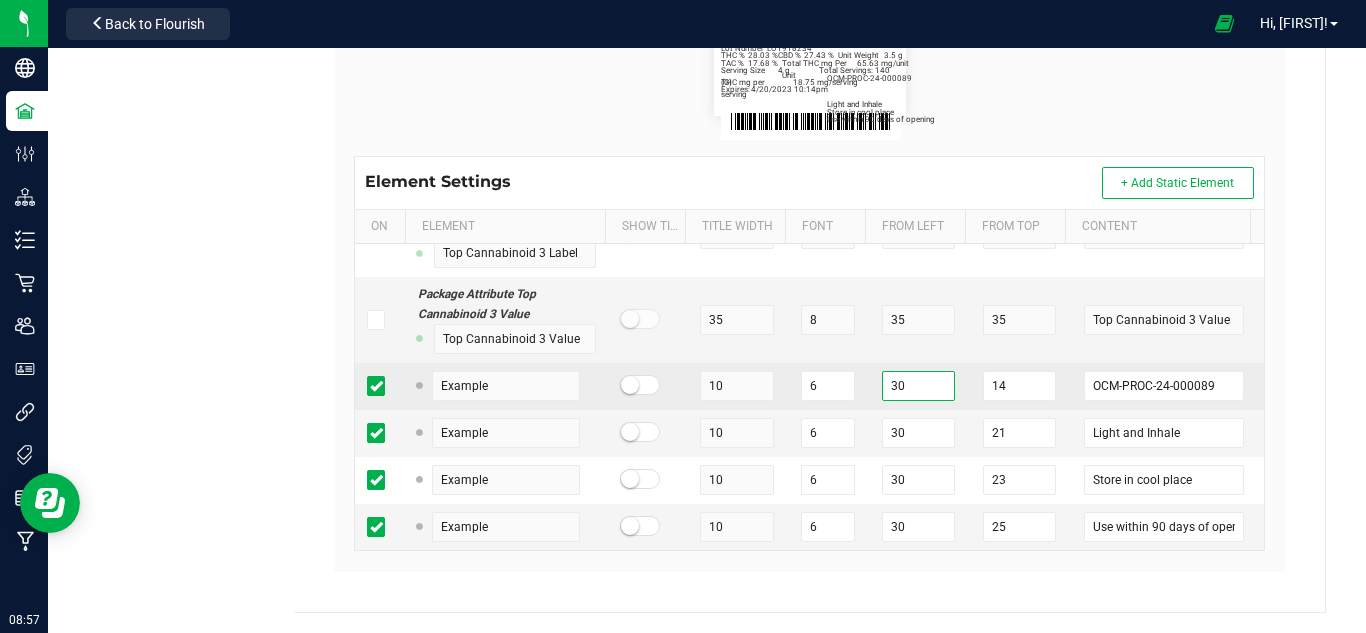 click on "30" at bounding box center [918, 386] 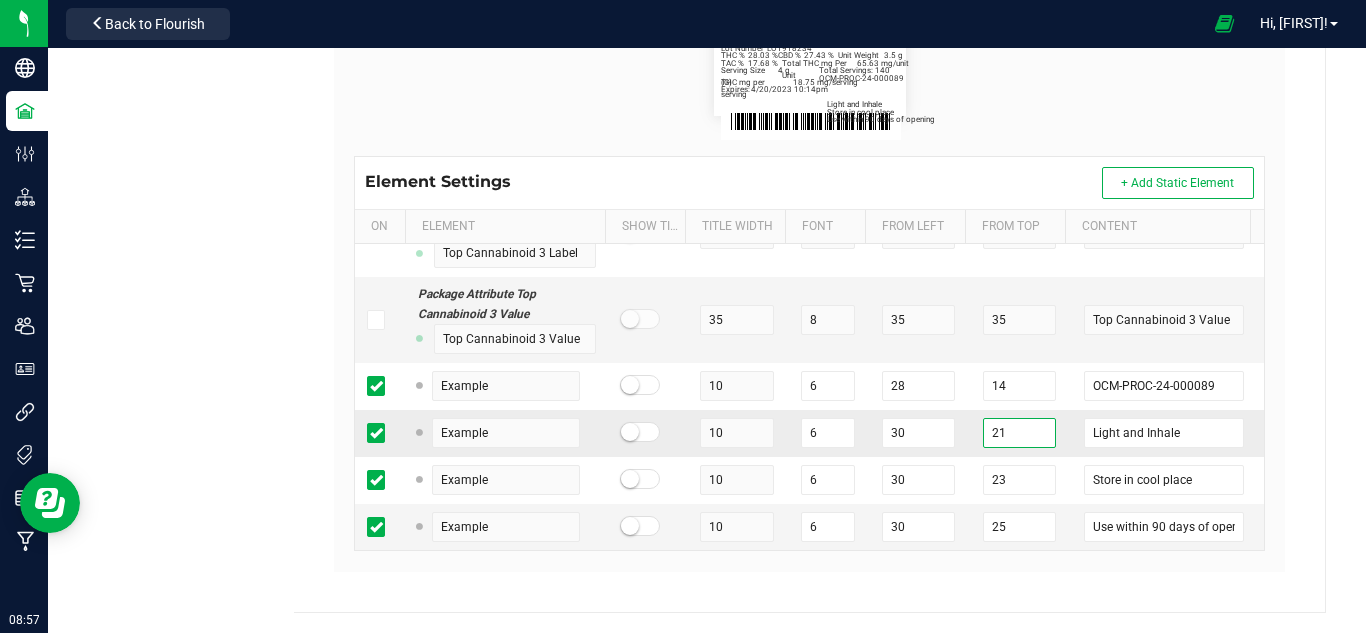 click on "21" at bounding box center [1019, 433] 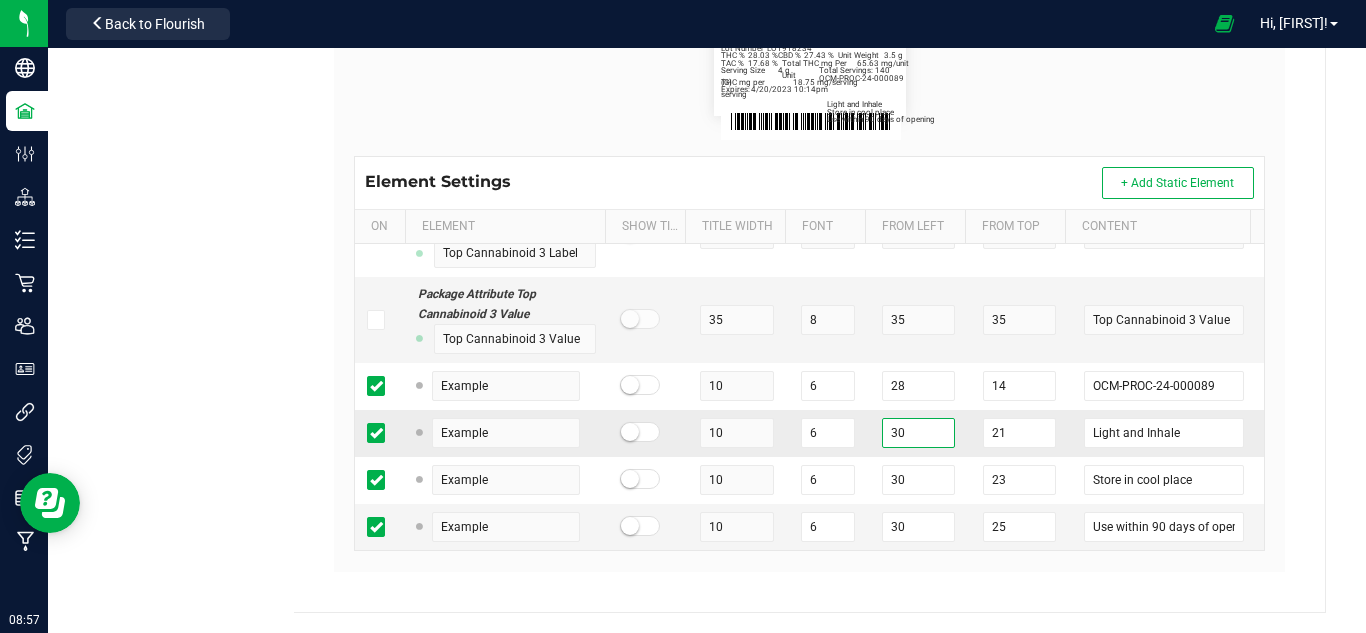 click on "30" at bounding box center (918, 433) 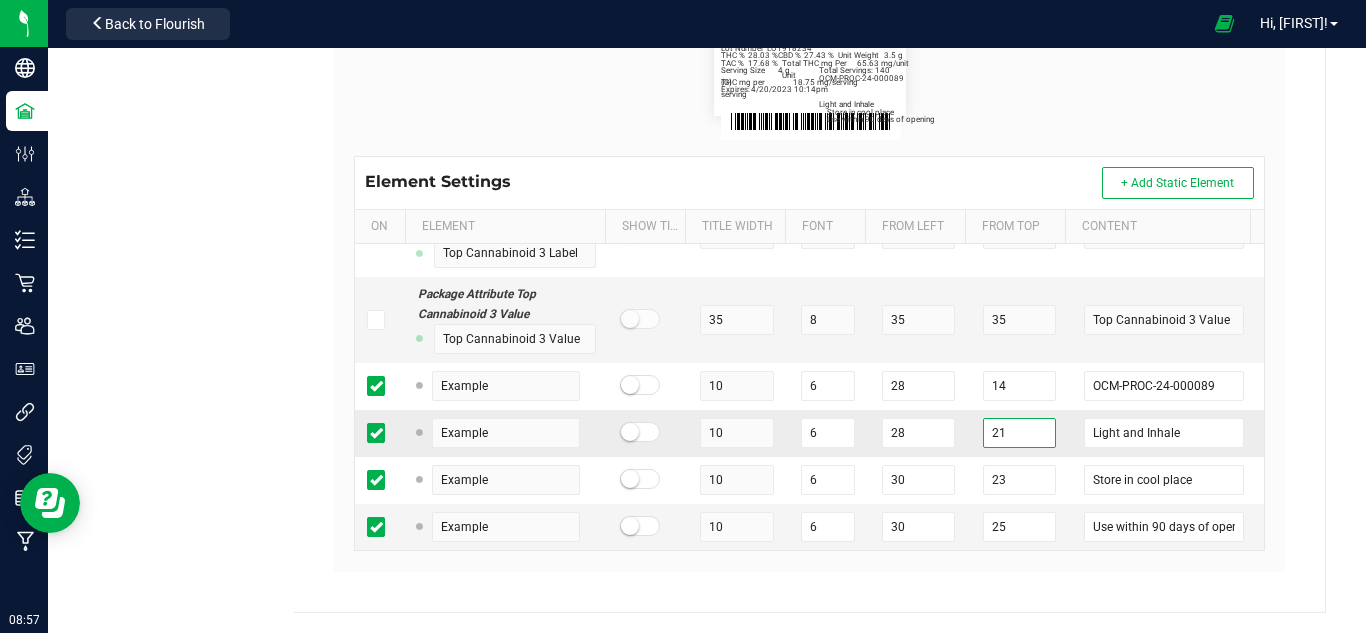 click on "21" at bounding box center (1019, 433) 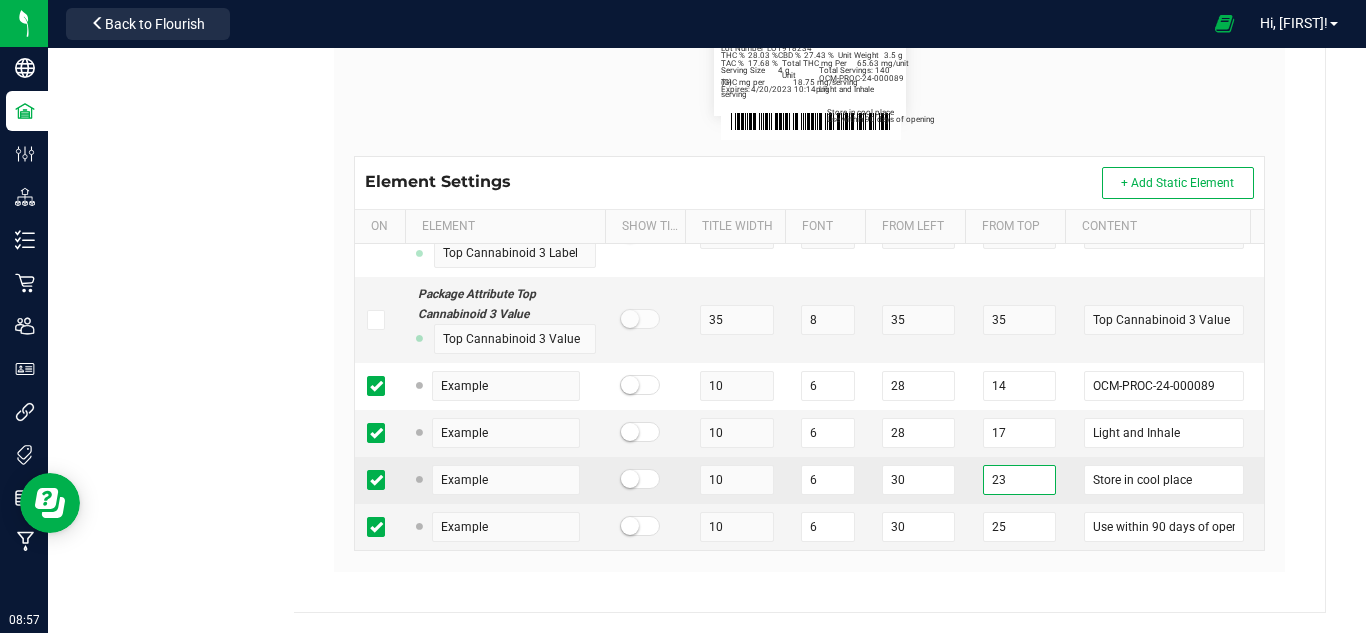 click on "23" at bounding box center (1019, 480) 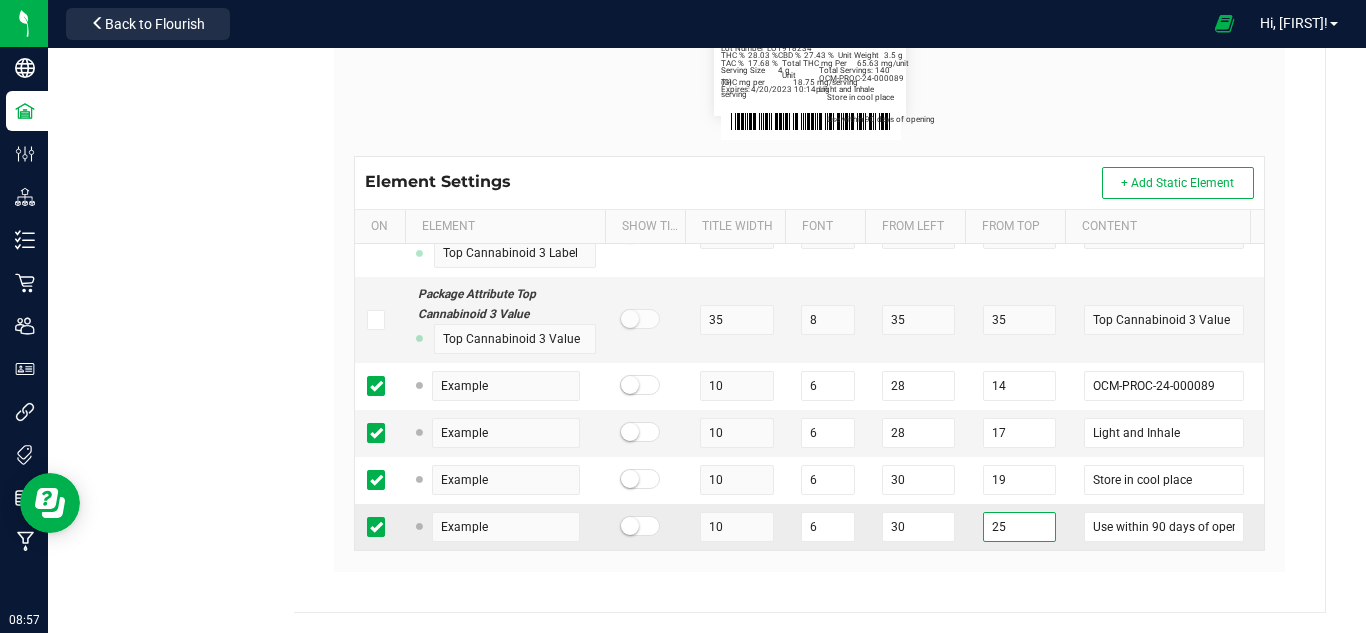 click on "25" at bounding box center (1019, 527) 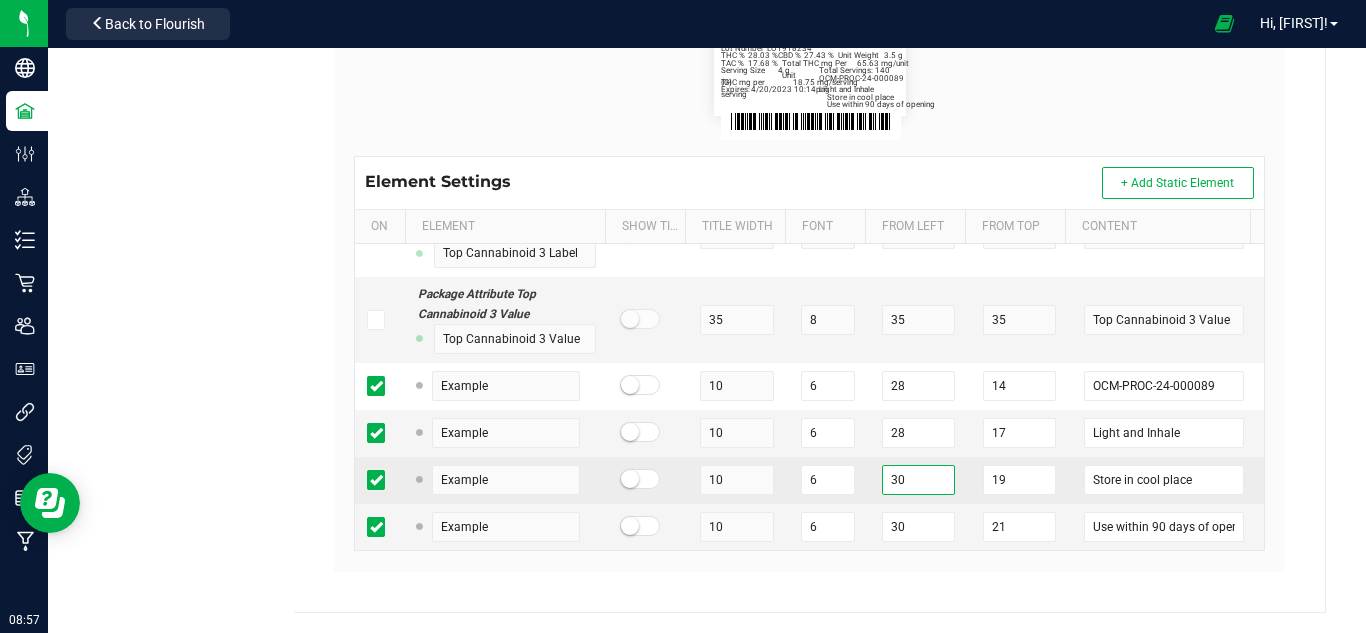click on "30" at bounding box center [918, 480] 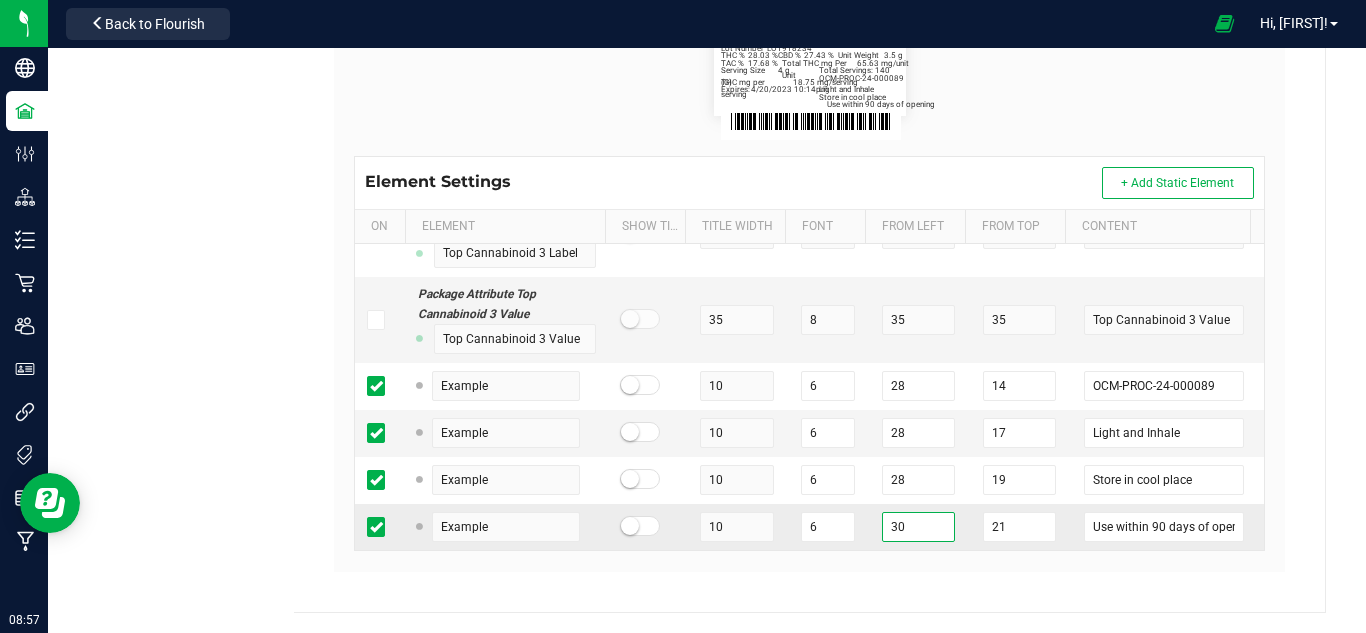 click on "30" at bounding box center (918, 527) 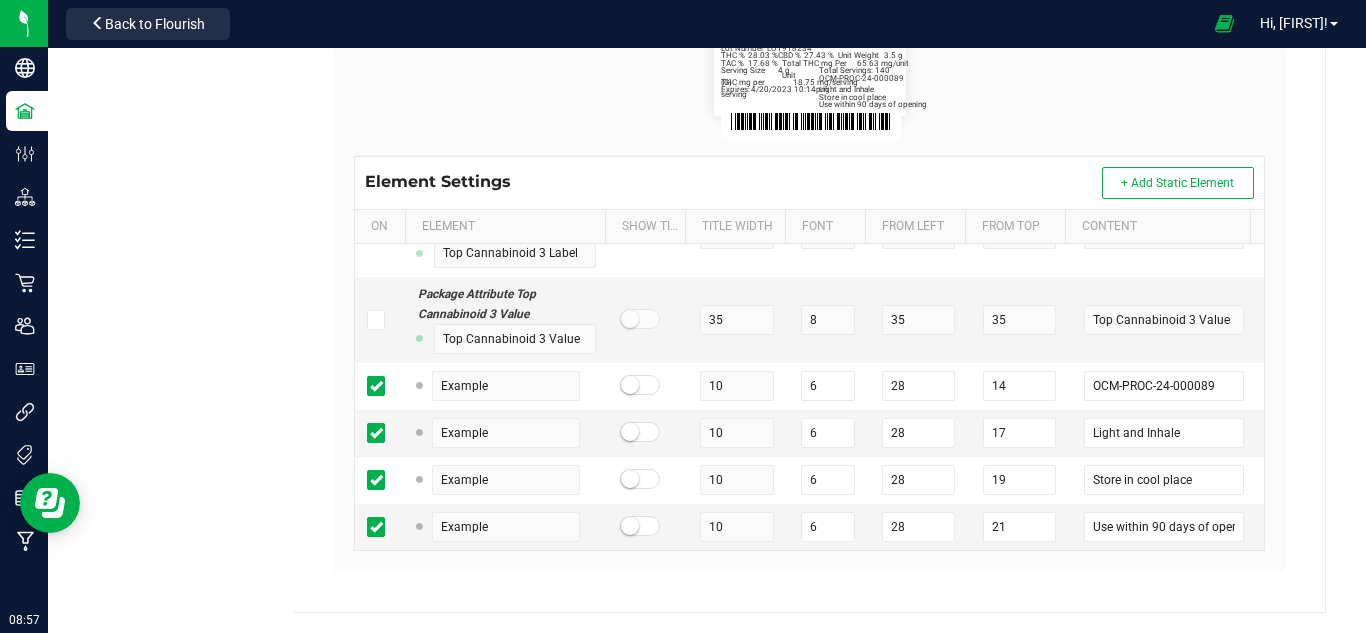 click on "Name [PRODUCT] Default Printer DPI Setting 203 (8 dots/mm) Try It! QZ Status: Connected Network printer? Test Print Label Dimensions Width (in.): 2 Height (in.): 1 Barcode Package ID Lot Number Lab Test URL Type: Bar code Size: 6 From Left: 2 From Top: 22 [PRODUCT] Lot Number LOT918234 Serving Size (G) 4 g Unit Weight 3.5 g Expires: [MONTH]/[DAY]/[YEAR] [TIME][AMPM] TAC % 17.68 % THC % 28.03 % THC mg per serving 18.75 mg/serving Total THC mg Per Unit 65.63 mg/unit CBD % 27.43 % Total Servings: 140 [LICENSE] [PRODUCT] Store in cool place Use within 90 days of opening Element Settings + Add Static Element On Element Show Title Title Width Font From Left From Top Content Item/Variation Name SKU Name 25 5 2 3 [PRODUCT] Package Lot Number Lot Number 12 6 2 6 LOT918234 Item Serving Size (Grams) Serving Size (G) 15 6 2 12 4 g Package > Item Unit Weight Unit Weight 12 6 33 8 3.5 g Lab Test Result Expiration DateExpires: 8" at bounding box center (809, 147) 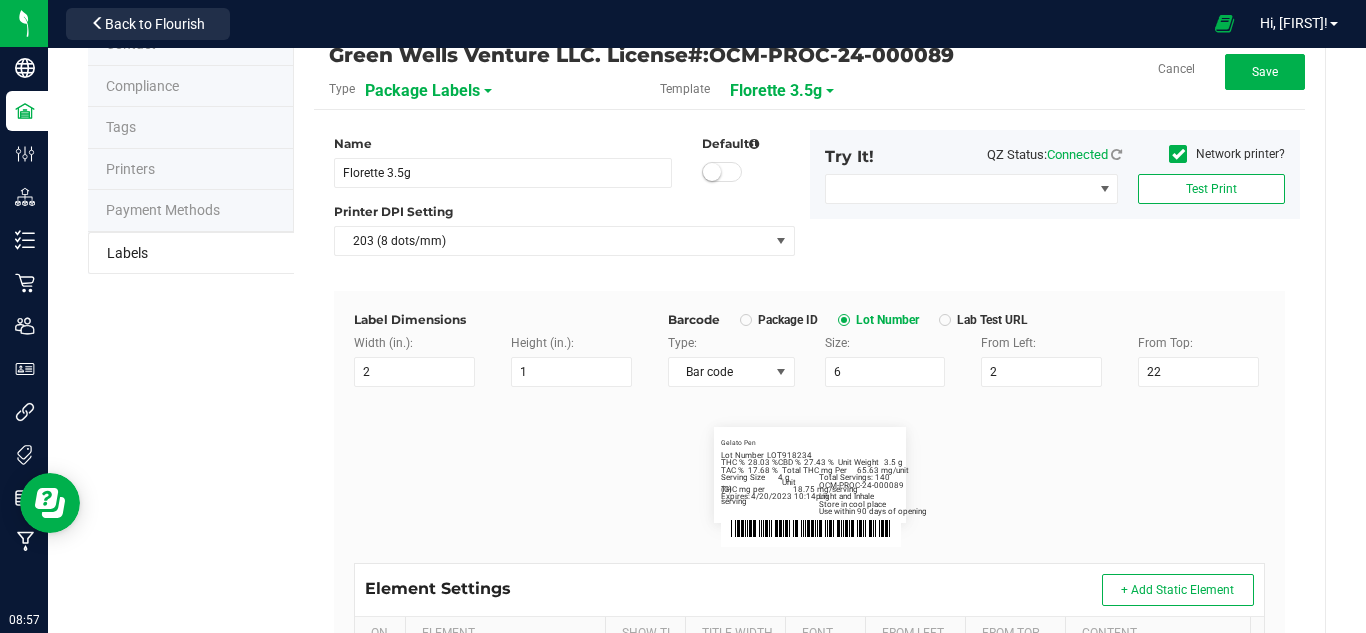 scroll, scrollTop: 0, scrollLeft: 0, axis: both 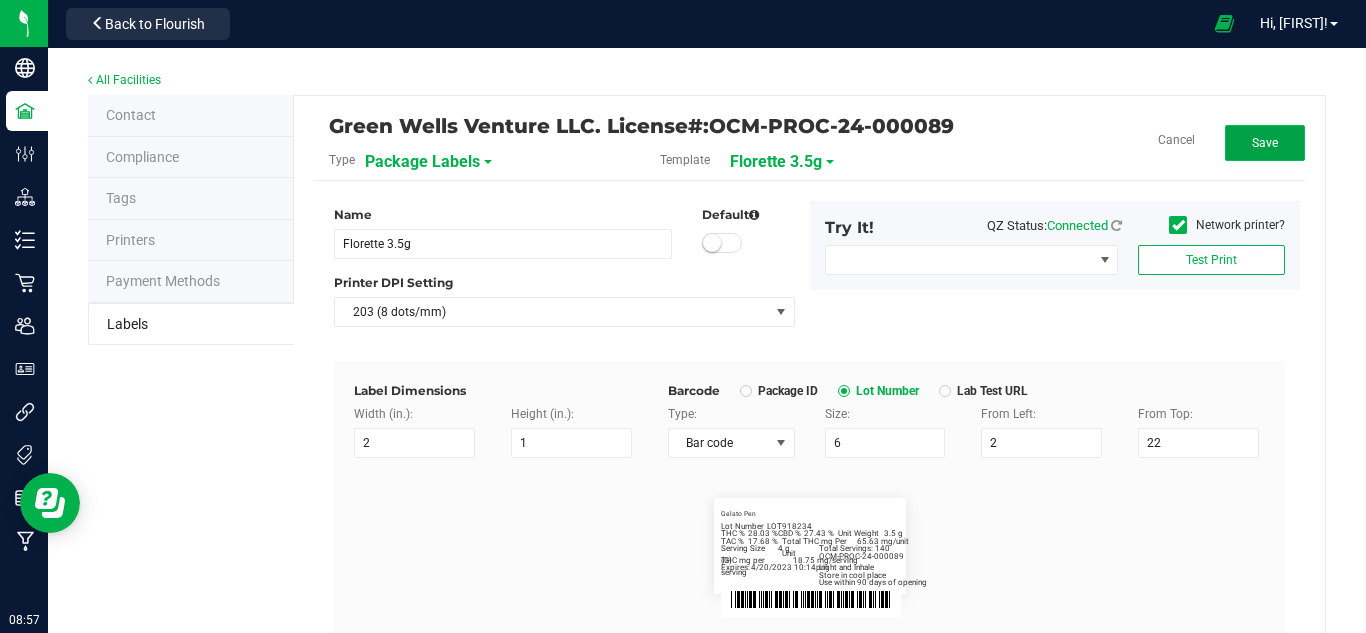 click on "Save" at bounding box center (1265, 143) 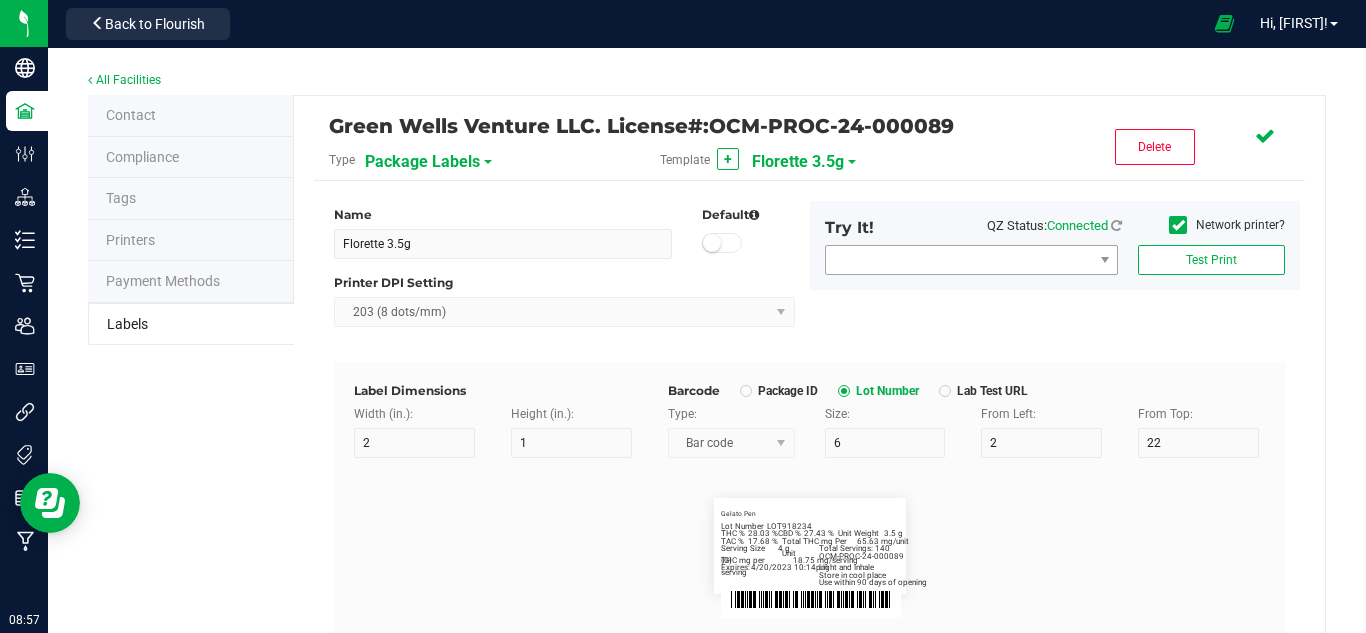 scroll, scrollTop: 18391, scrollLeft: 0, axis: vertical 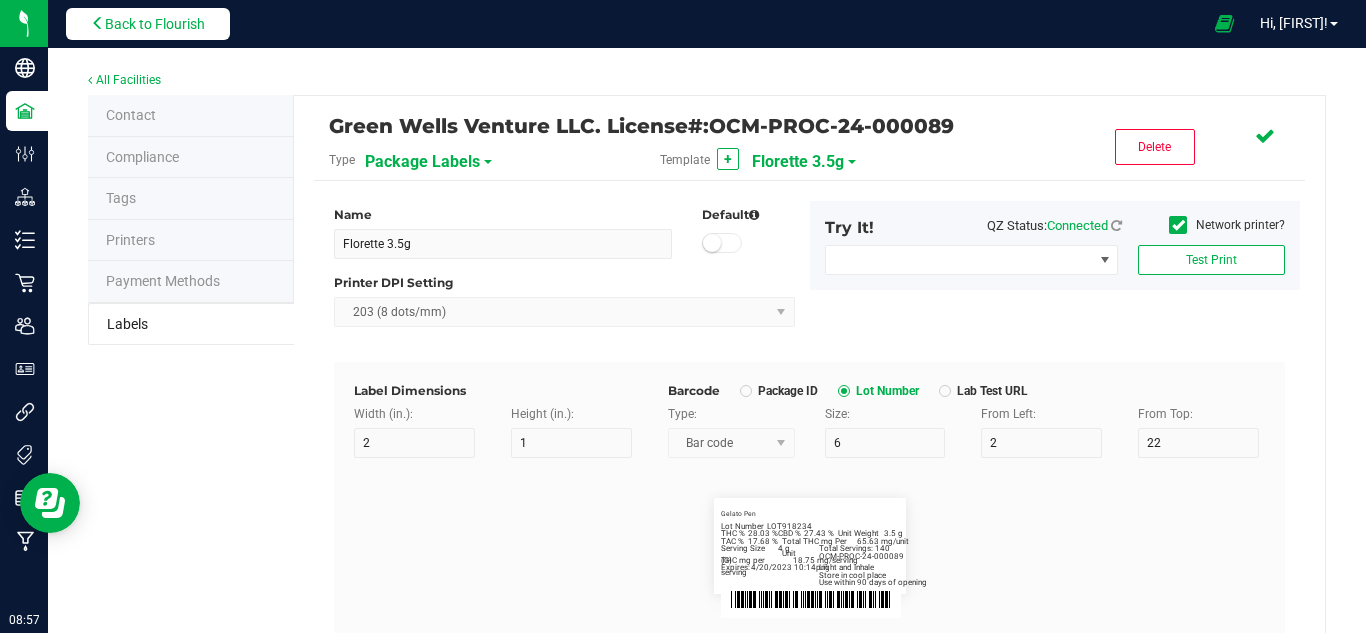 click on "Back to Flourish" at bounding box center (155, 24) 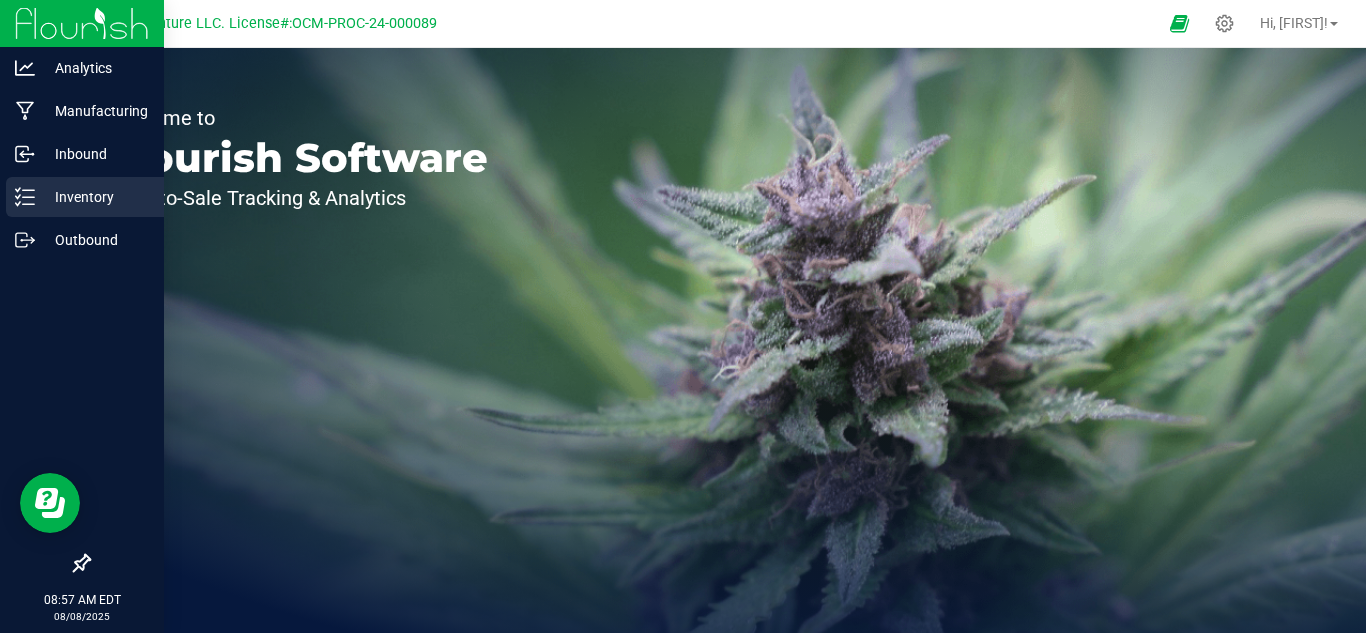 click on "Inventory" at bounding box center (95, 197) 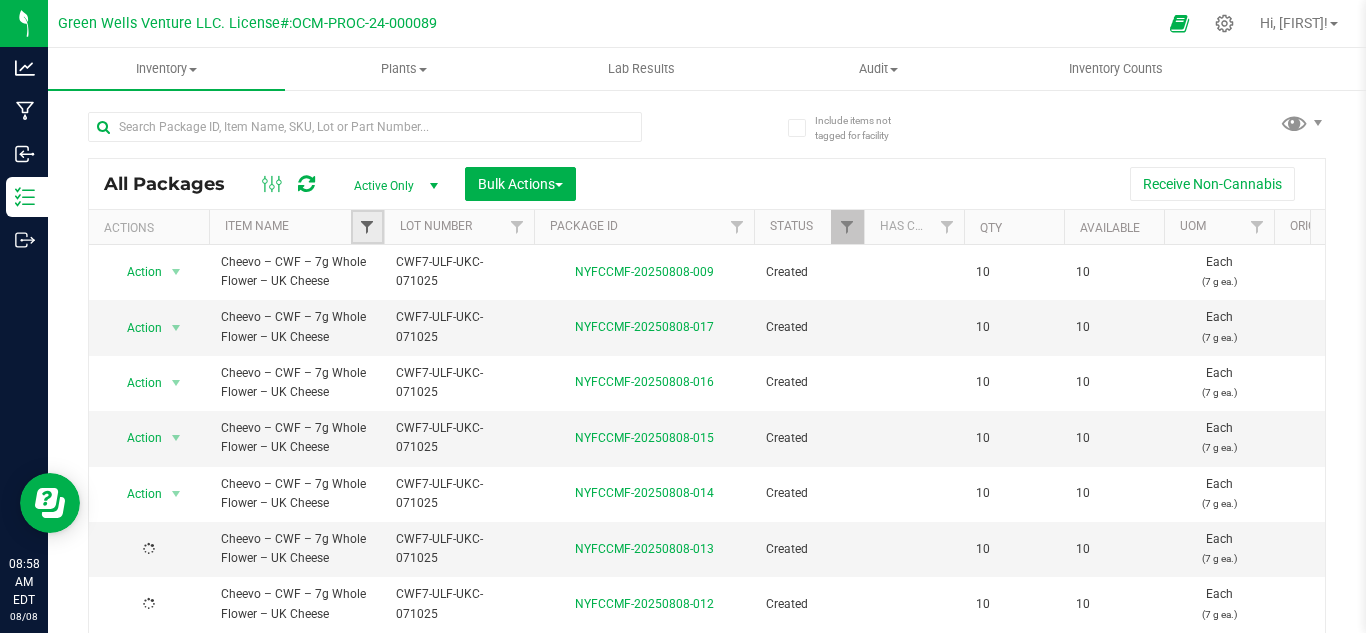 click at bounding box center [367, 227] 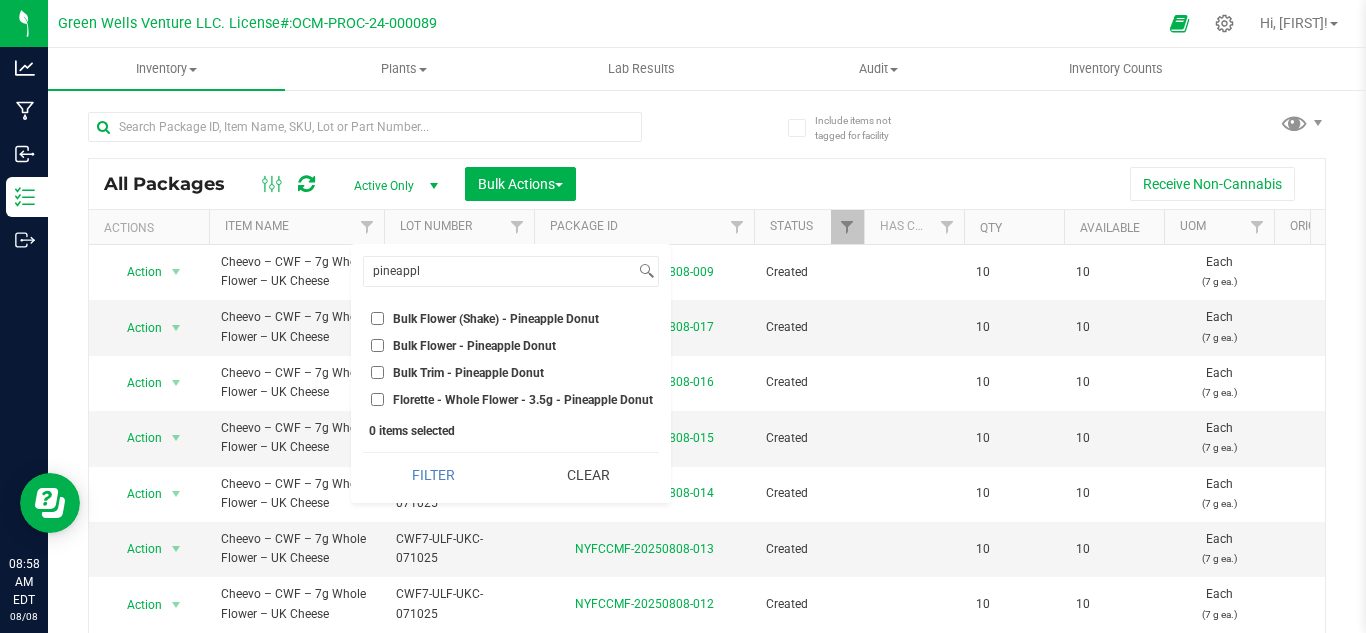 click on "Select All "Smalls" Stickers - PRJ - 1g Single - Albany Sour Diesel - PRJ - 1g Single - Bernie Hana Butter - PRJ - 1g Single - Black Maple - PRJ - 1g Single - Blue Zushi - PRJ - 1g Single - Chemdog D - PRJ - 1g Single - Redline Haze - PRJ - 1g Single - Tahoe OG .35g (5 Pack) Ice Cream Cake x Blueberry .35g (5 Pack) Jealousy .35g (5 Pack) Melon .5g (2 Pack) Ice Cream Cake x Blueberry .5g (5 Pack) Ice Cream Cake x Blueberry 0.35g (5 Pack) Headband GR Pheno 0.35g (5 Pack) Super Silver haze x Mendo Breath 0.5g (2 Pack) Headband GR Pheno 0.5g (2 Pack) Jealousy 0.5g (2 Pack) Melon 0.5g (2 Pack) Super Silver haze x Mendo Breath 0.5g (5 Pack) Headband GR Pheno 0.5g (5 Pack) Jealousy 0.5g (5 Pack) Melon 0.5g (5 Pack) Super Silver haze x Mendo Breath 1.75G Mini 5pk Case Box (Dogwalkers) 1/8th Jar Case Box 1/8th Jar Case Inserts 1g Flight Bag - Headband GR Pheno 1g Flight Bag - IceCream Cake x Blueberry 1g Flight Bag - Melon 1g Flight Bag - Super Silver Haze x Mendo Breath 2.5G 5pk Case Box 2023 Group 1- R&D Chemical 1" at bounding box center (511, 356) 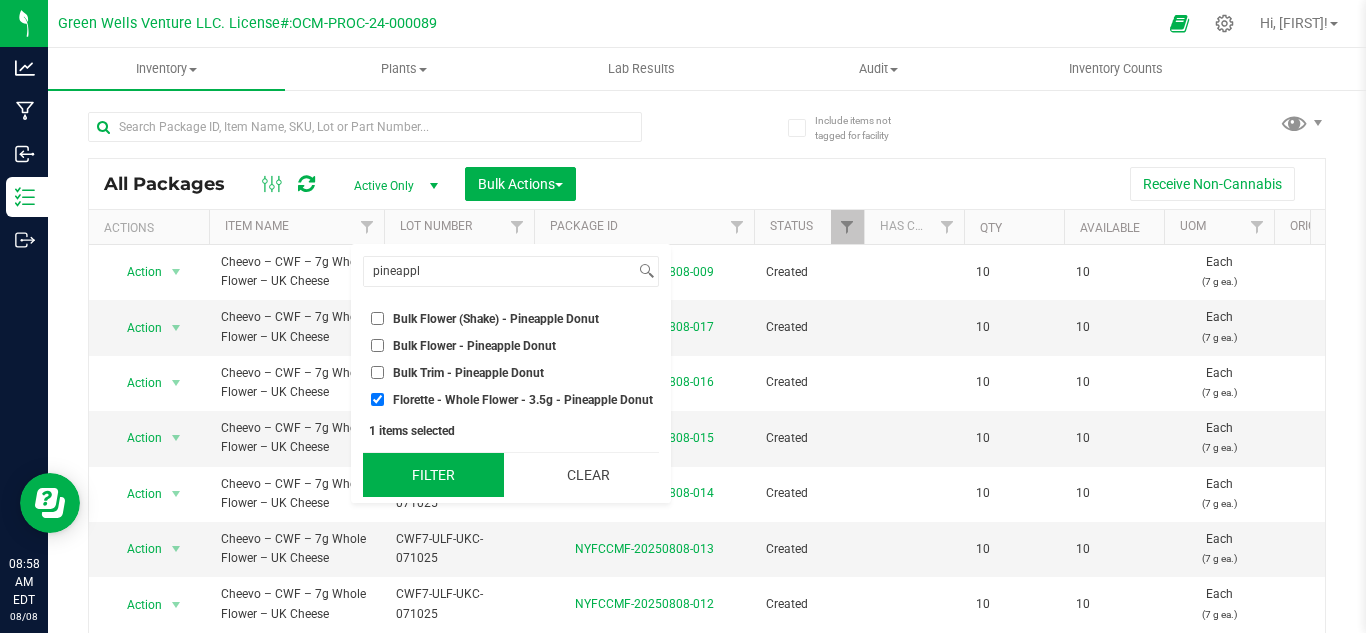 click on "Filter" at bounding box center [433, 475] 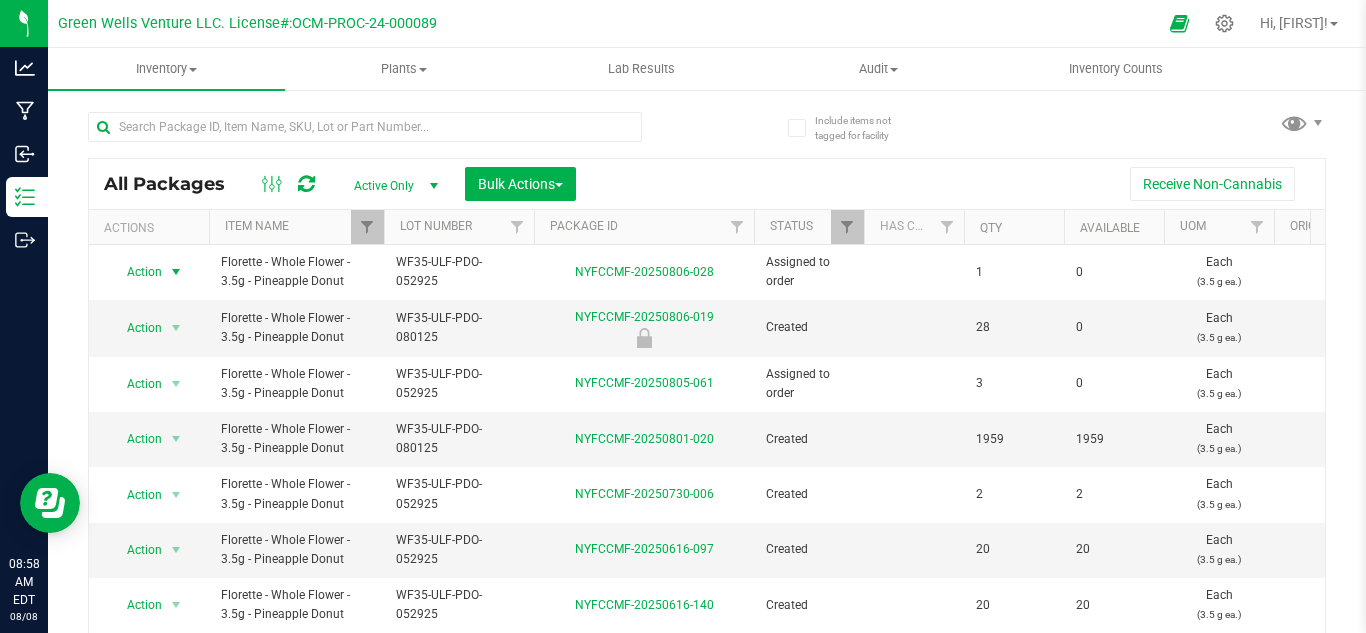 click at bounding box center [176, 272] 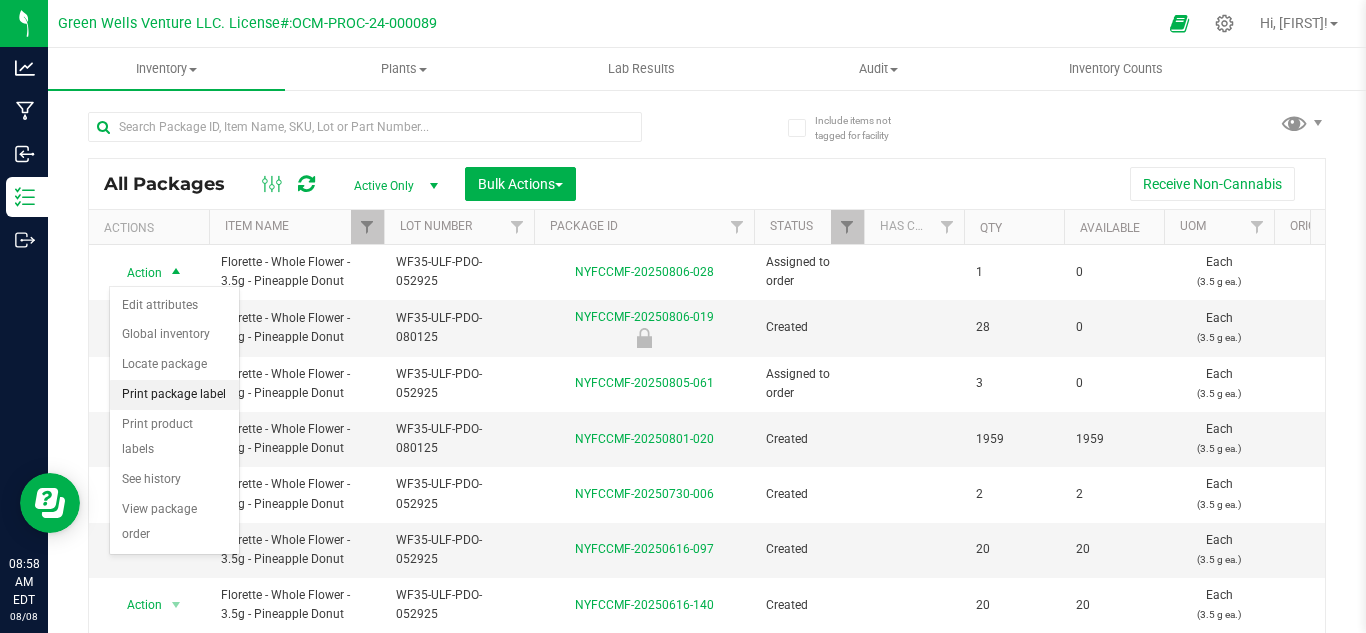 click on "Print package label" at bounding box center (174, 395) 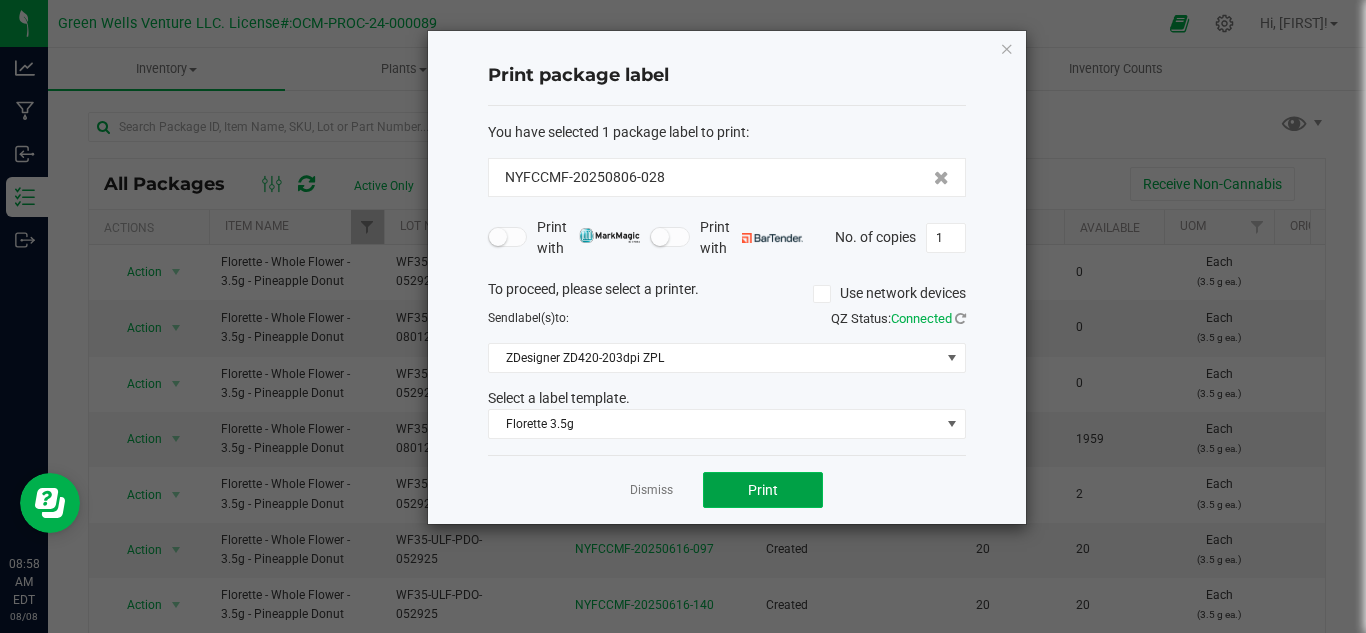 click on "Print" 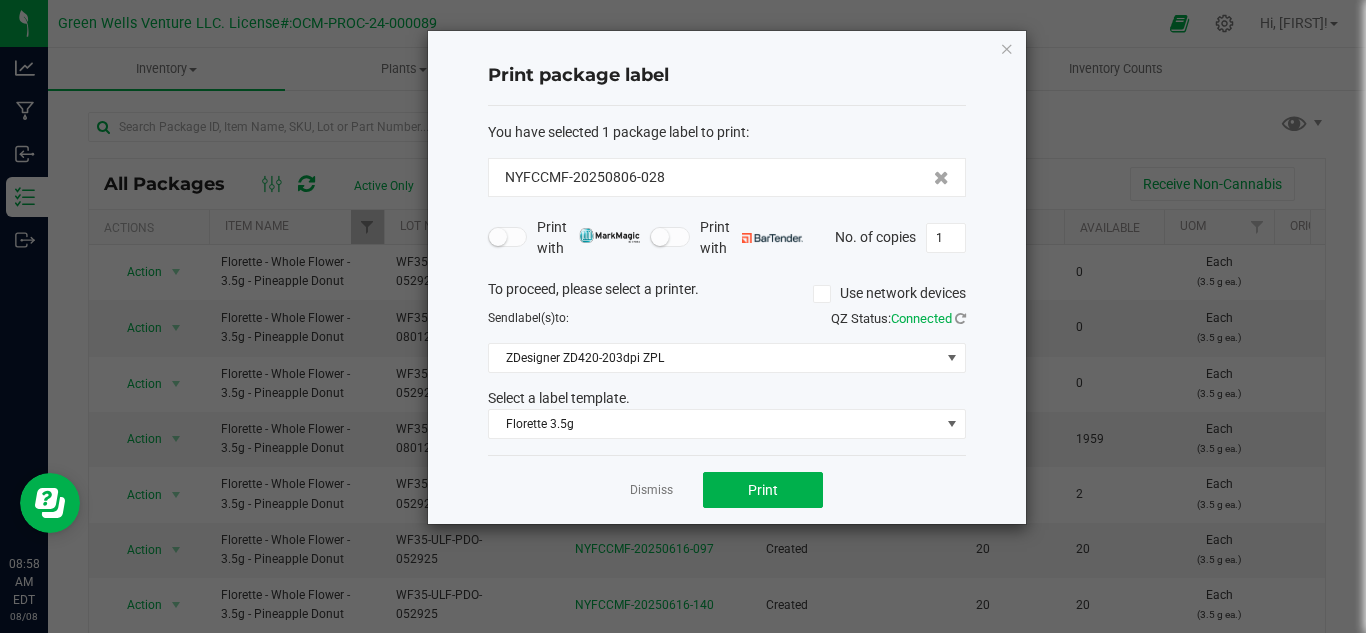 click on "Dismiss   Print" 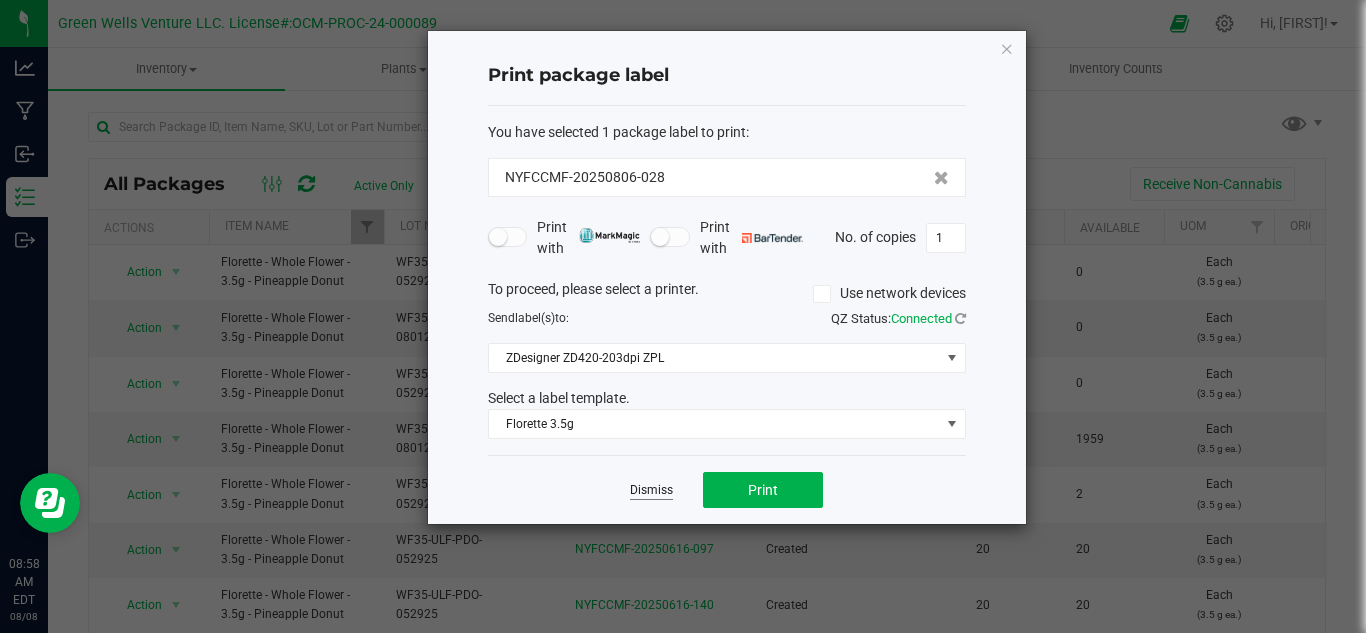 click on "Dismiss" 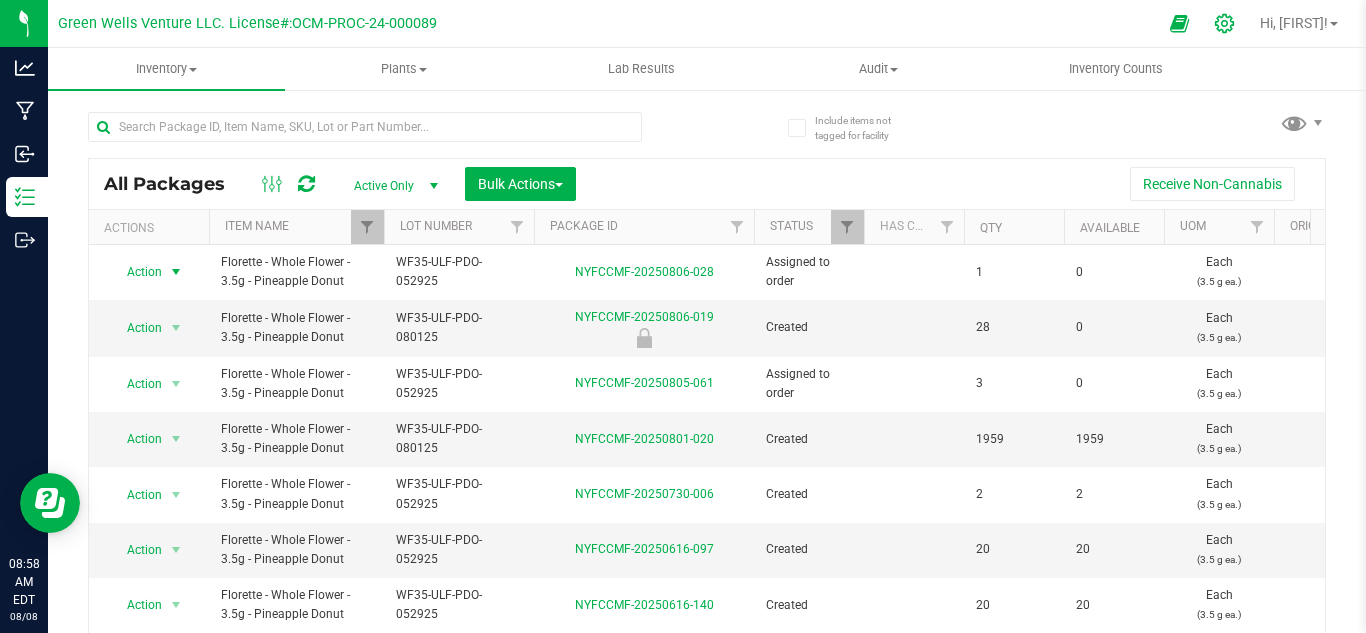 click 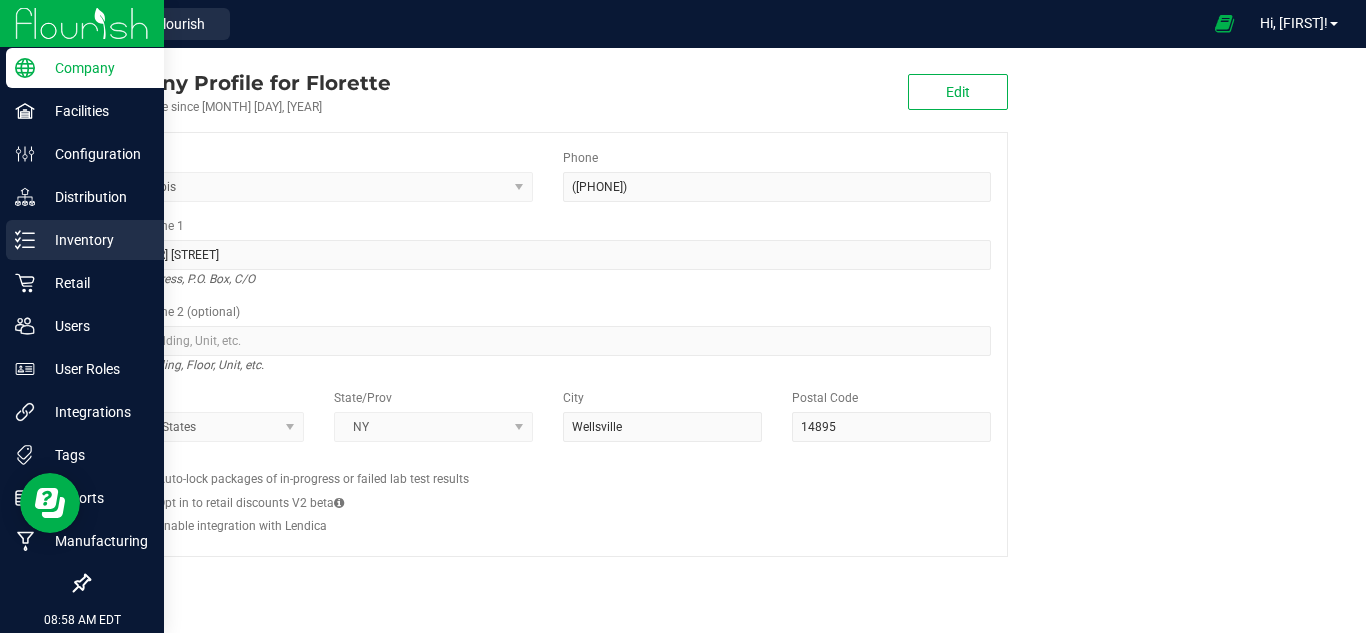 click 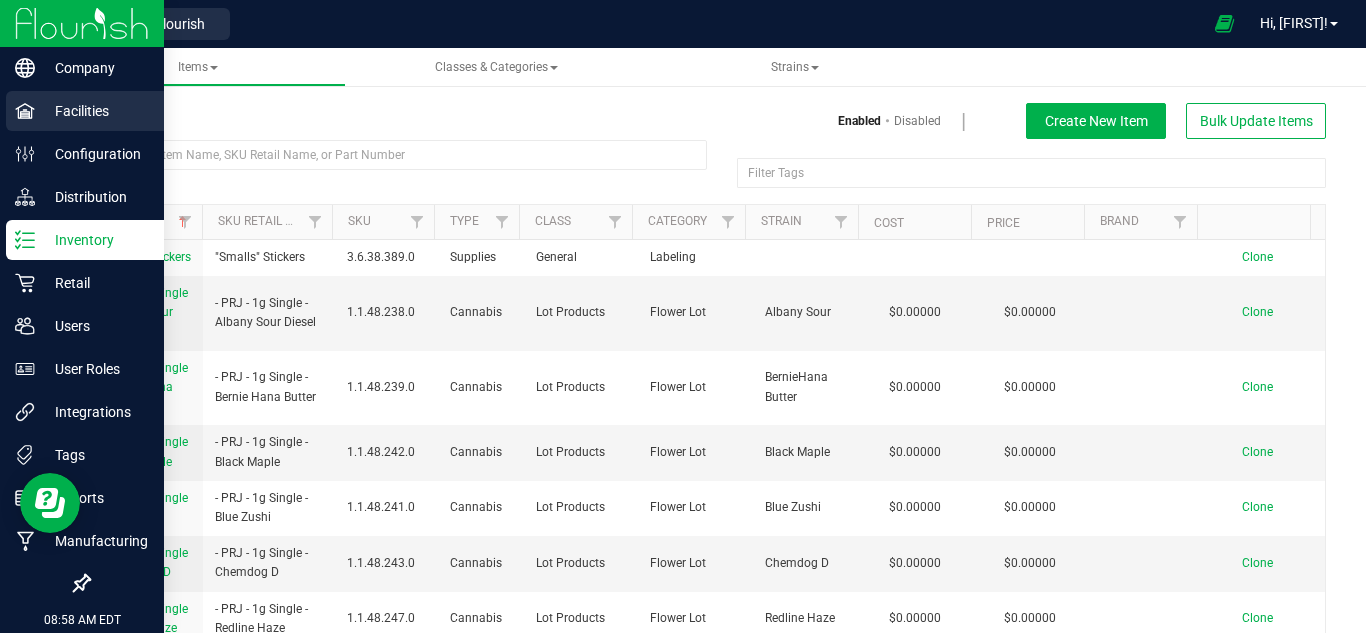 click 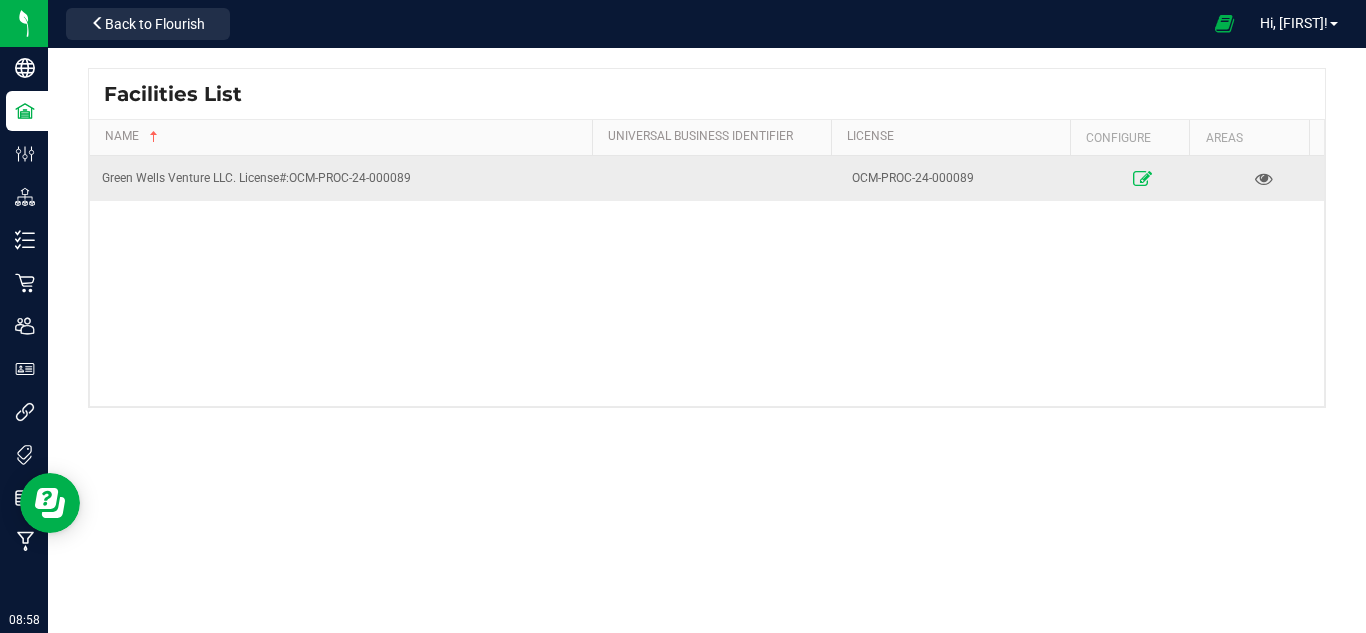 click at bounding box center [1142, 178] 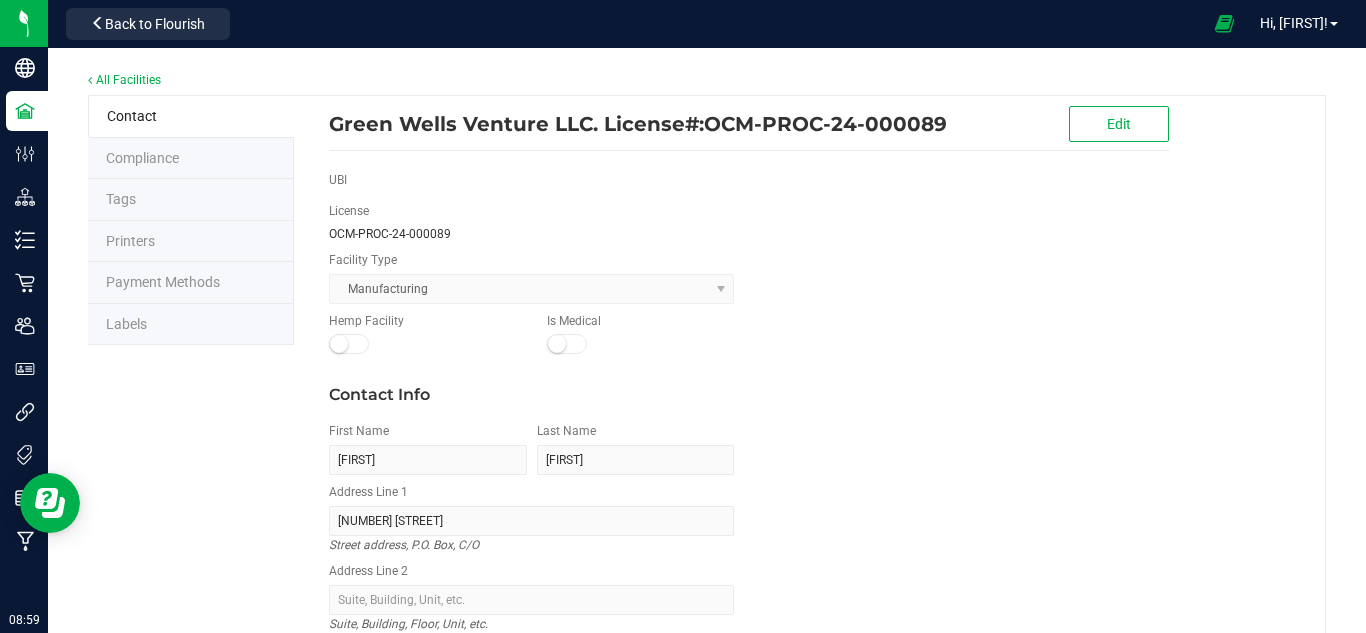 click on "Labels" at bounding box center (191, 325) 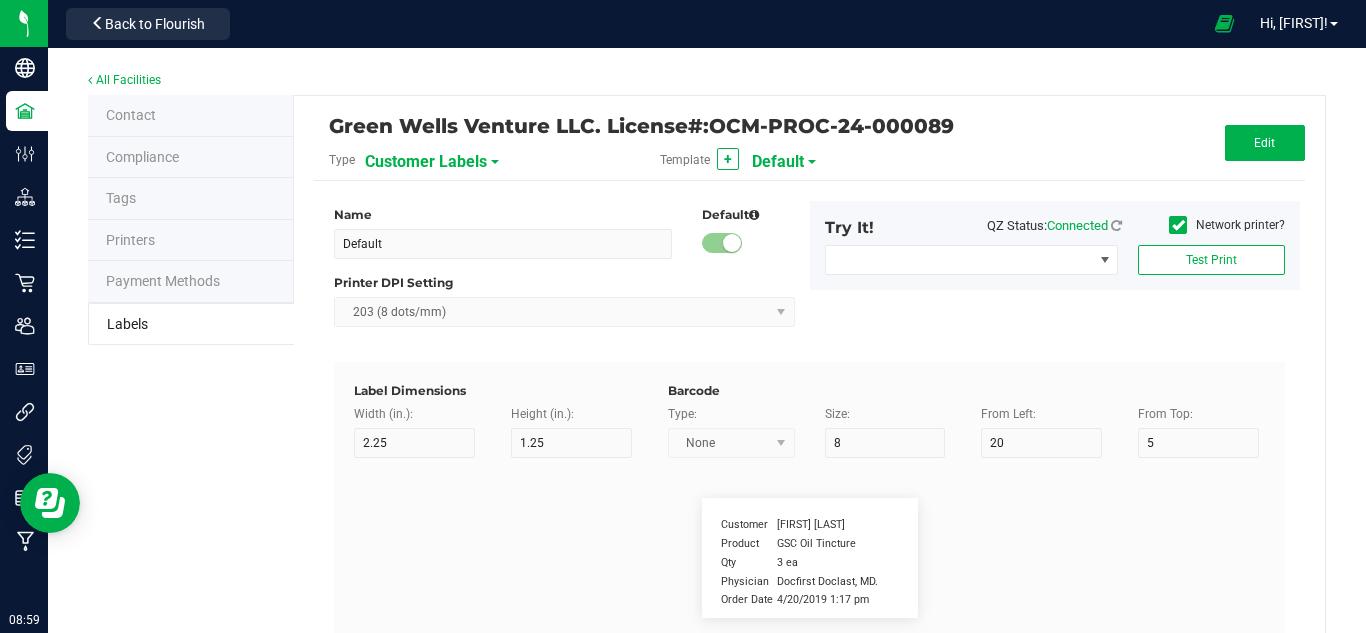 click on "Customer Labels" at bounding box center (426, 162) 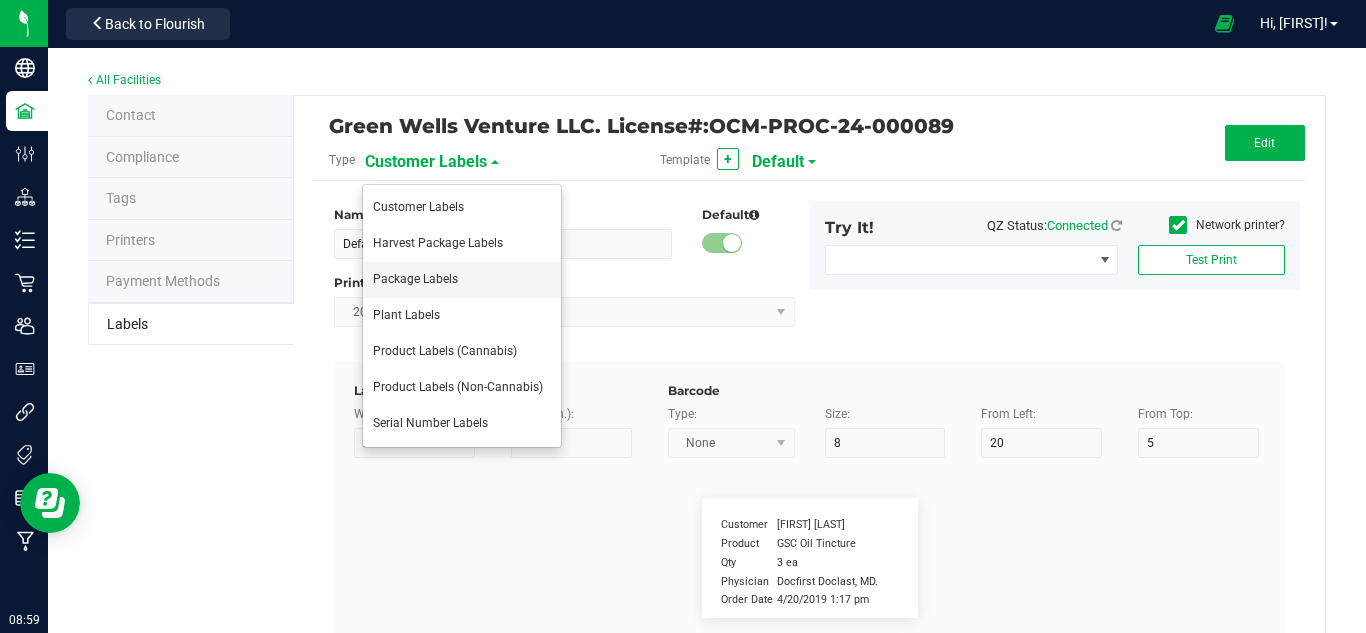 click on "Package Labels" at bounding box center (415, 279) 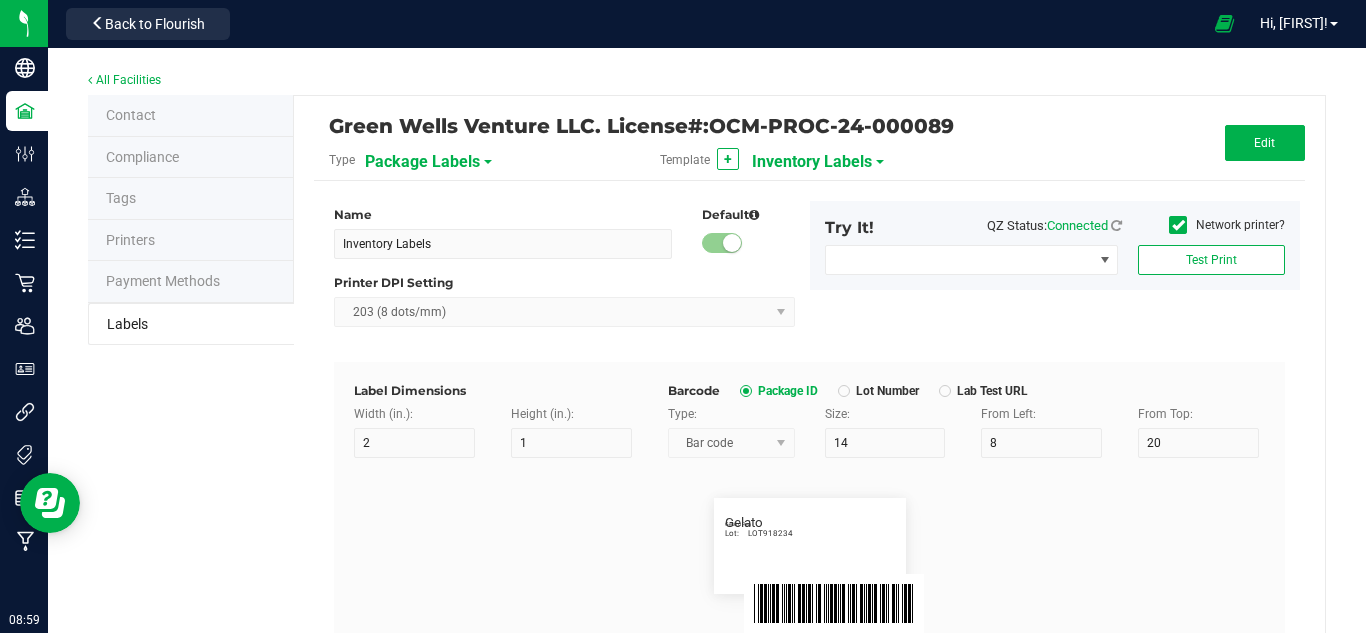 click on "Inventory Labels" at bounding box center (812, 162) 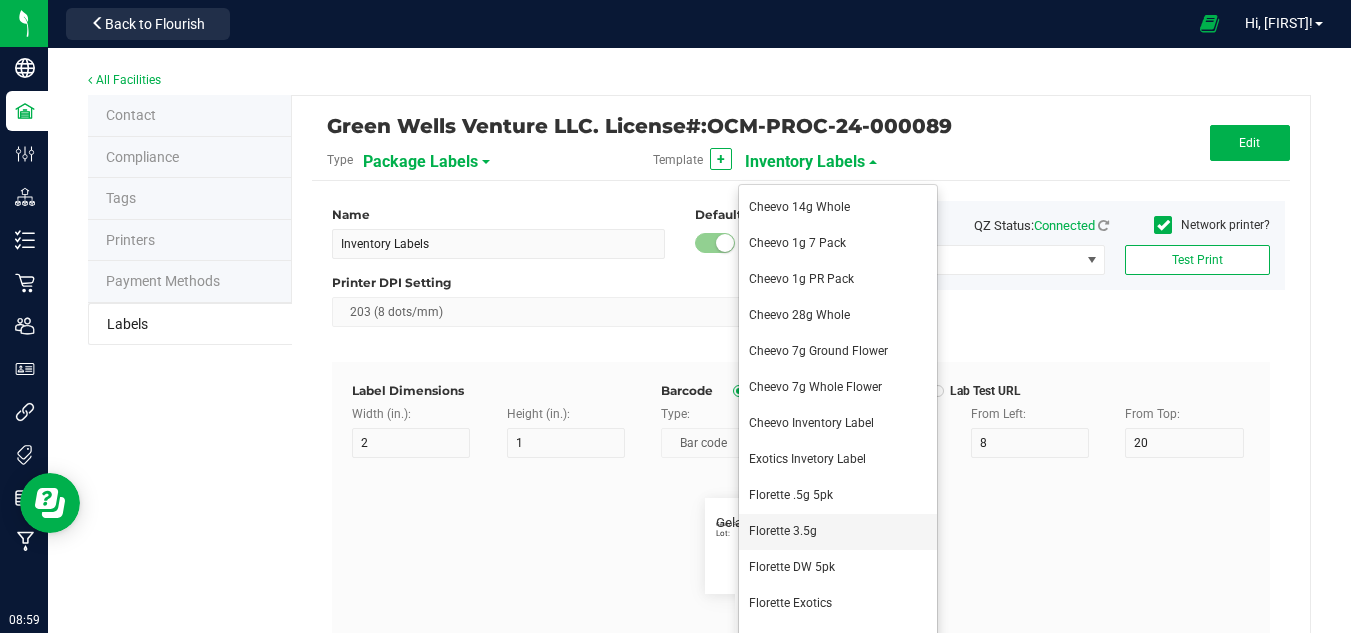 click on "Florette 3.5g" at bounding box center [838, 532] 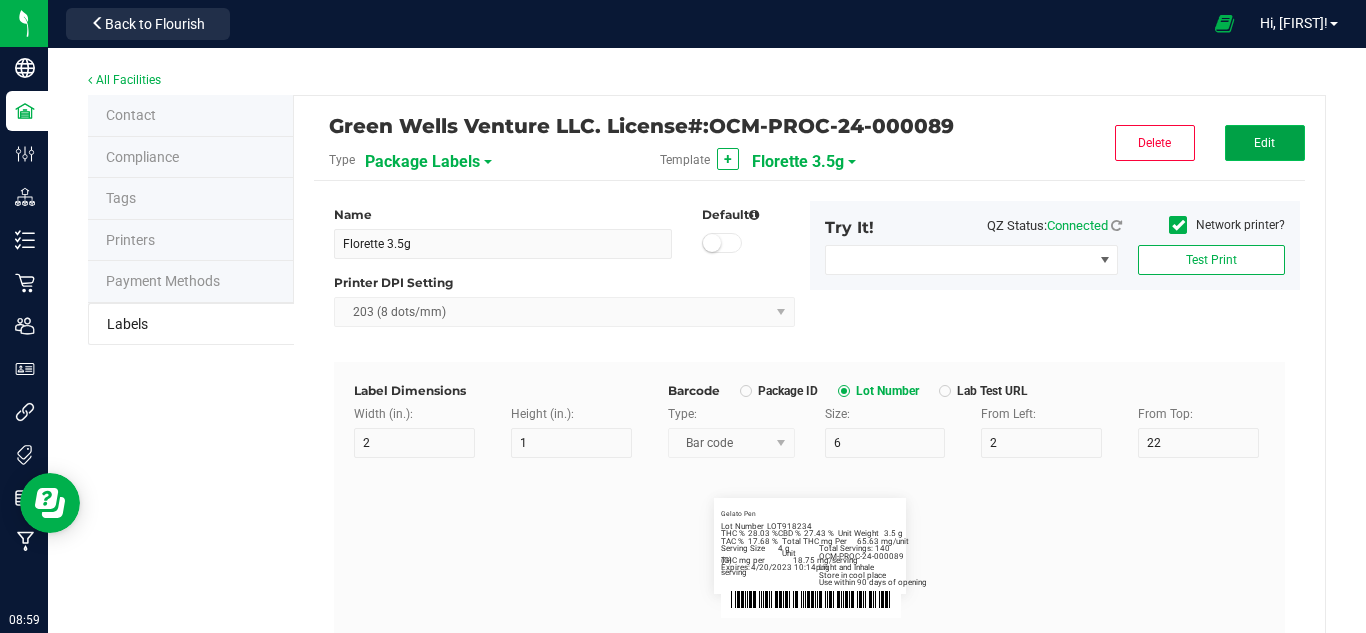 click on "Edit" at bounding box center (1264, 143) 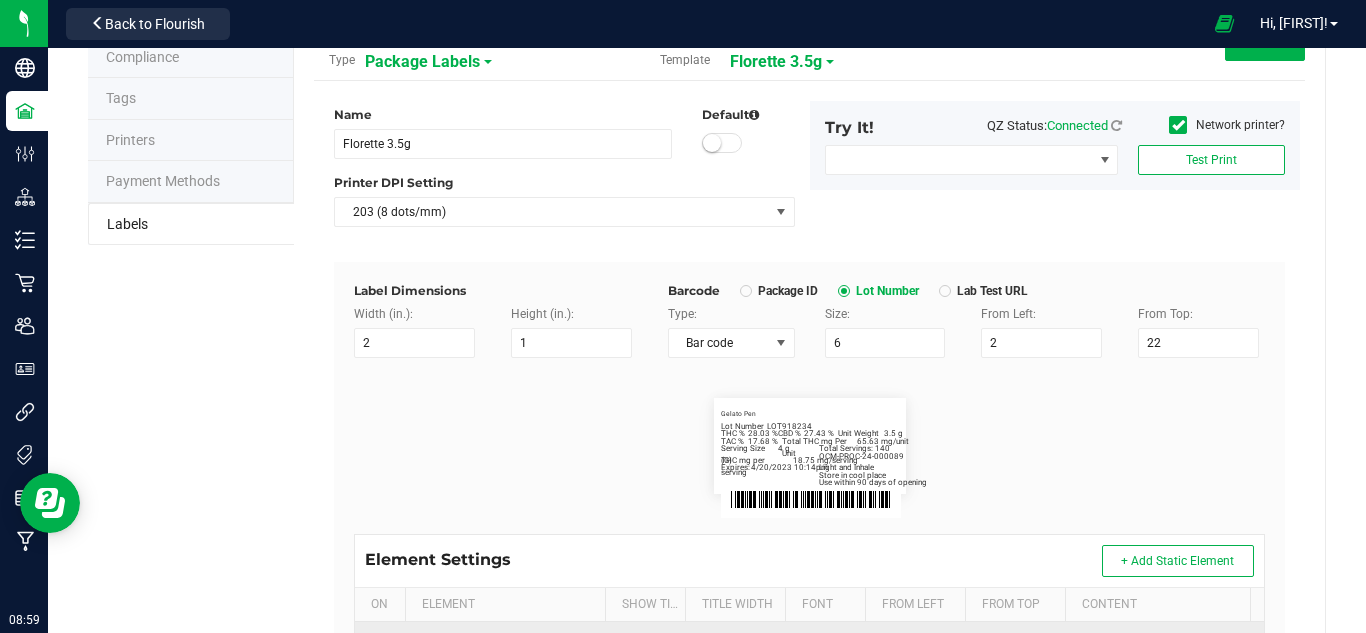 scroll, scrollTop: 400, scrollLeft: 0, axis: vertical 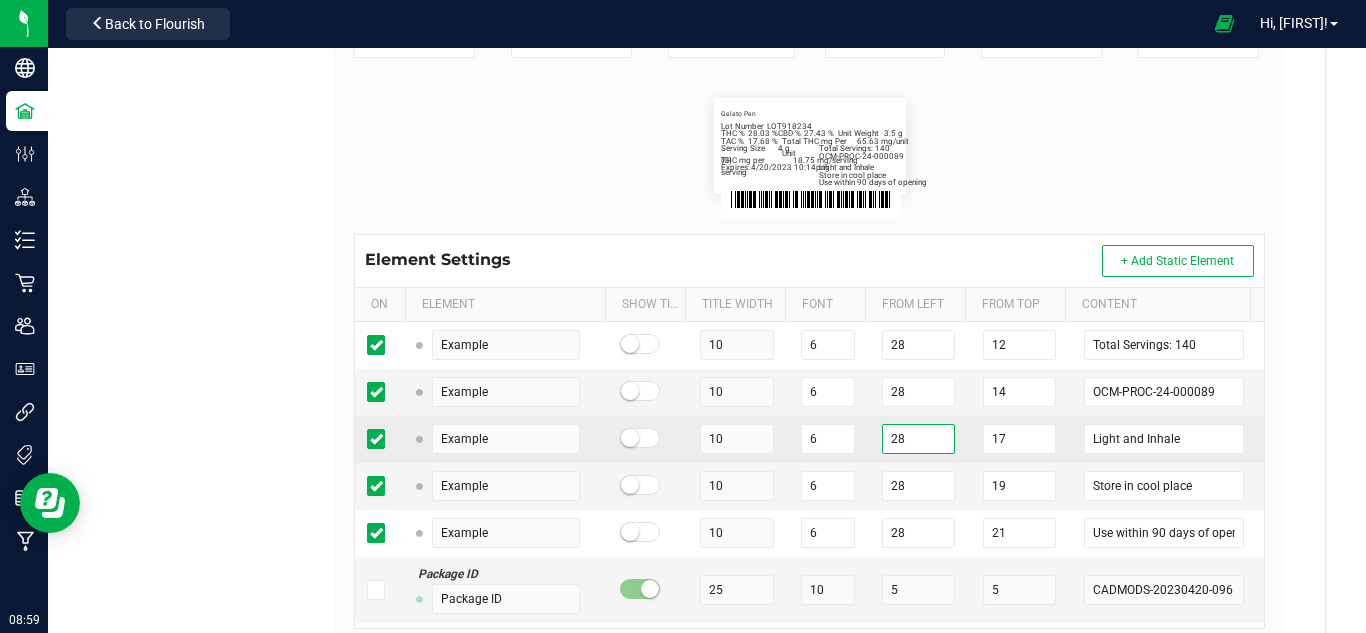 click on "28" at bounding box center [918, 439] 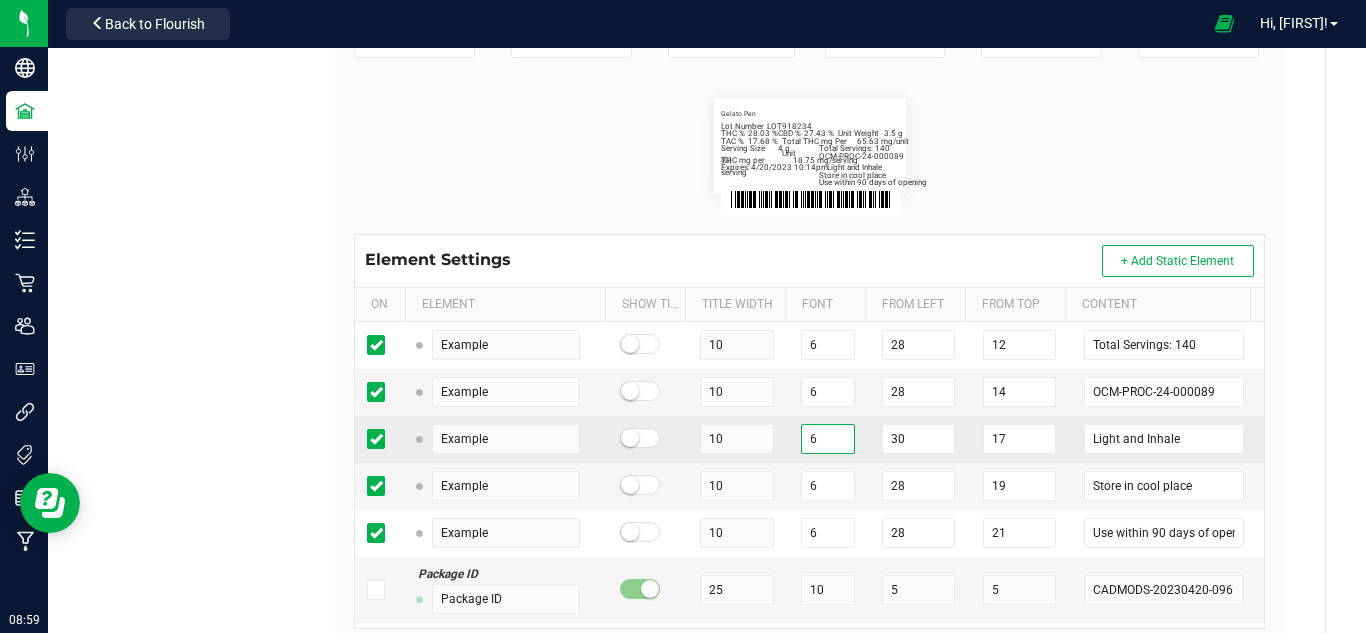 drag, startPoint x: 837, startPoint y: 438, endPoint x: 776, endPoint y: 436, distance: 61.03278 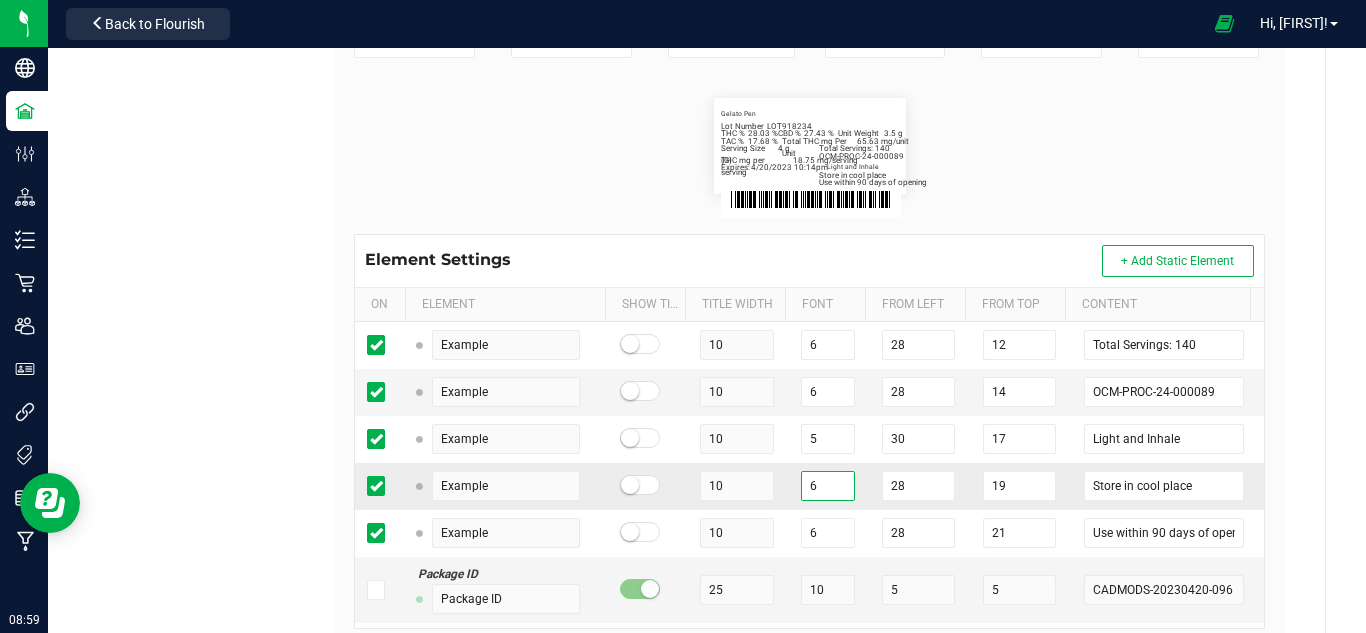 drag, startPoint x: 822, startPoint y: 473, endPoint x: 802, endPoint y: 481, distance: 21.540659 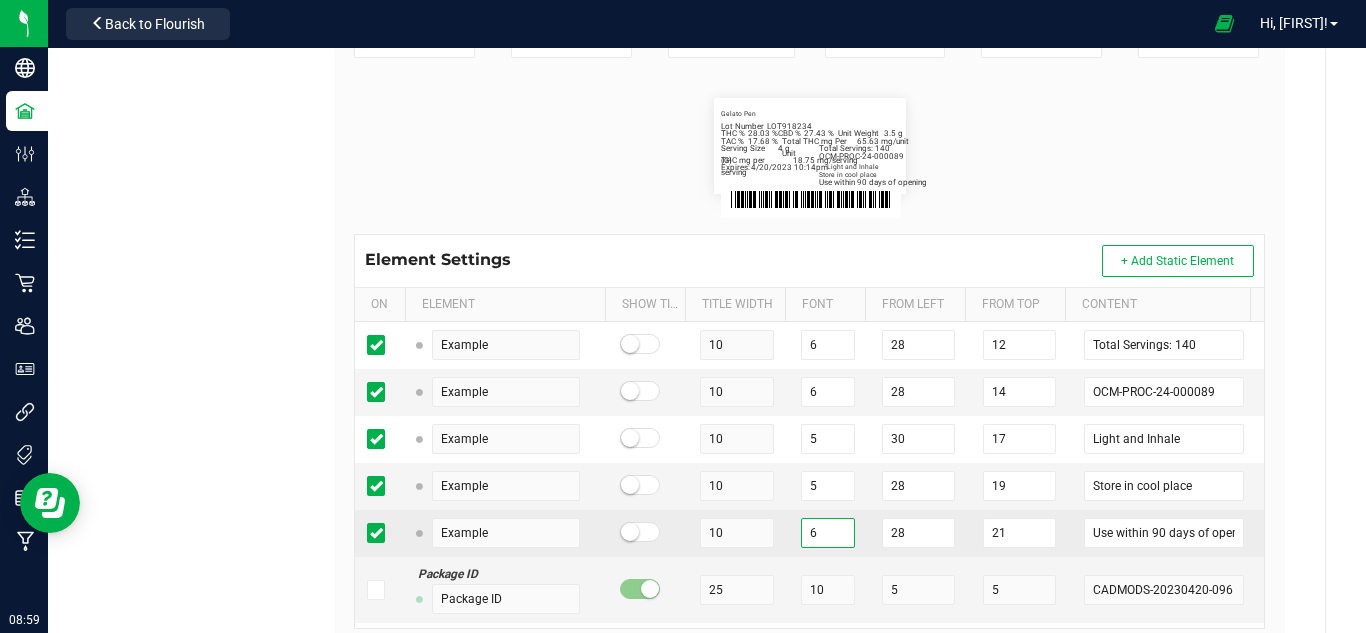 drag, startPoint x: 832, startPoint y: 525, endPoint x: 780, endPoint y: 525, distance: 52 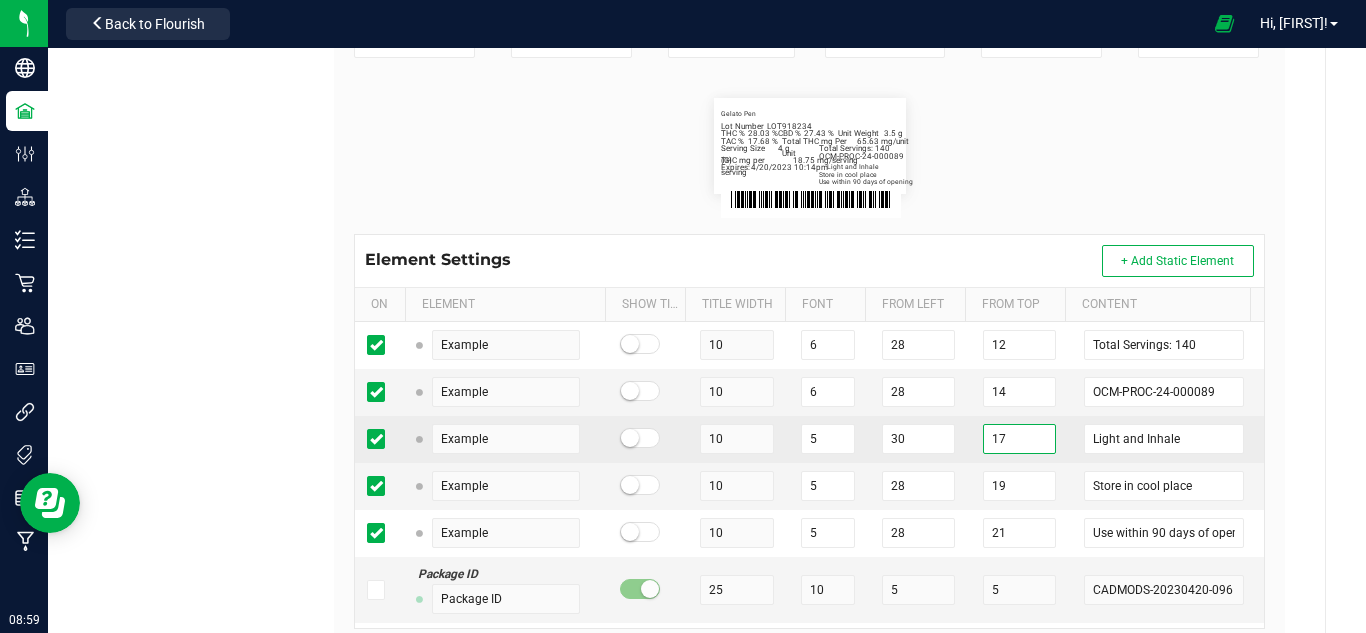 click on "17" at bounding box center [1019, 439] 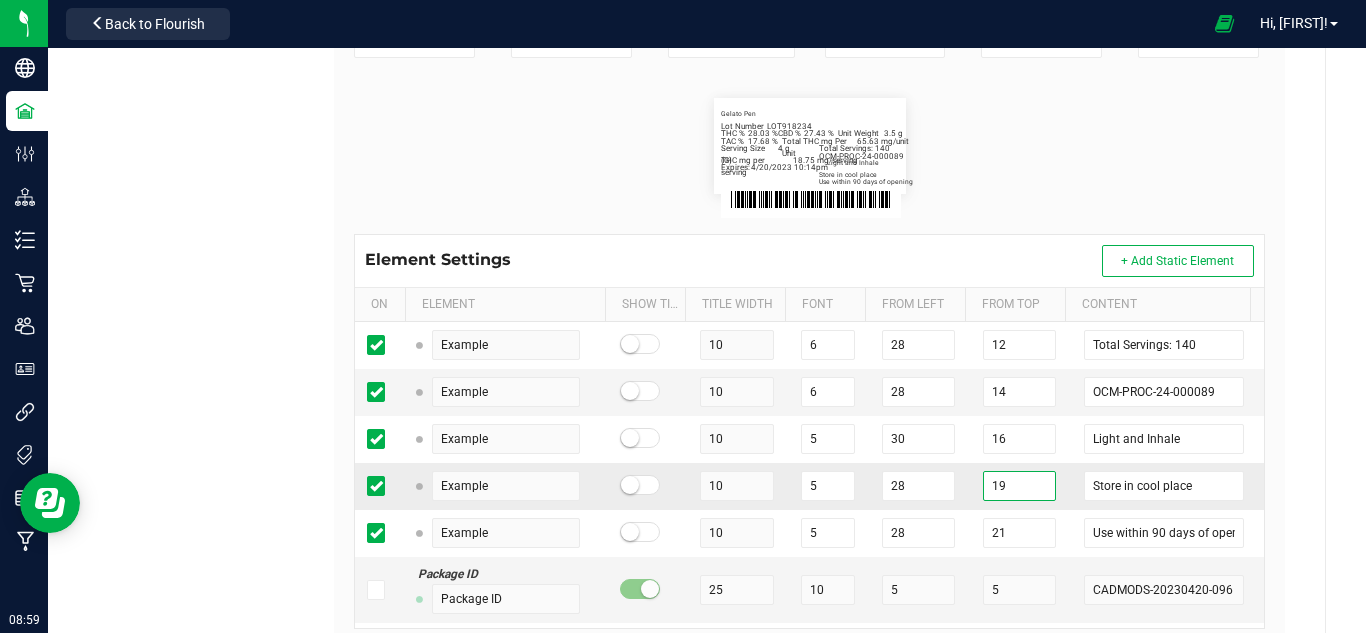 click on "19" at bounding box center [1019, 486] 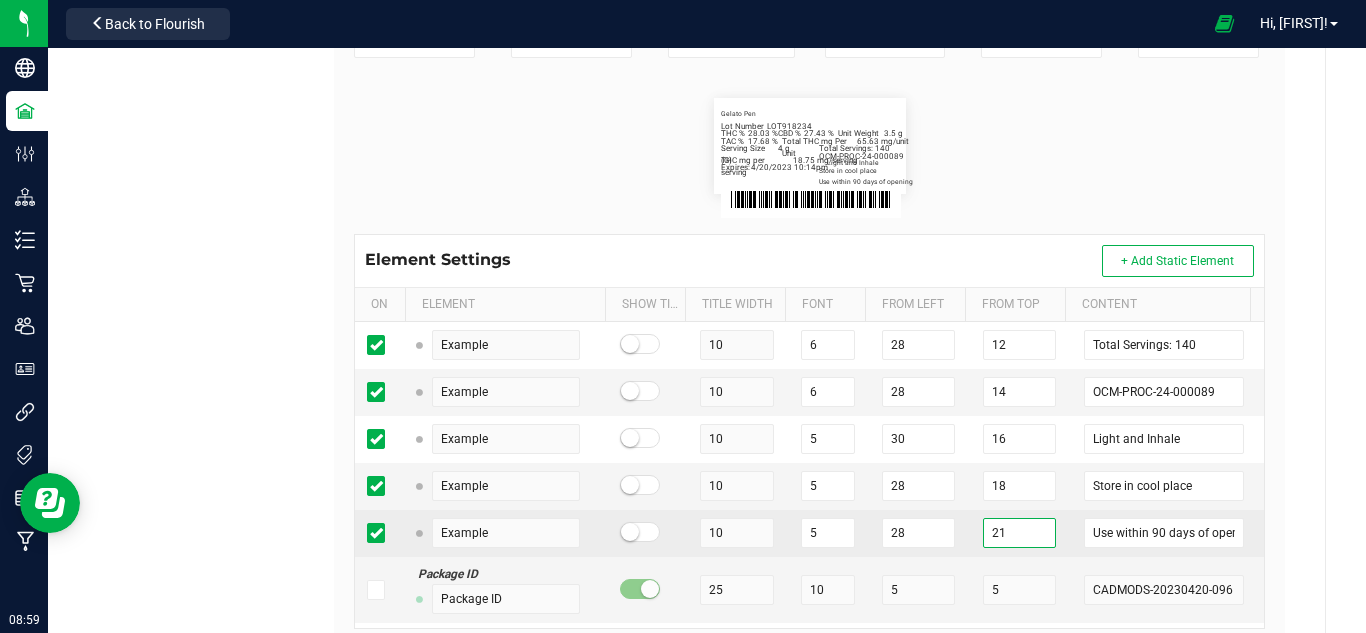 click on "21" at bounding box center (1019, 533) 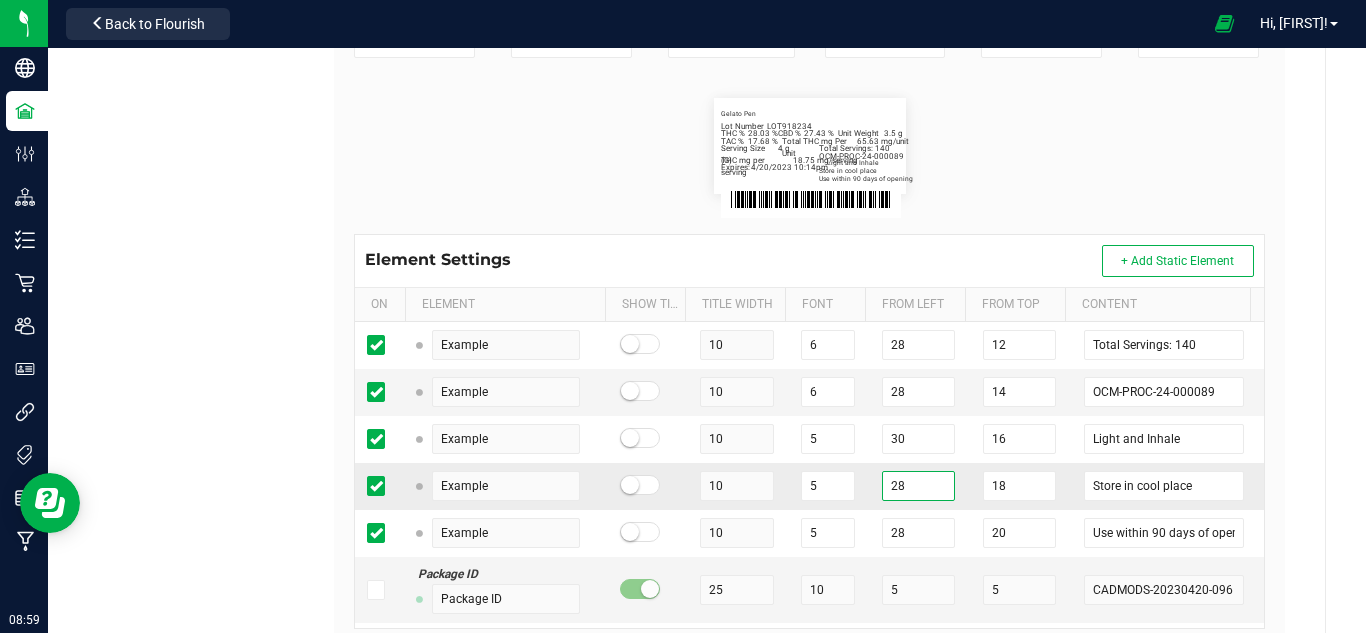 click on "28" at bounding box center (918, 486) 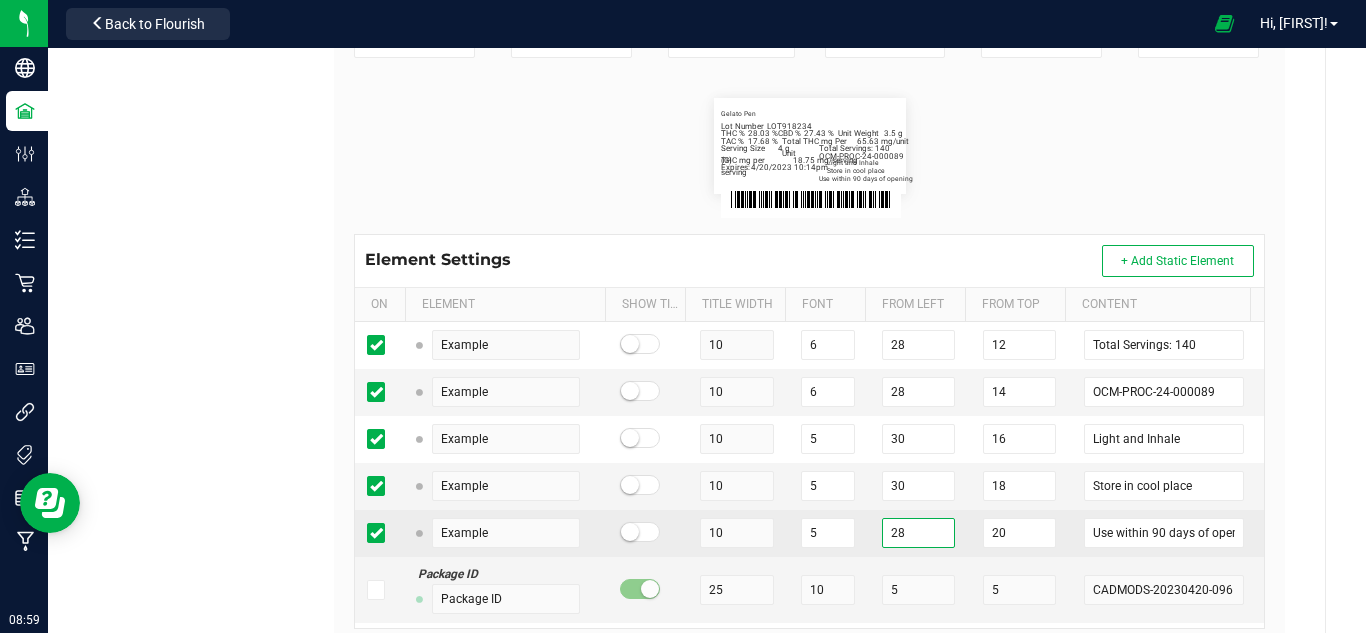 click on "28" at bounding box center [918, 533] 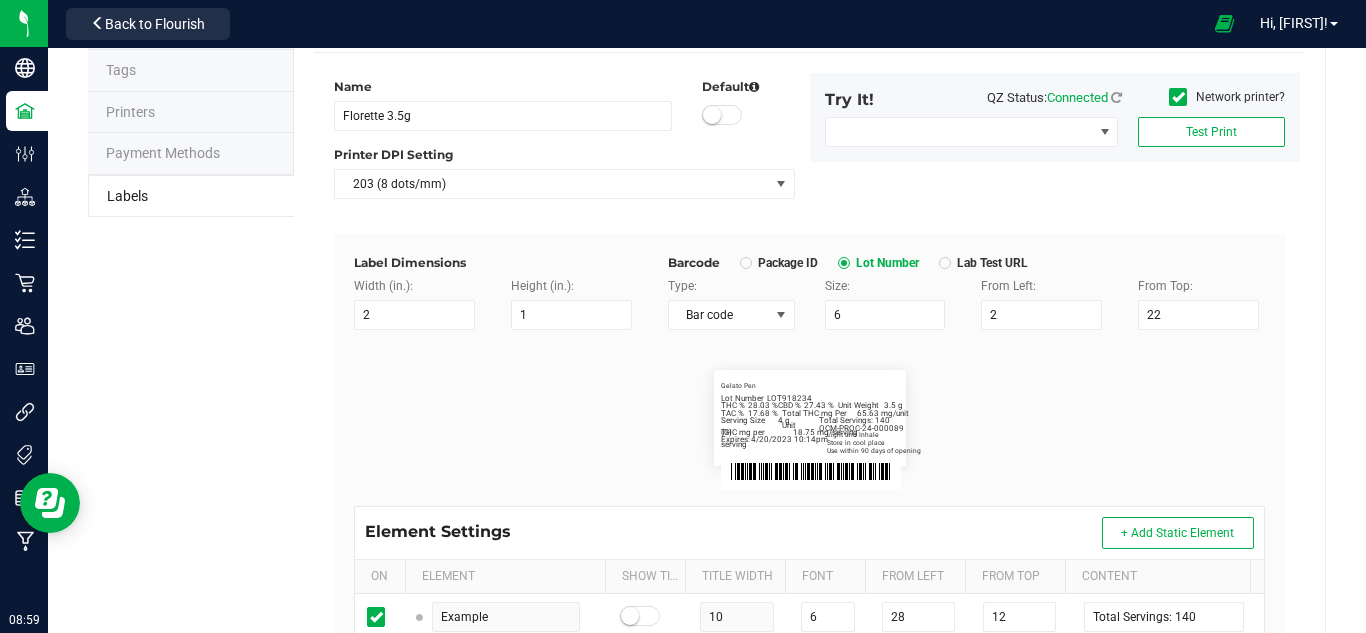 scroll, scrollTop: 0, scrollLeft: 0, axis: both 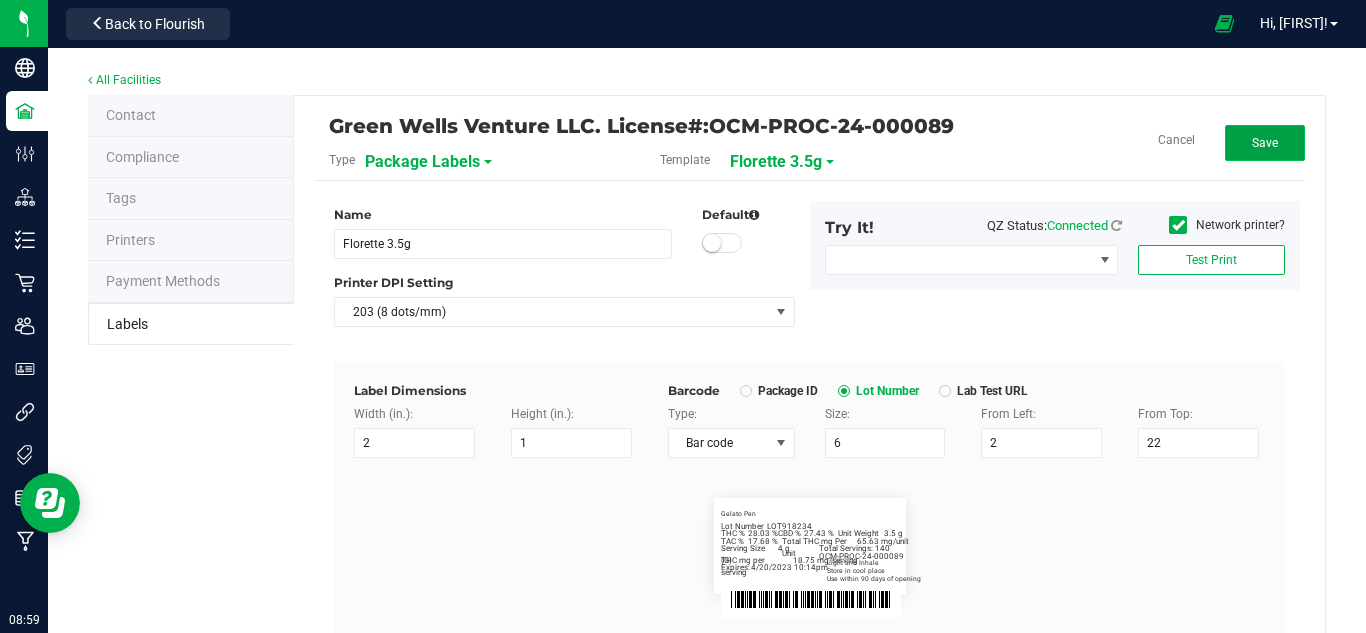 click on "Save" at bounding box center (1265, 143) 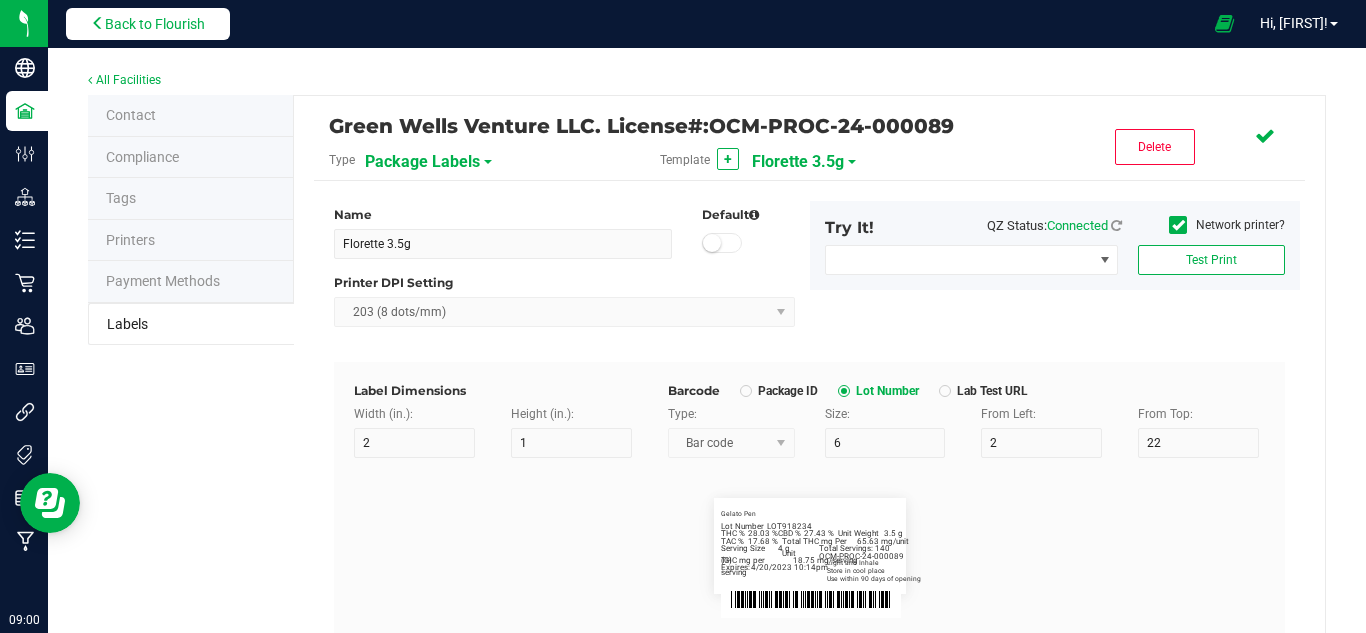 click on "Back to Flourish" at bounding box center (155, 24) 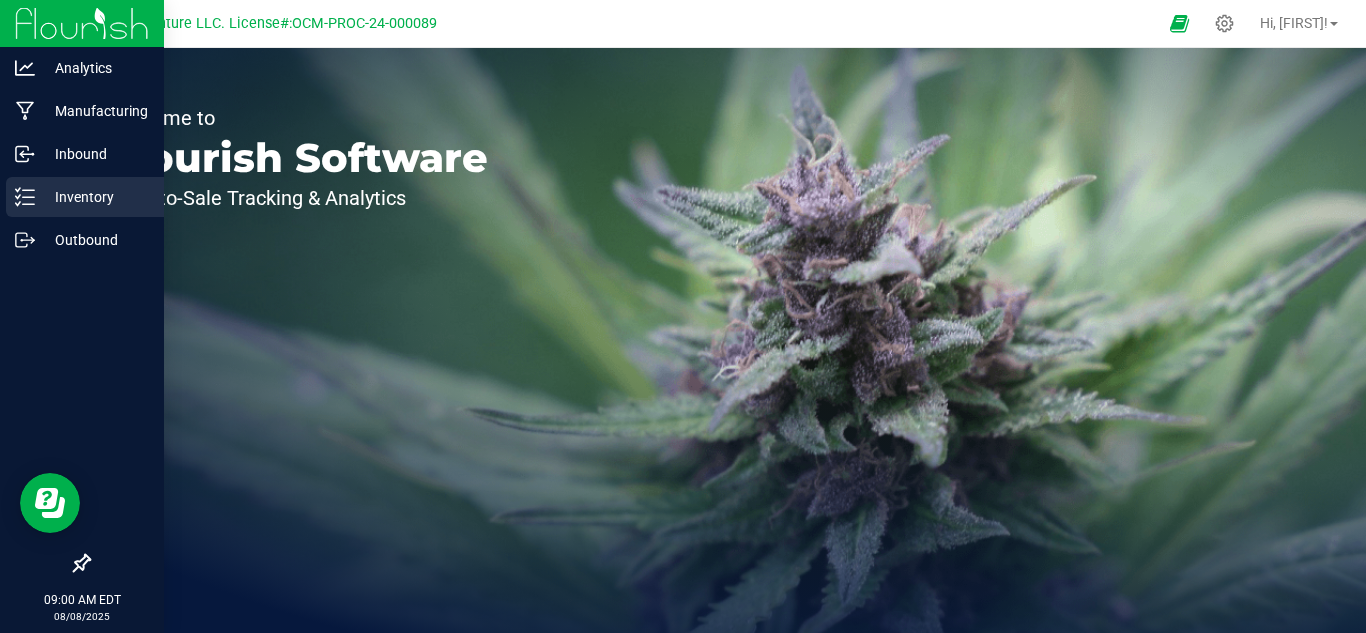 click on "Inventory" at bounding box center [95, 197] 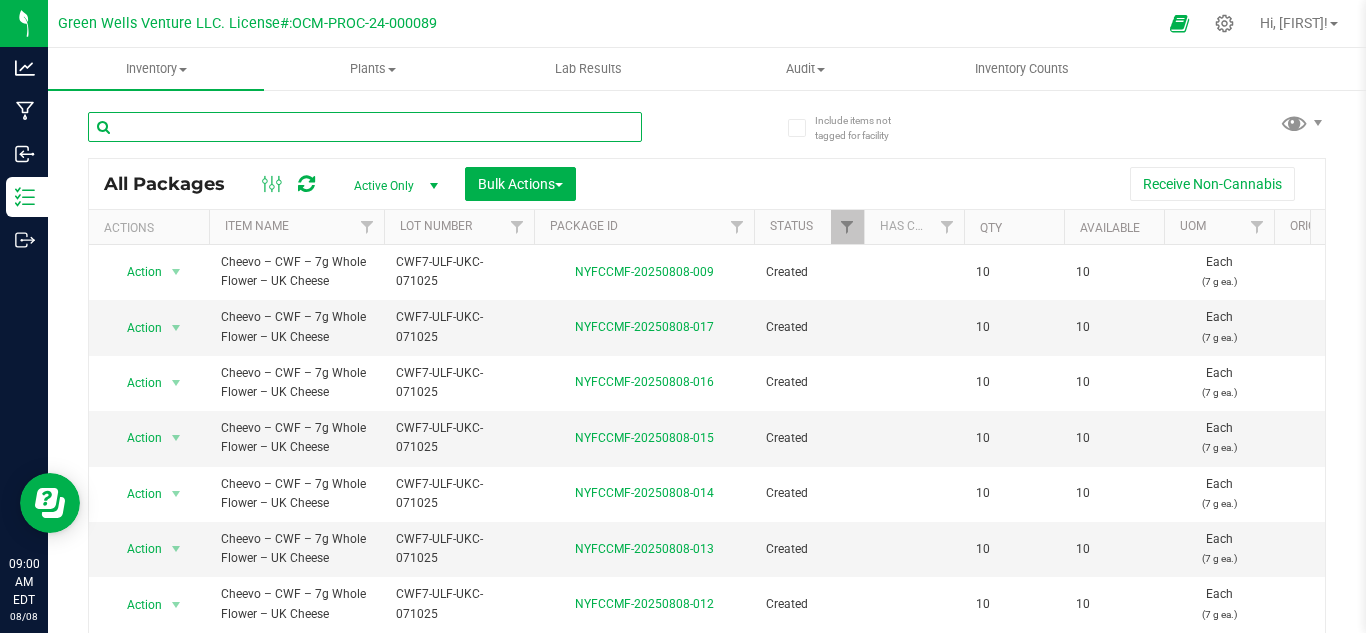 click at bounding box center (365, 127) 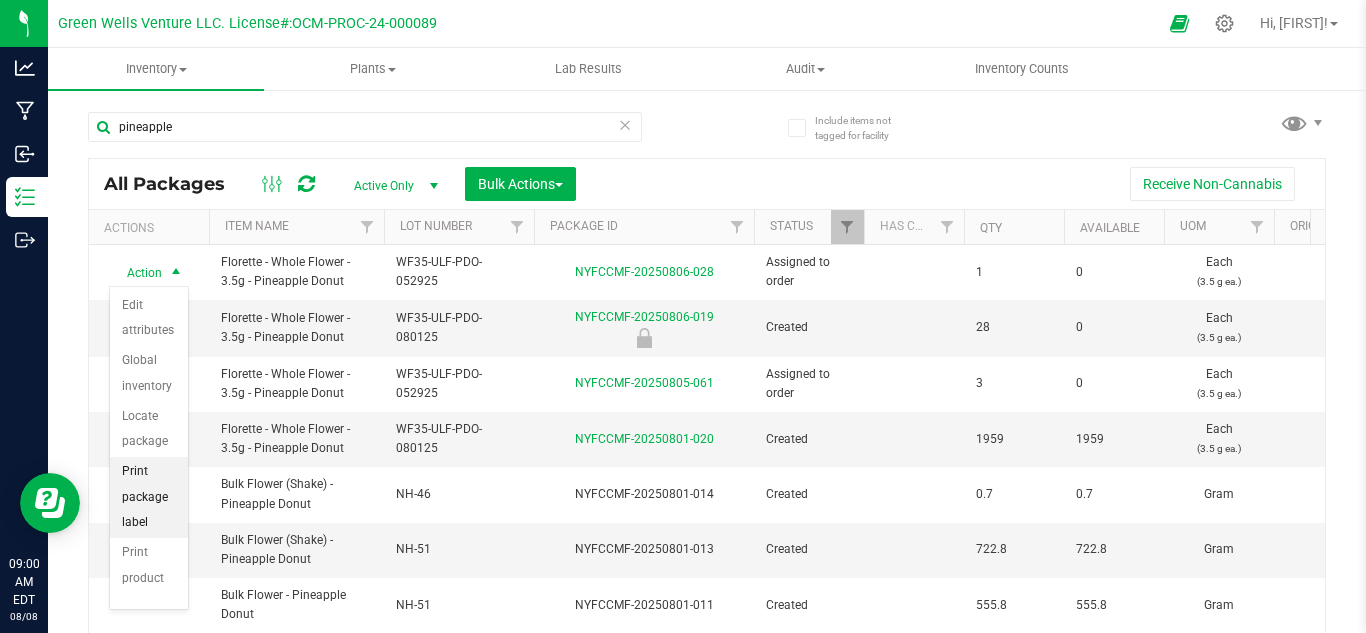 click on "Print package label" at bounding box center (149, 497) 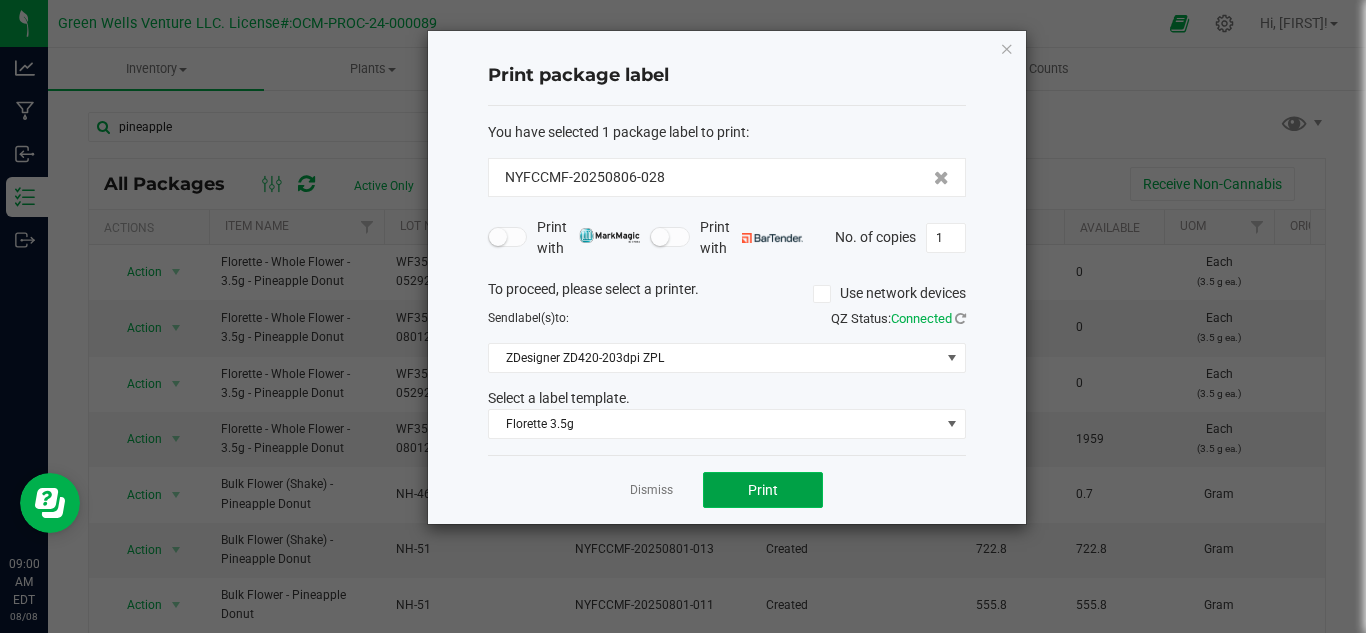 click on "Print" 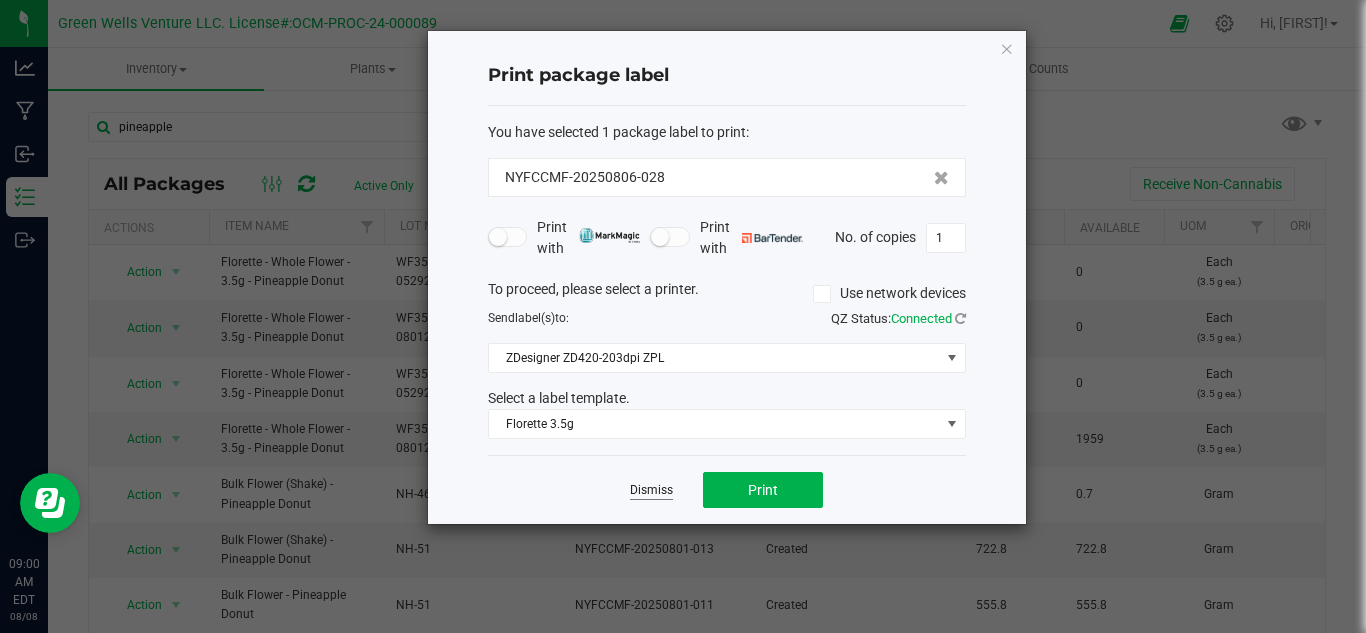 click on "Dismiss" 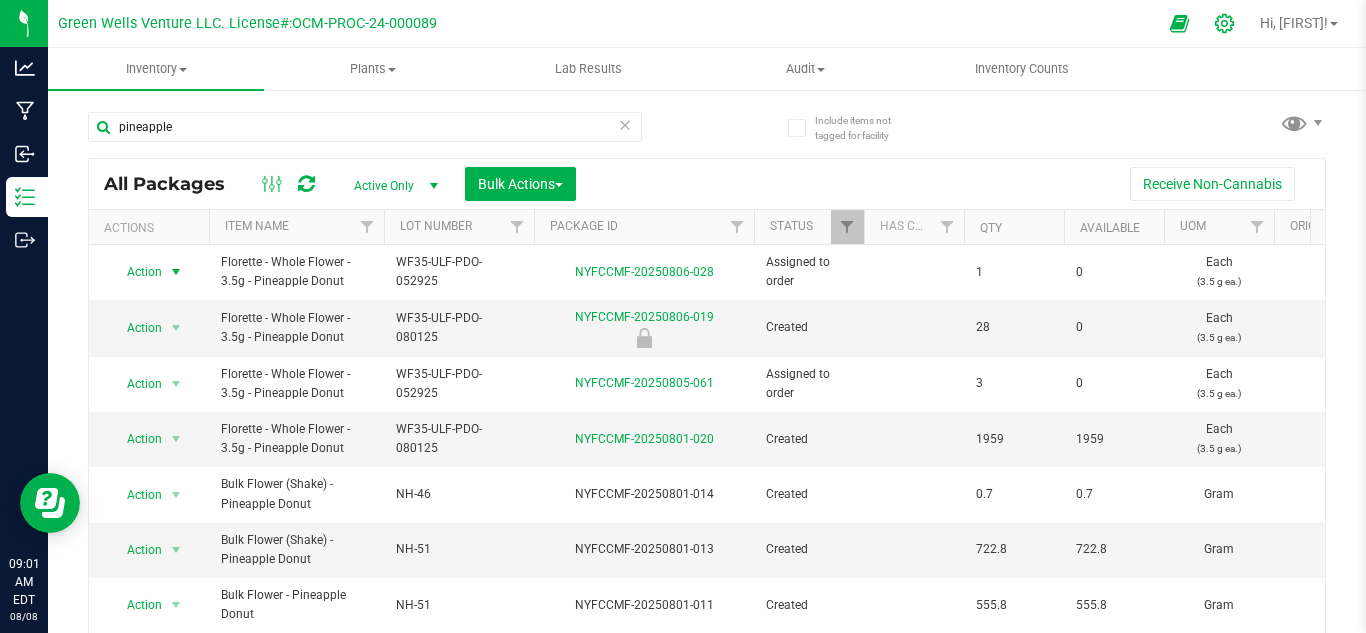 click 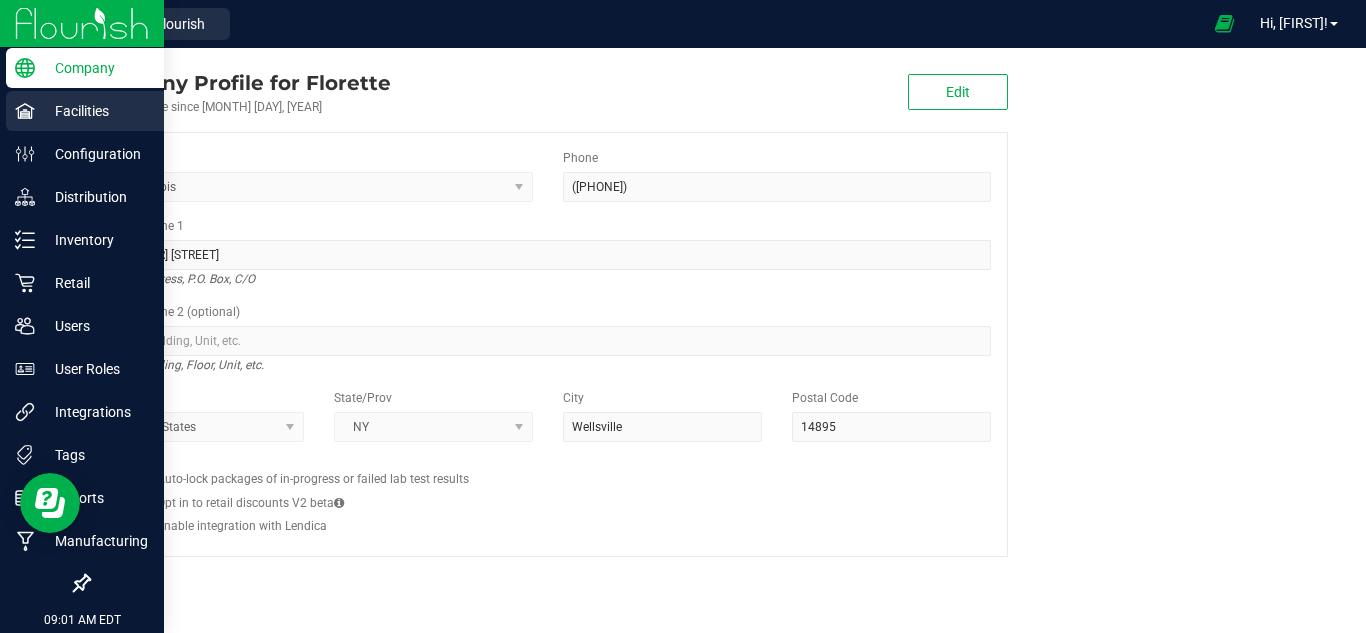 click on "Facilities" at bounding box center [95, 111] 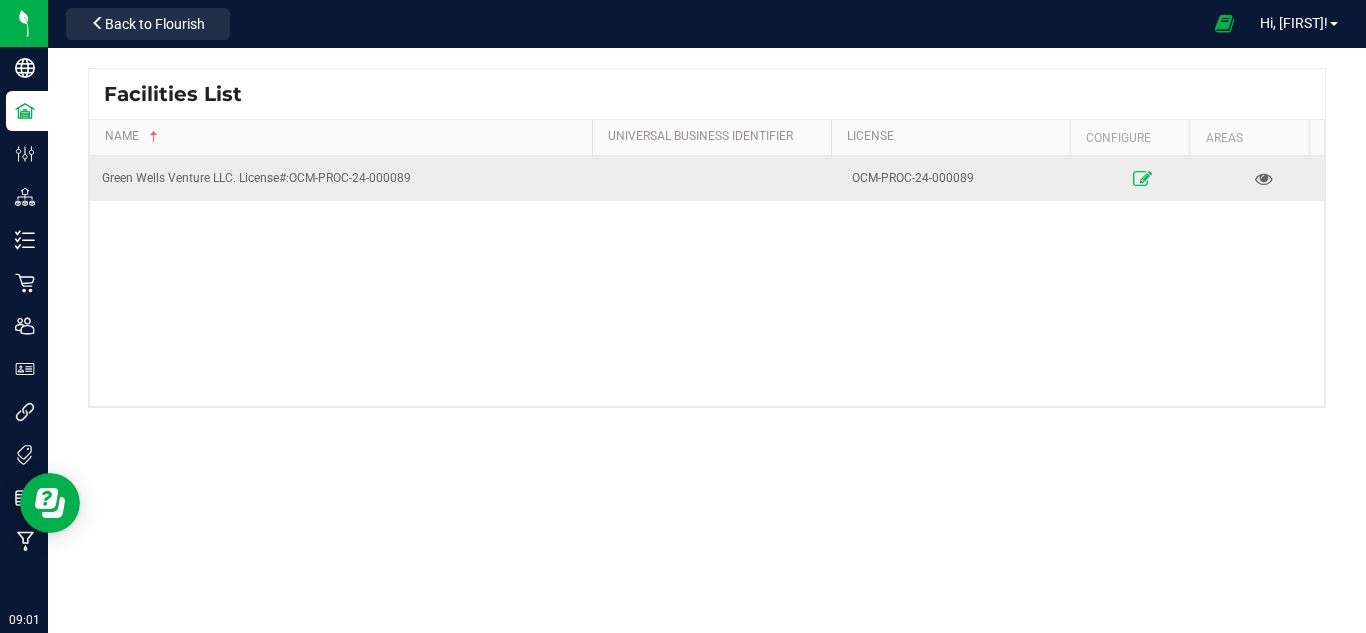 click at bounding box center [1142, 178] 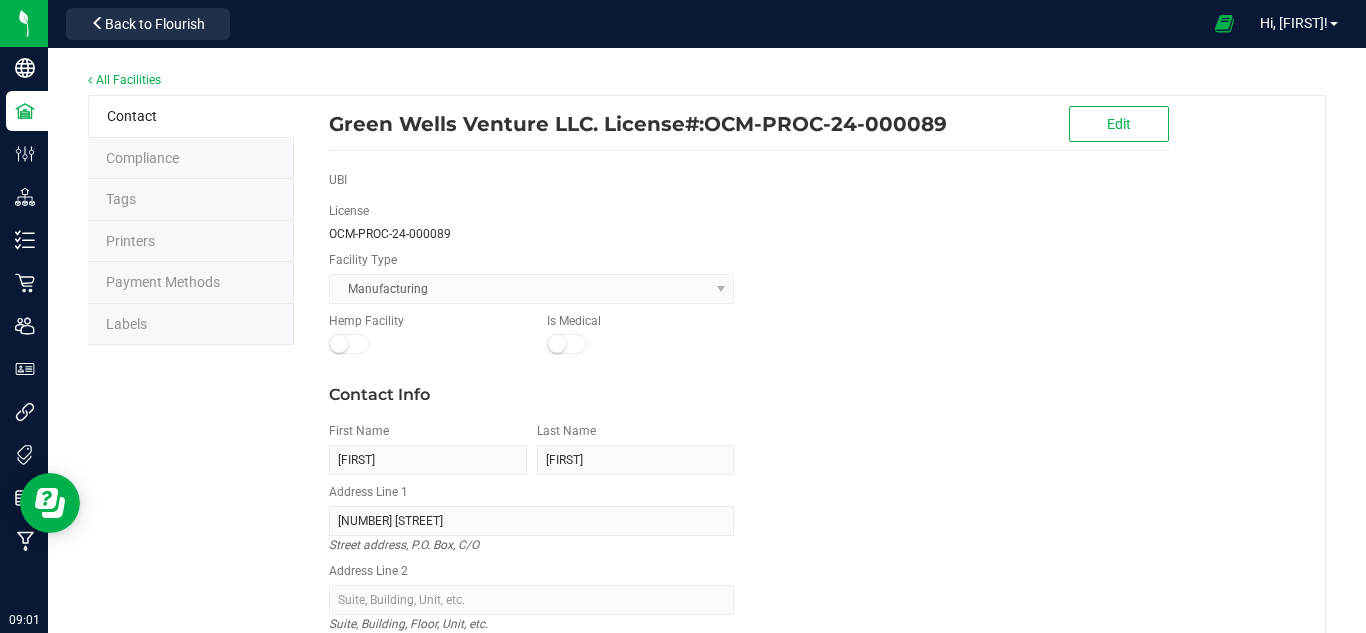 click on "Labels" at bounding box center [126, 324] 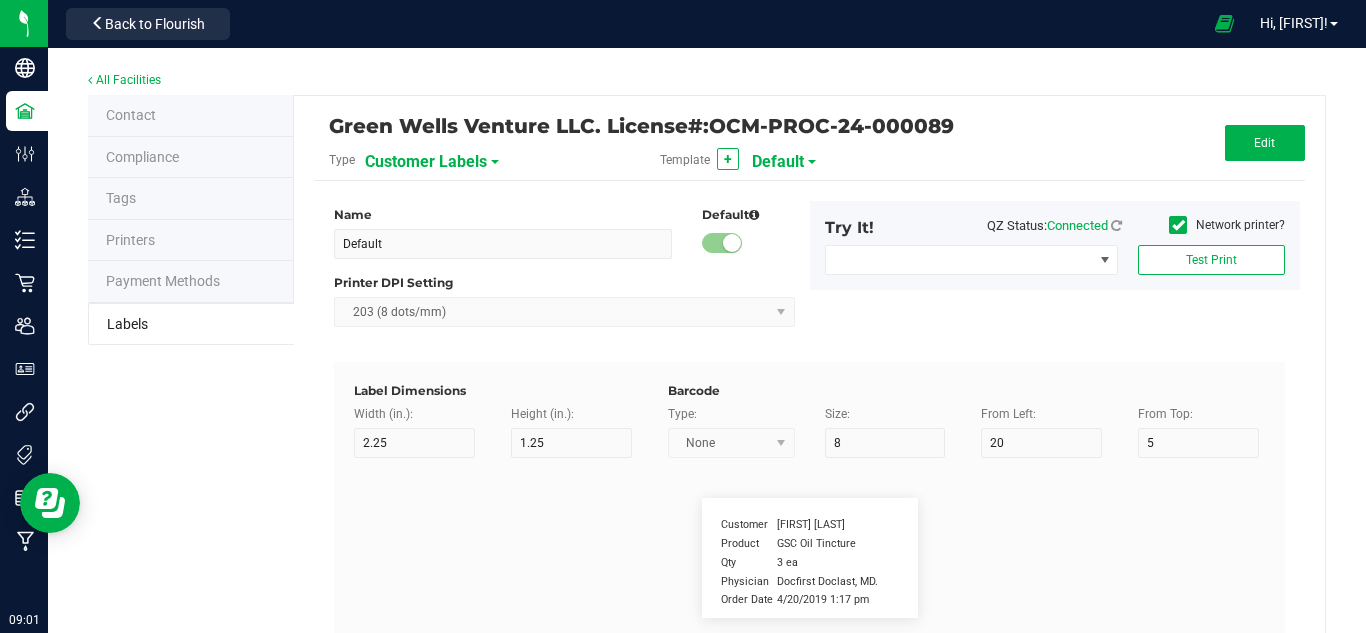 click on "Customer Labels" at bounding box center (426, 162) 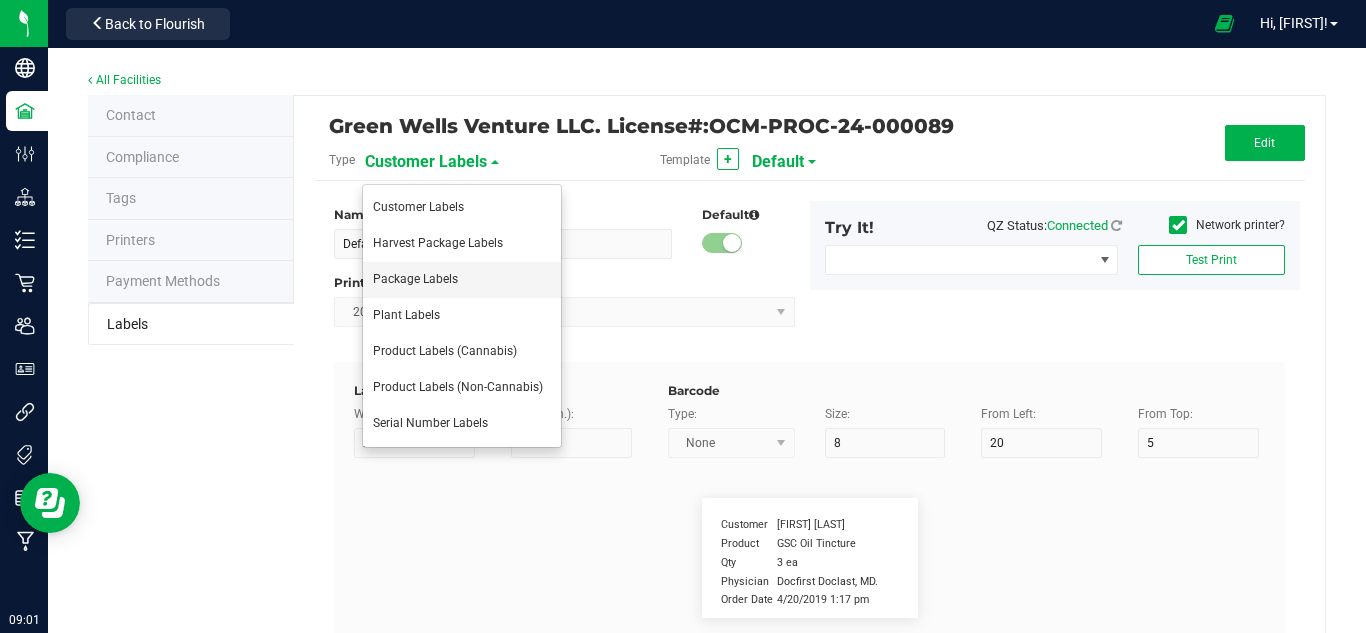 click on "Package Labels" at bounding box center [415, 279] 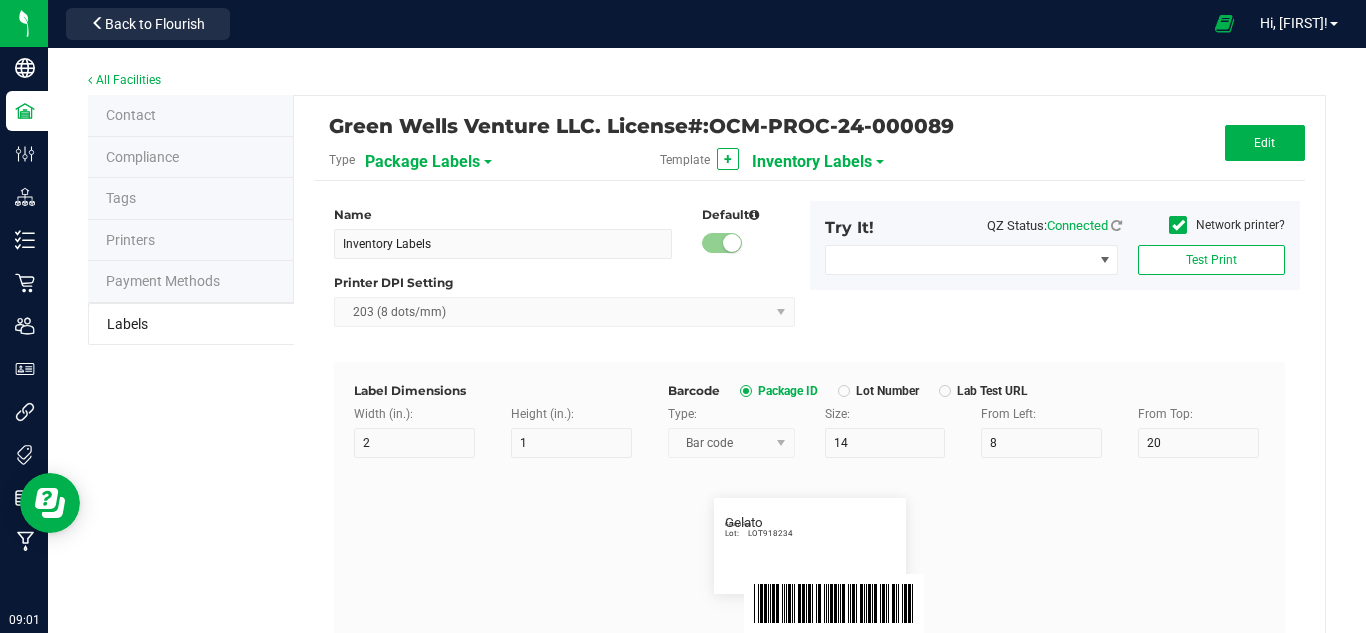 click on "Inventory Labels" at bounding box center [812, 162] 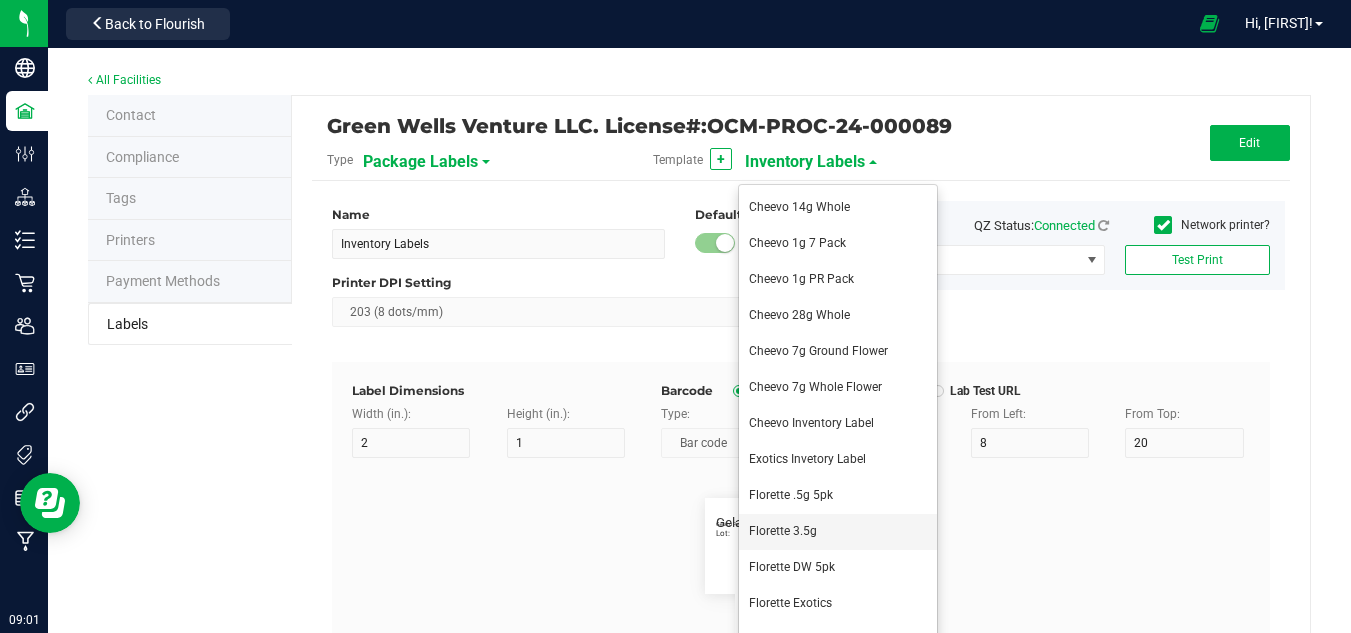 click on "Florette 3.5g" at bounding box center (838, 532) 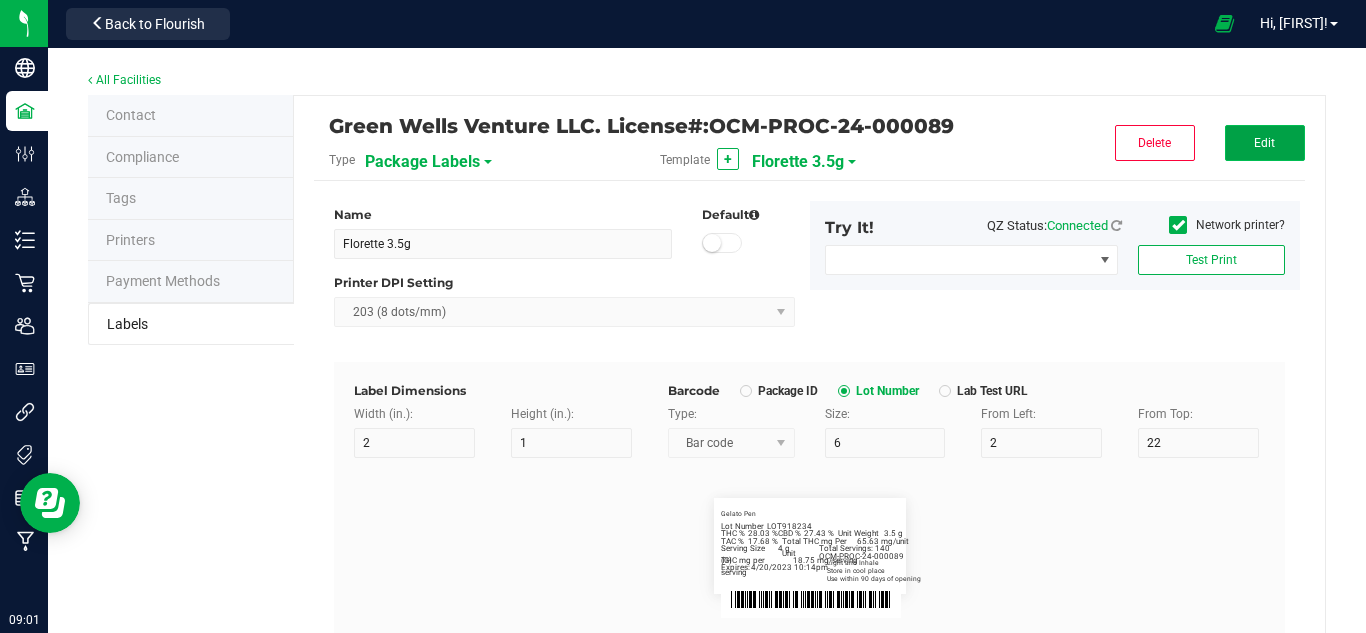 click on "Edit" at bounding box center [1264, 143] 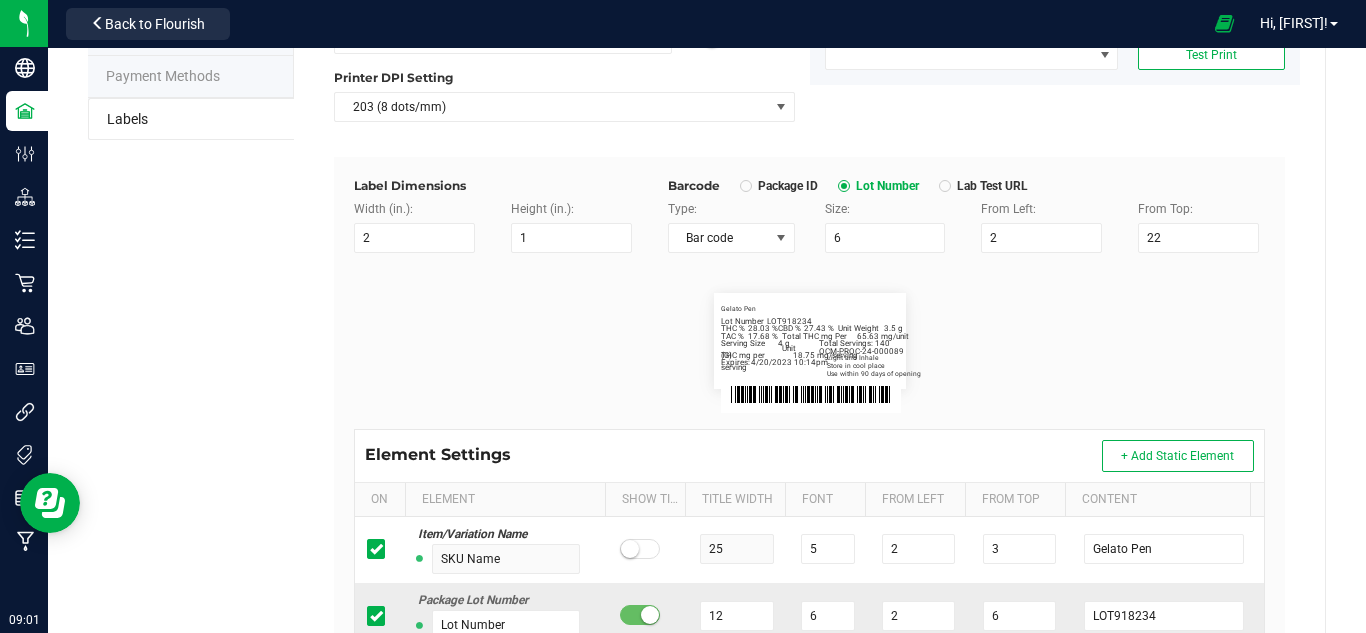 scroll, scrollTop: 478, scrollLeft: 0, axis: vertical 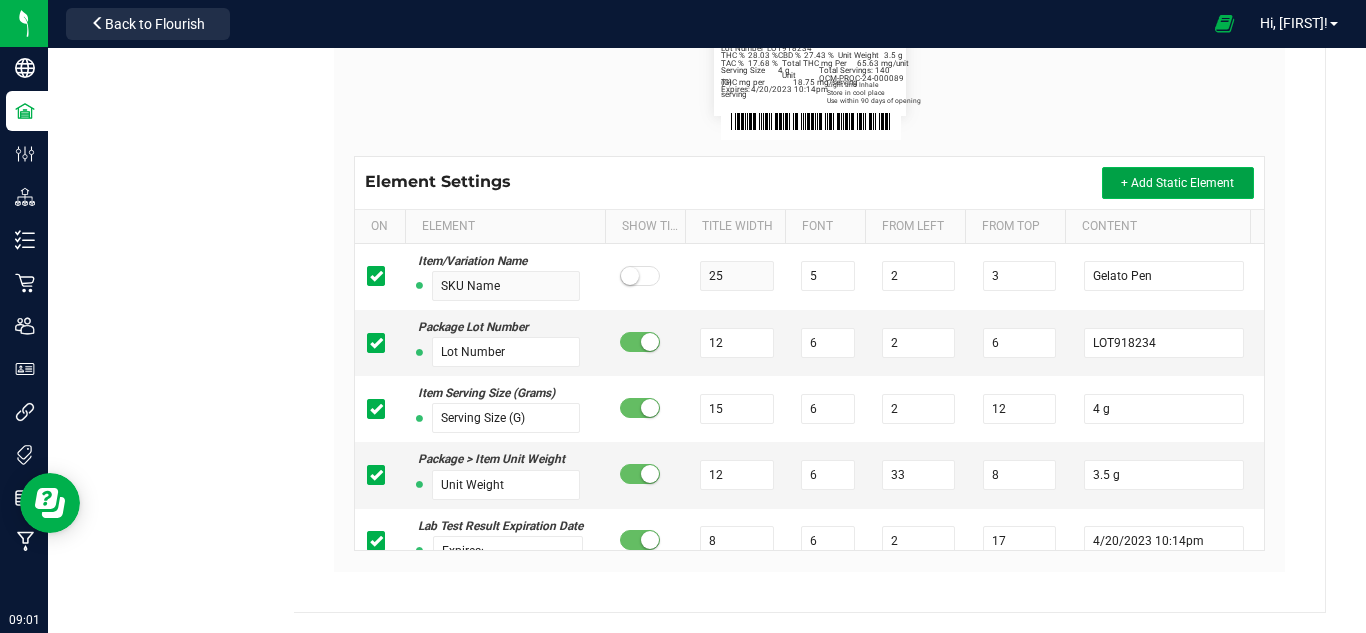 click on "+ Add Static Element" at bounding box center (1177, 183) 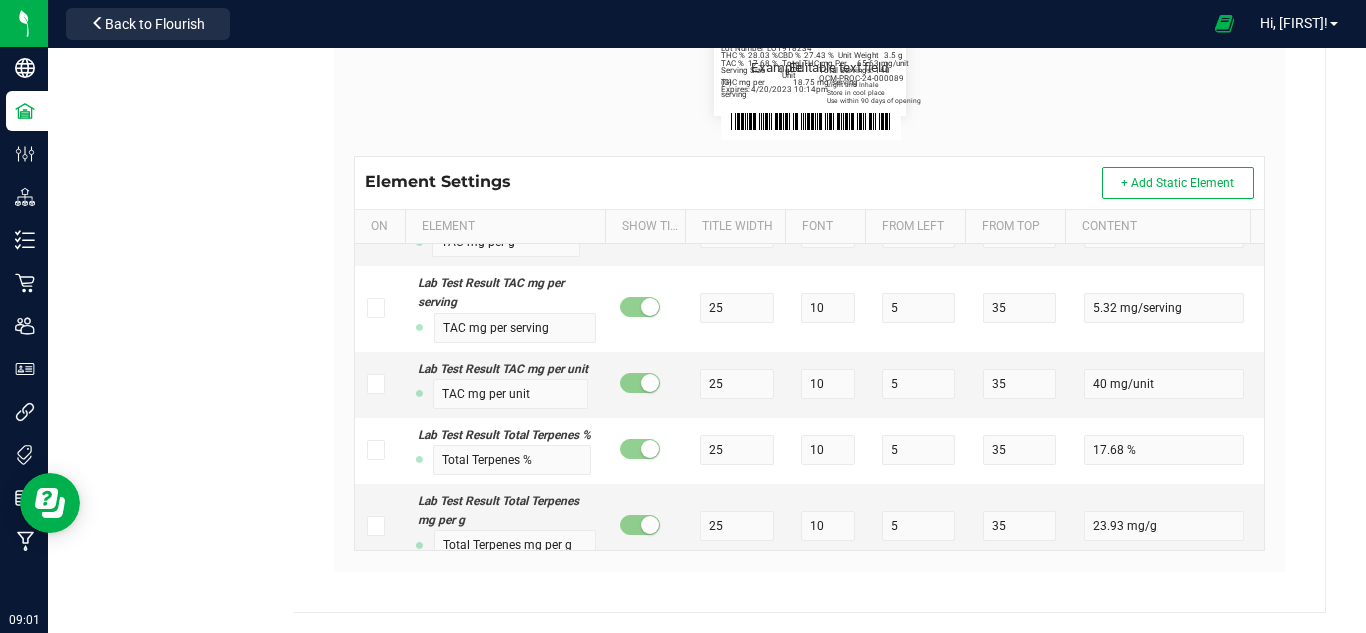 scroll, scrollTop: 0, scrollLeft: 0, axis: both 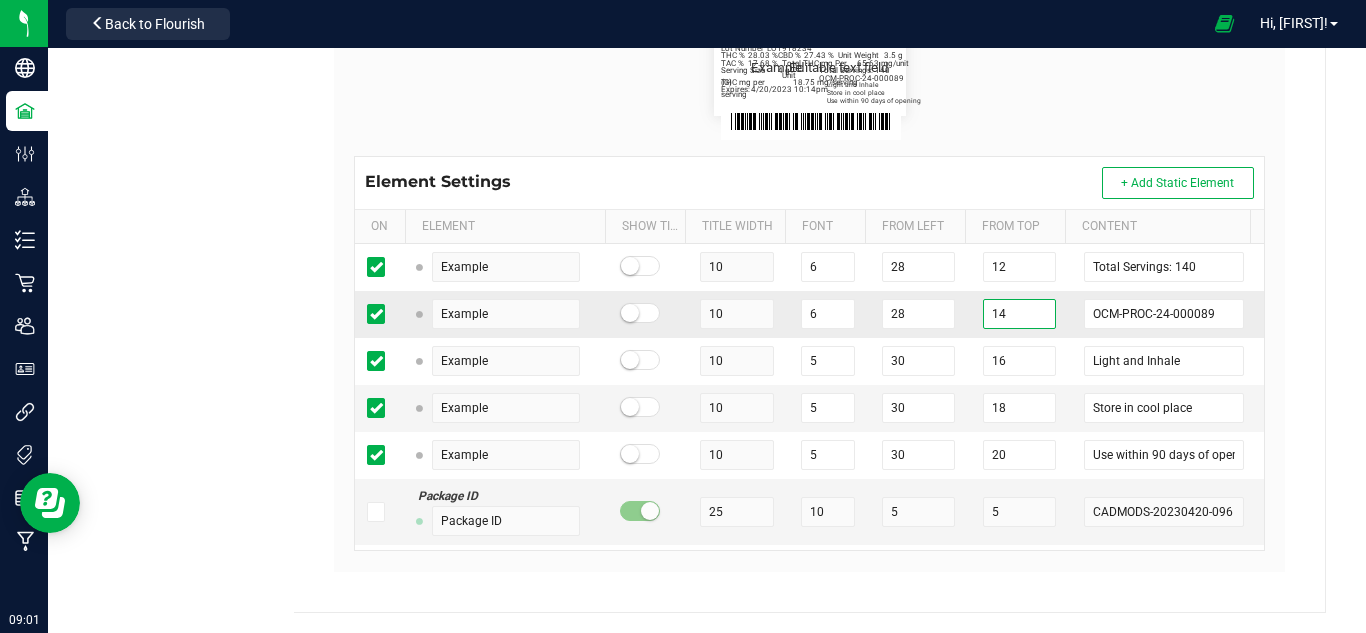 click on "14" at bounding box center [1019, 314] 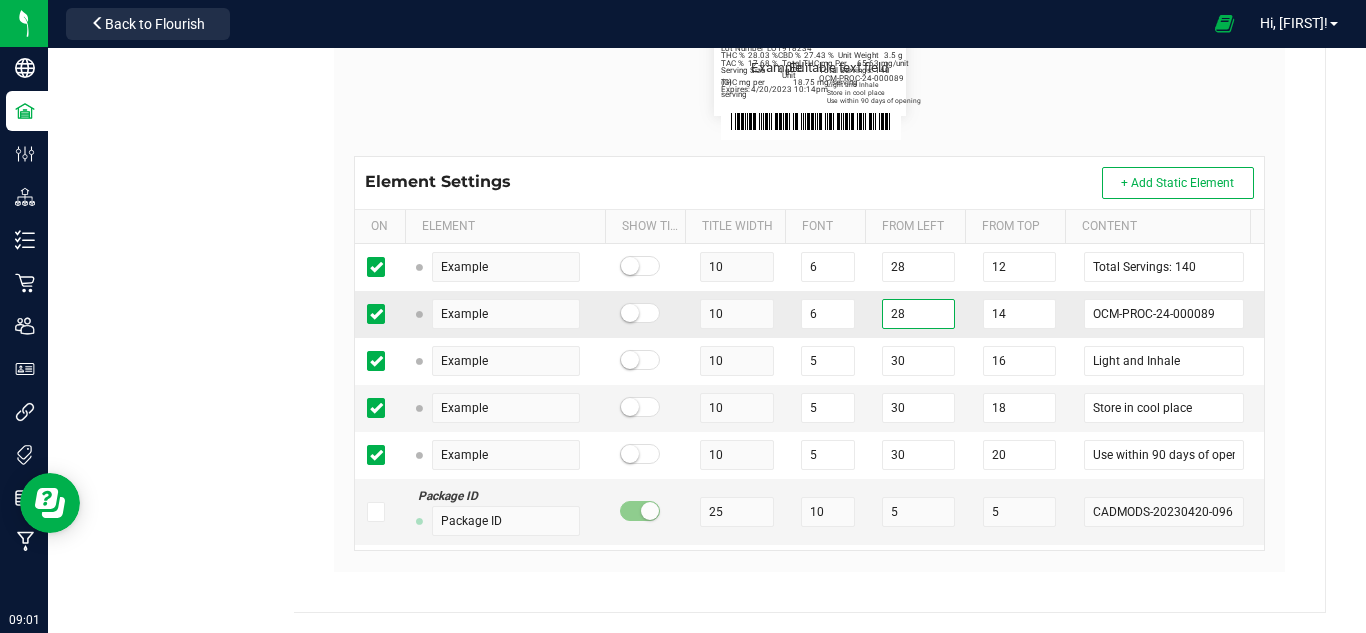 click on "28" at bounding box center (918, 314) 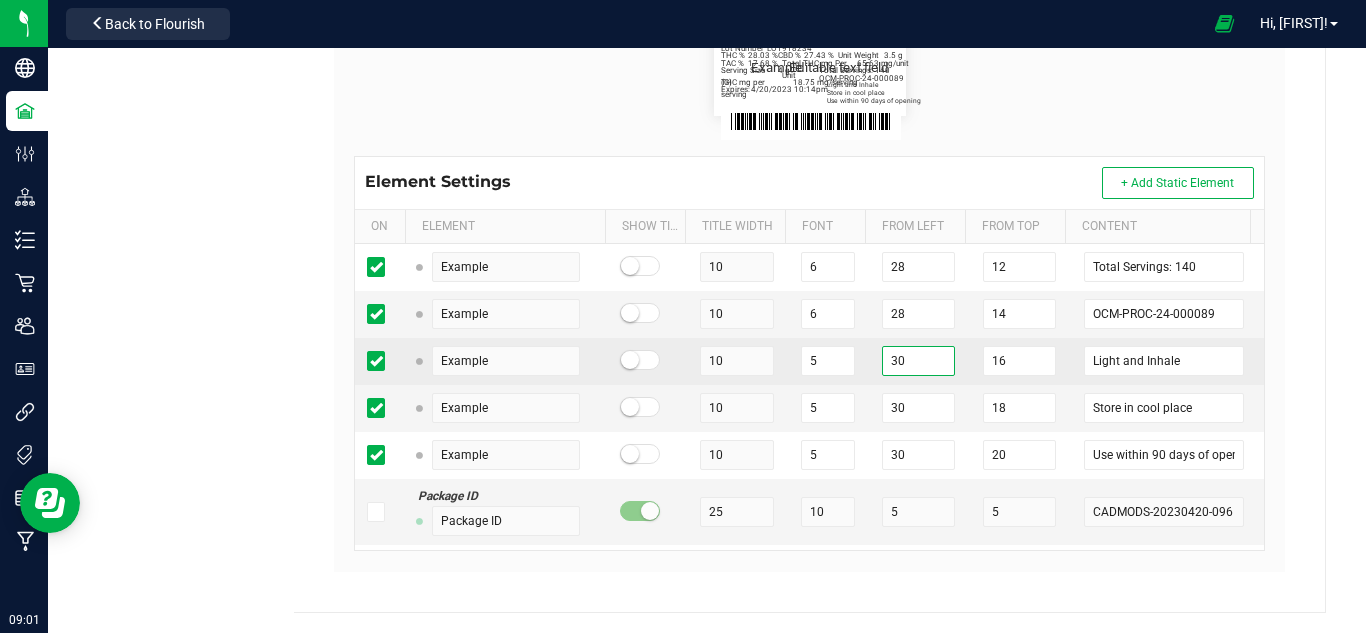 click on "30" at bounding box center [918, 361] 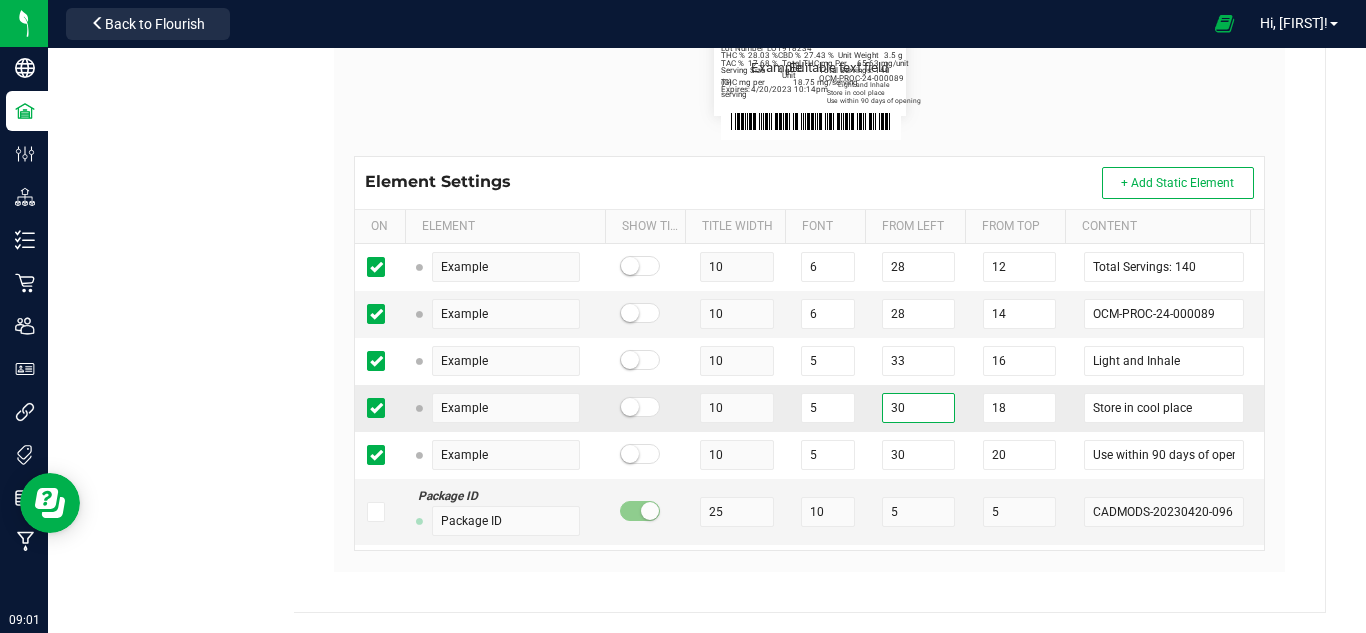 drag, startPoint x: 903, startPoint y: 411, endPoint x: 887, endPoint y: 411, distance: 16 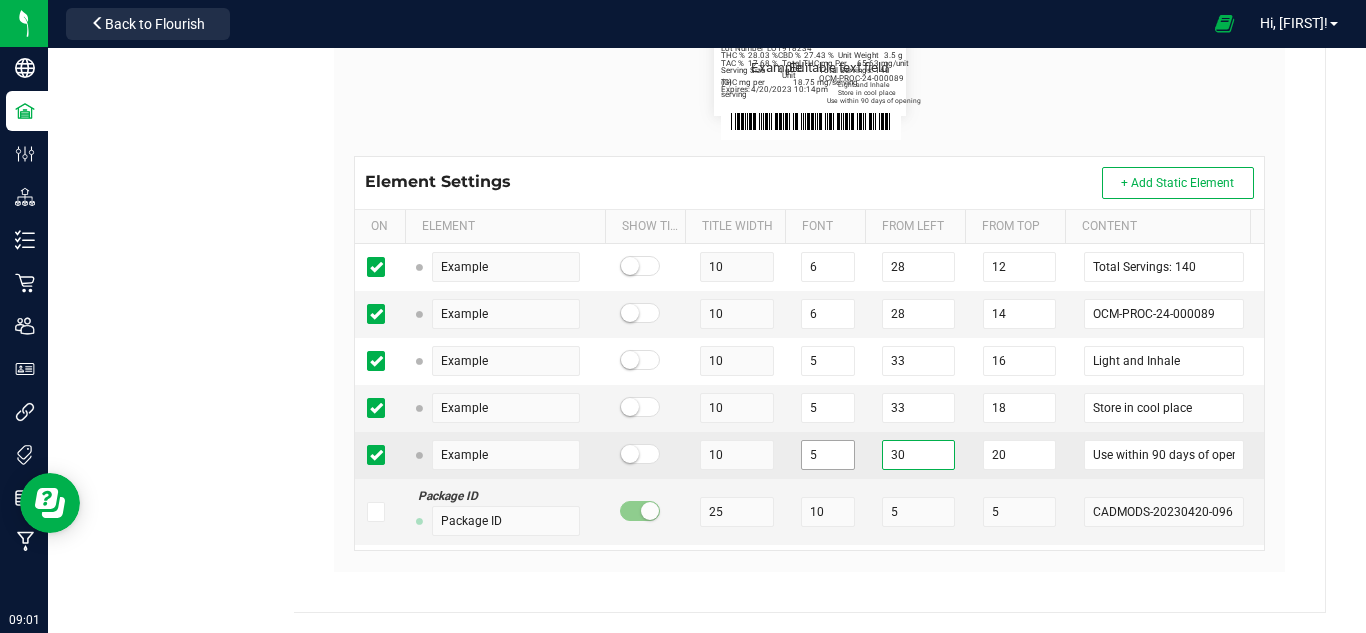 click on "Example 10 5 30 20 Use within 90 days of opening" at bounding box center (809, 455) 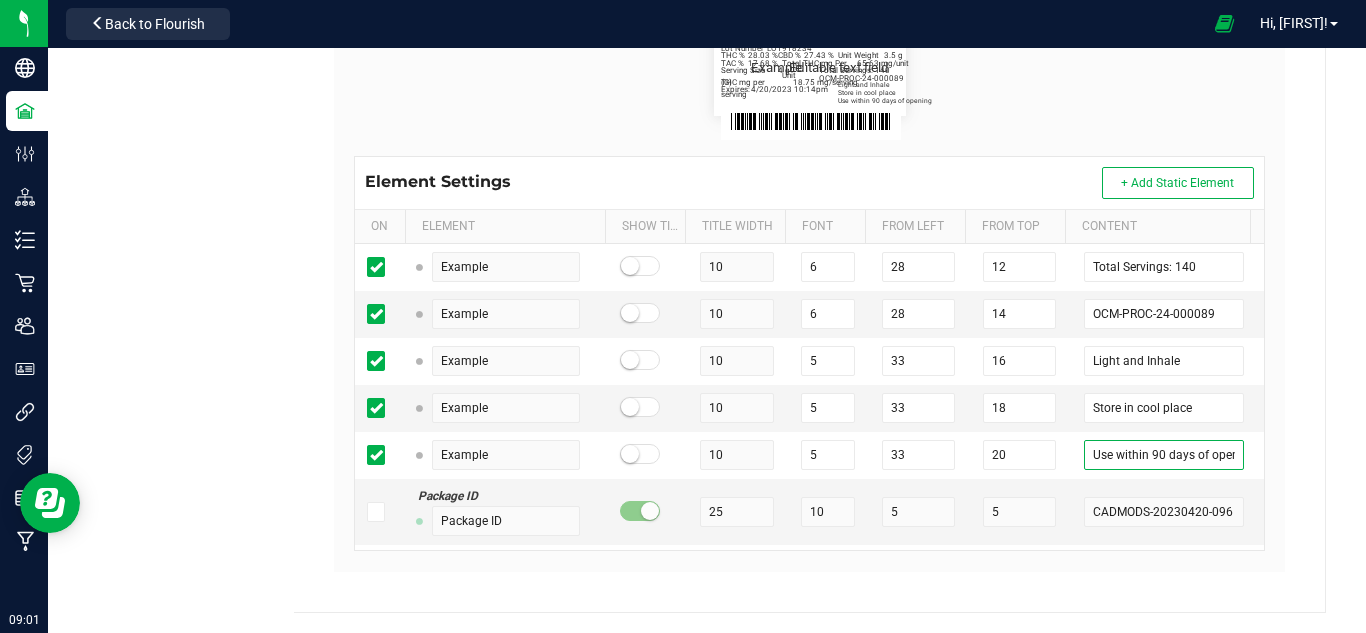 scroll, scrollTop: 0, scrollLeft: 20, axis: horizontal 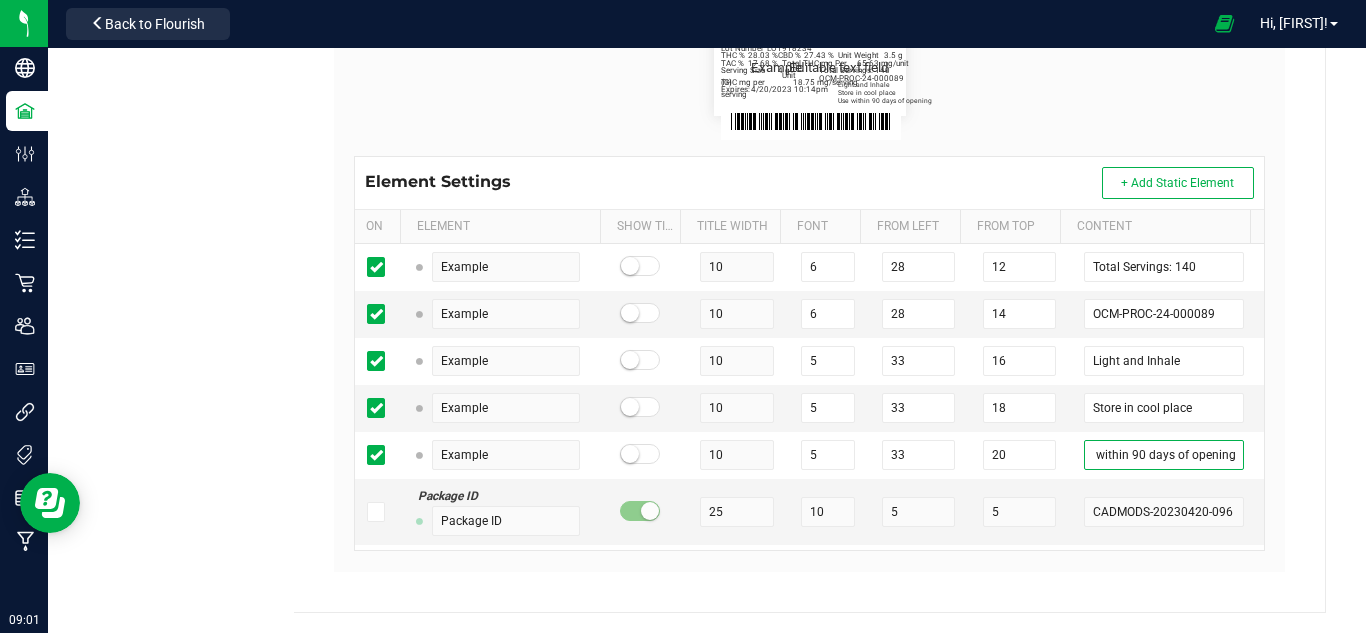 drag, startPoint x: 1185, startPoint y: 455, endPoint x: 1261, endPoint y: 445, distance: 76.655075 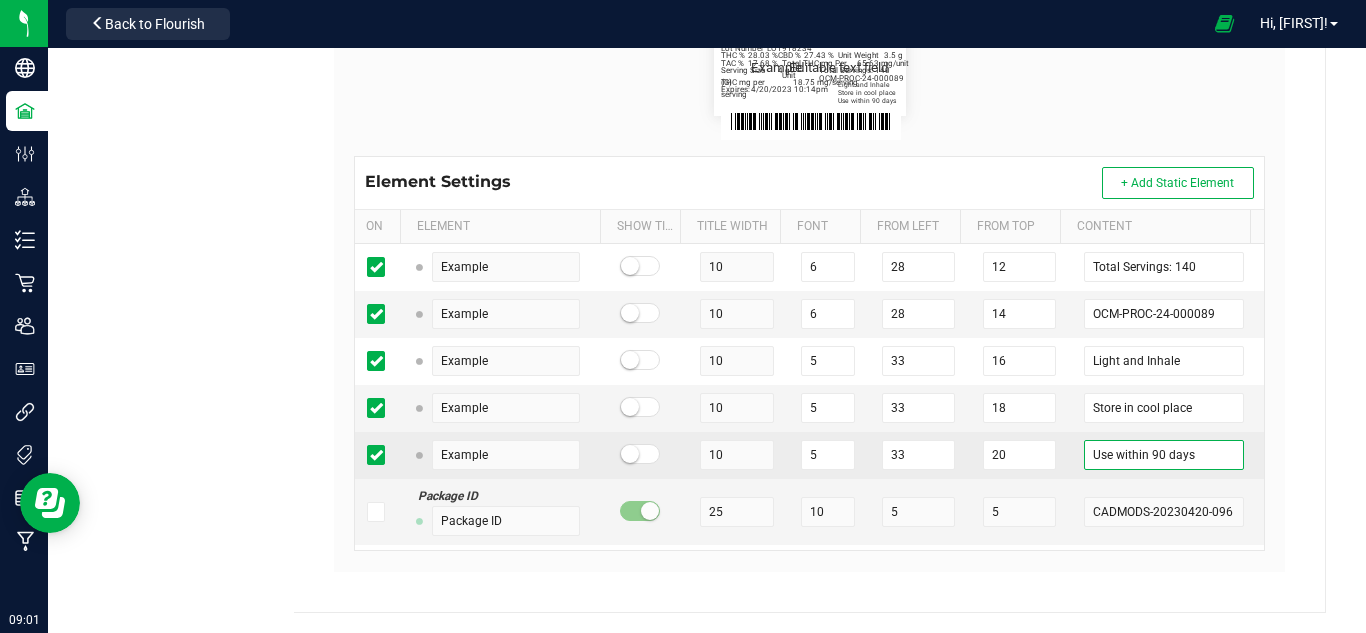 scroll, scrollTop: 0, scrollLeft: 0, axis: both 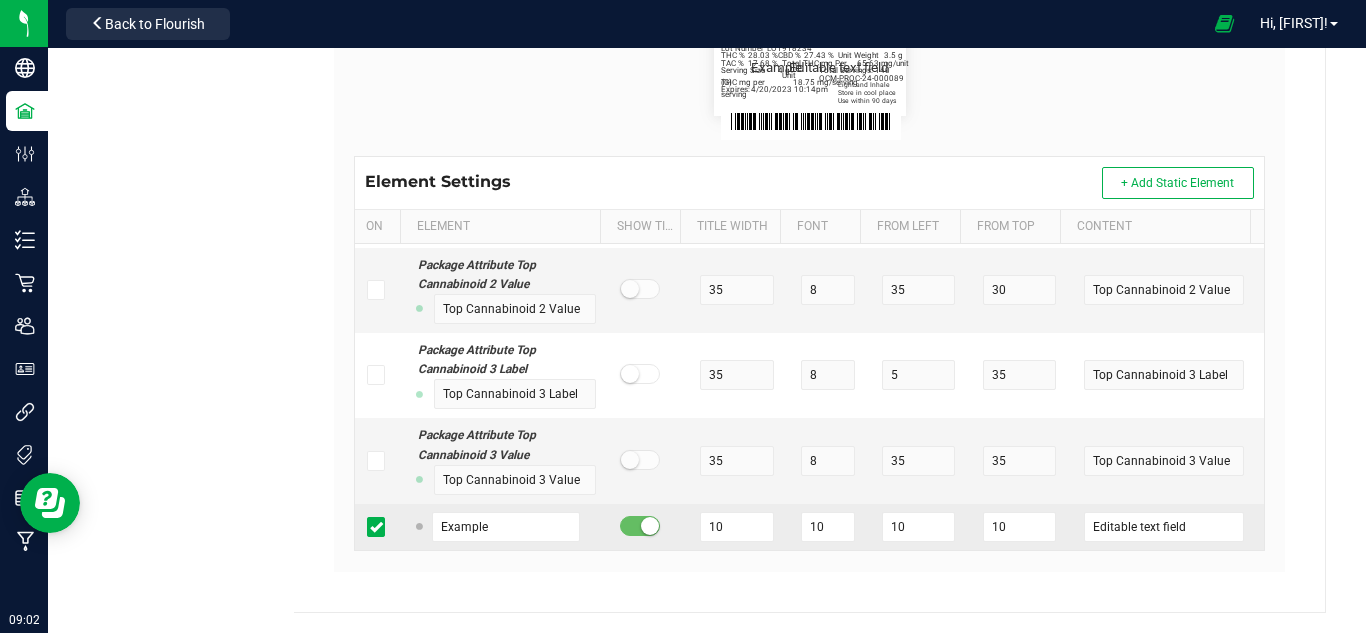 click at bounding box center [650, 526] 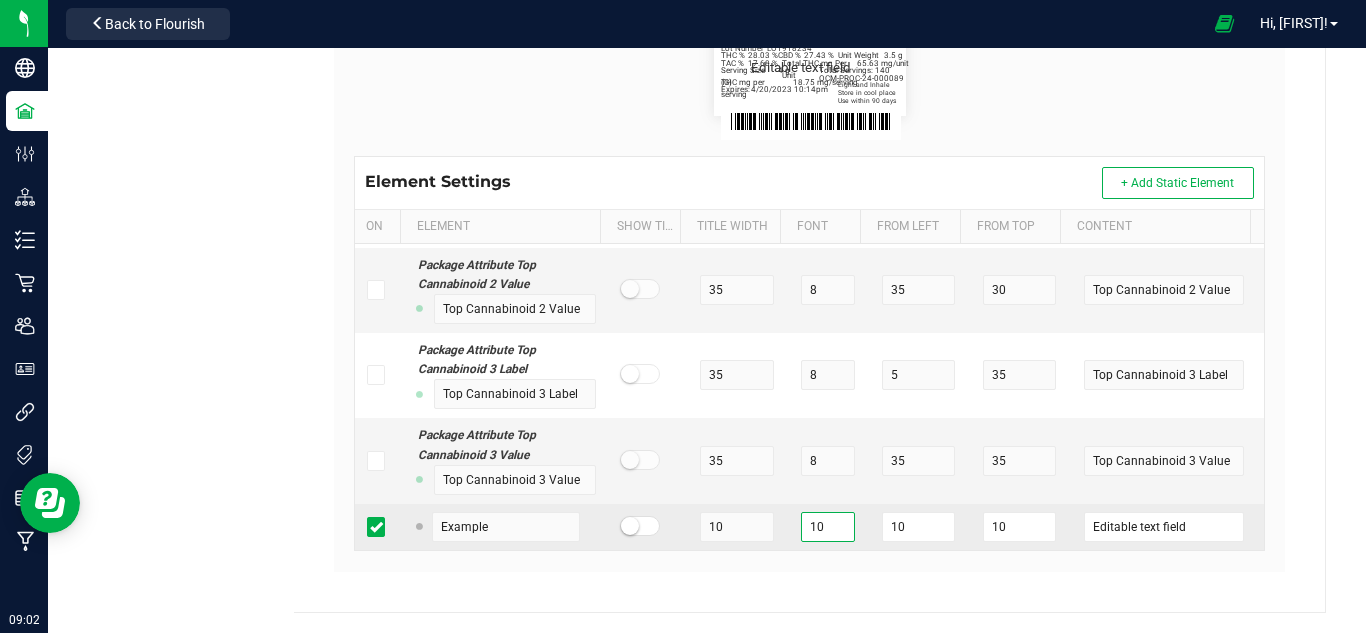 drag, startPoint x: 821, startPoint y: 507, endPoint x: 761, endPoint y: 511, distance: 60.133186 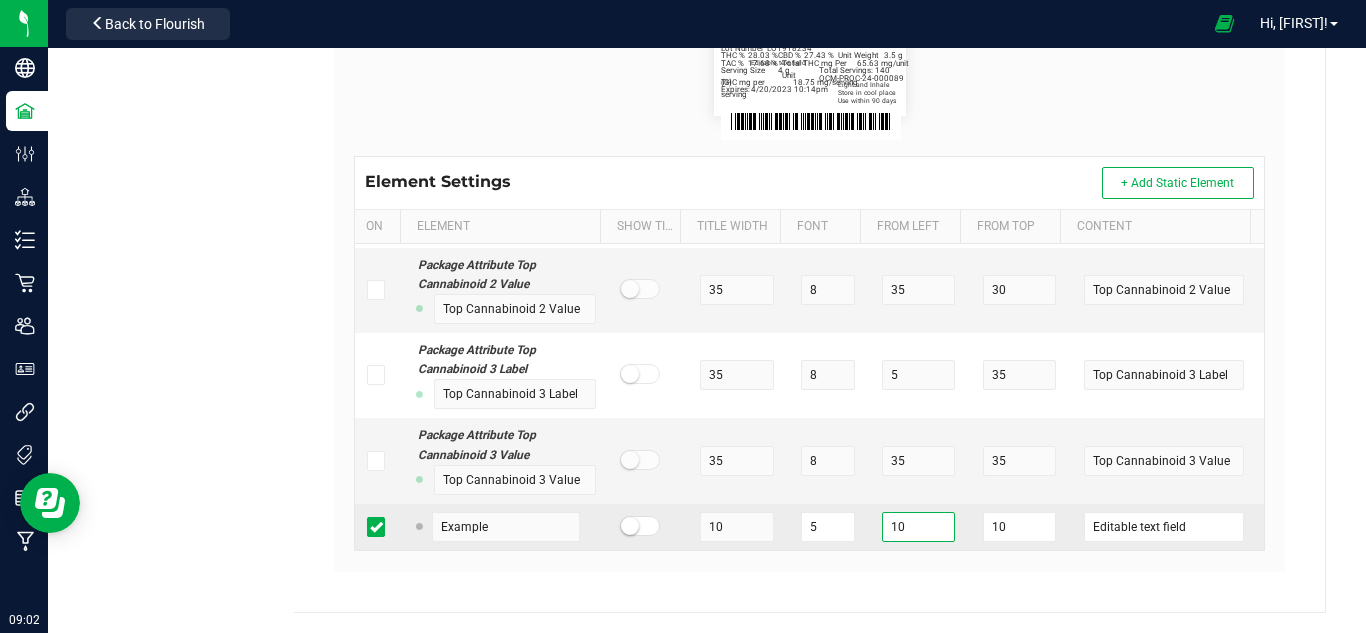 click on "Example 10 5 10 10 Editable text field" at bounding box center [809, 527] 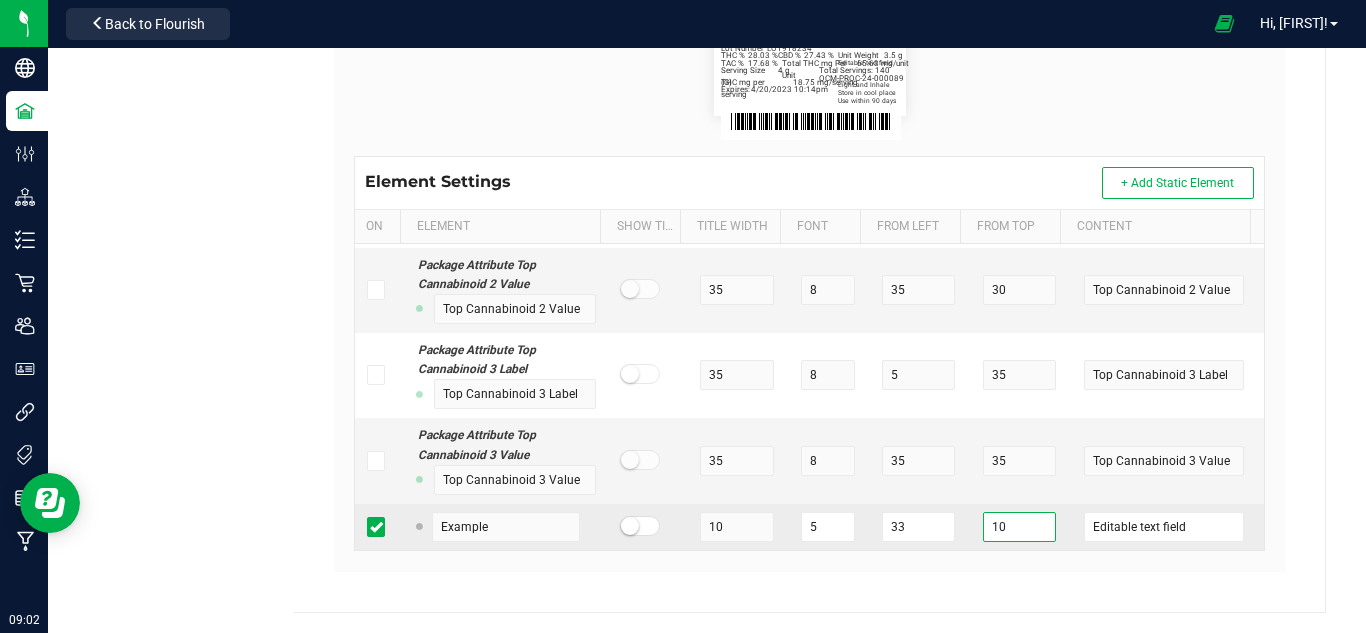 drag, startPoint x: 955, startPoint y: 518, endPoint x: 932, endPoint y: 518, distance: 23 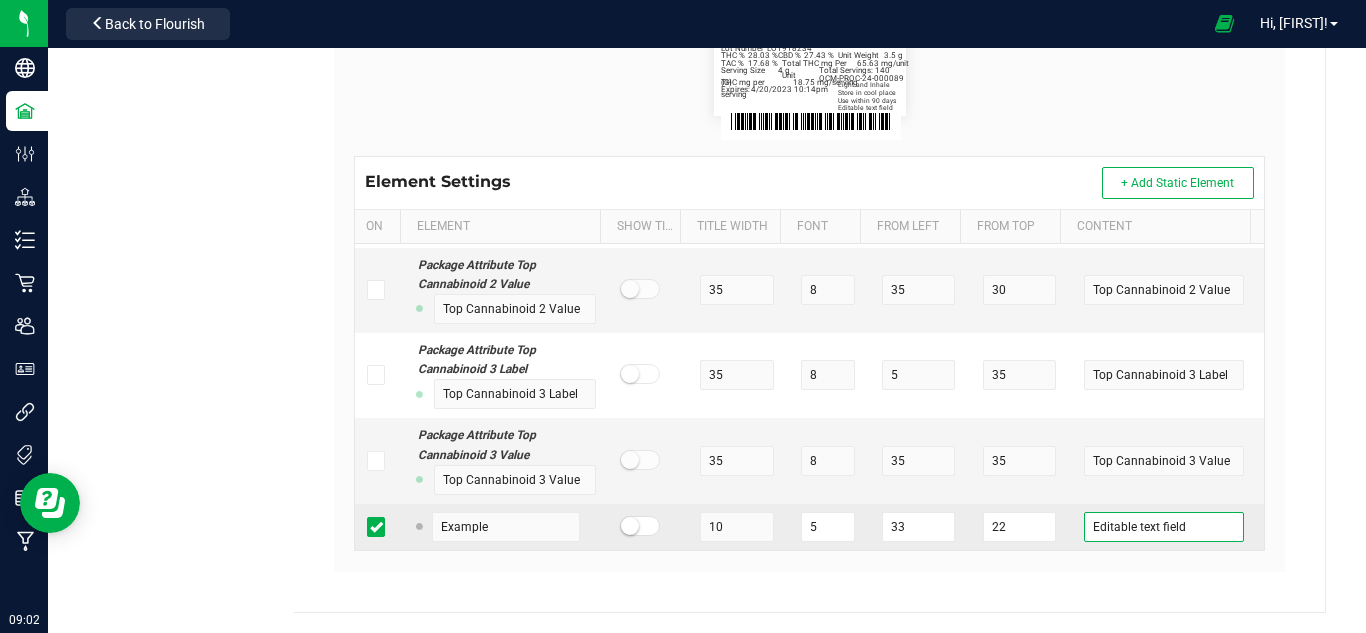 drag, startPoint x: 1164, startPoint y: 512, endPoint x: 1047, endPoint y: 514, distance: 117.01709 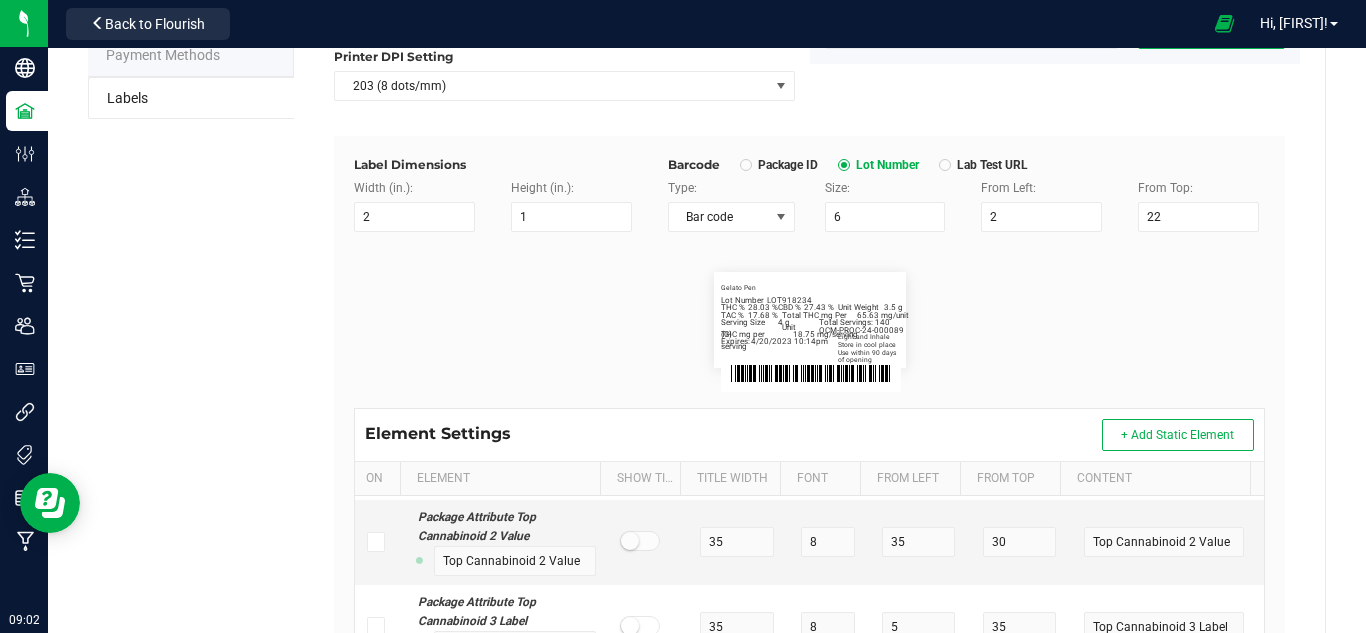scroll, scrollTop: 0, scrollLeft: 0, axis: both 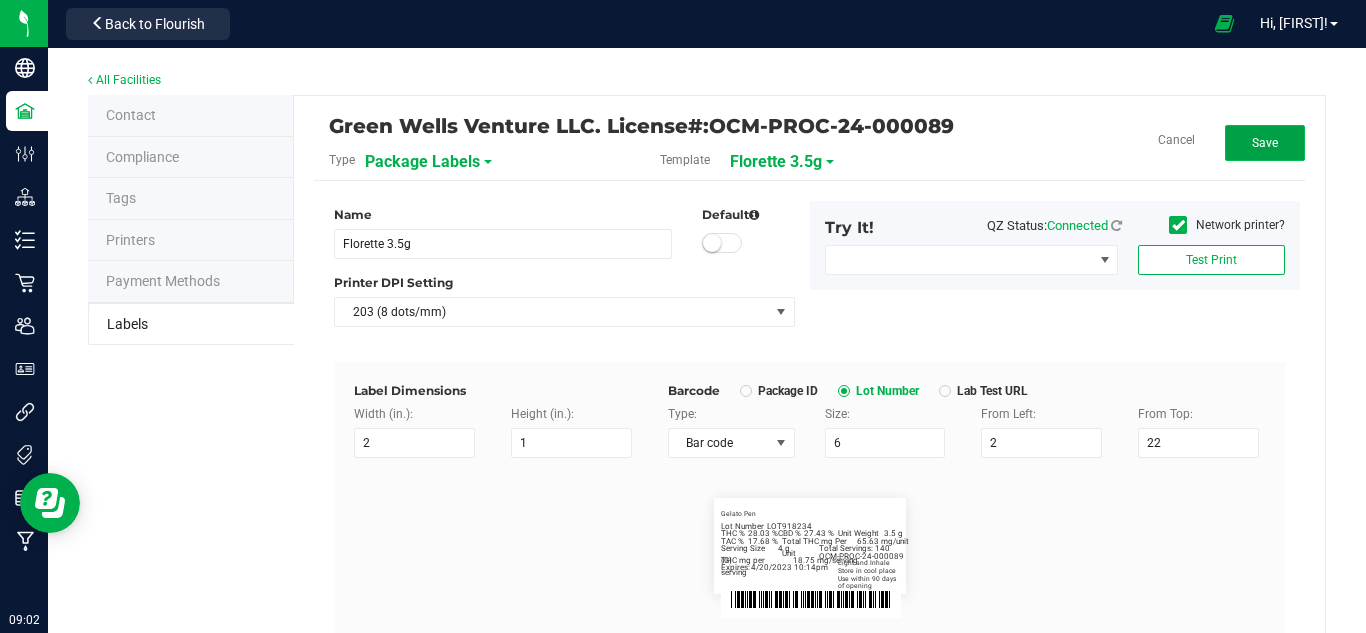 click on "Save" at bounding box center [1265, 143] 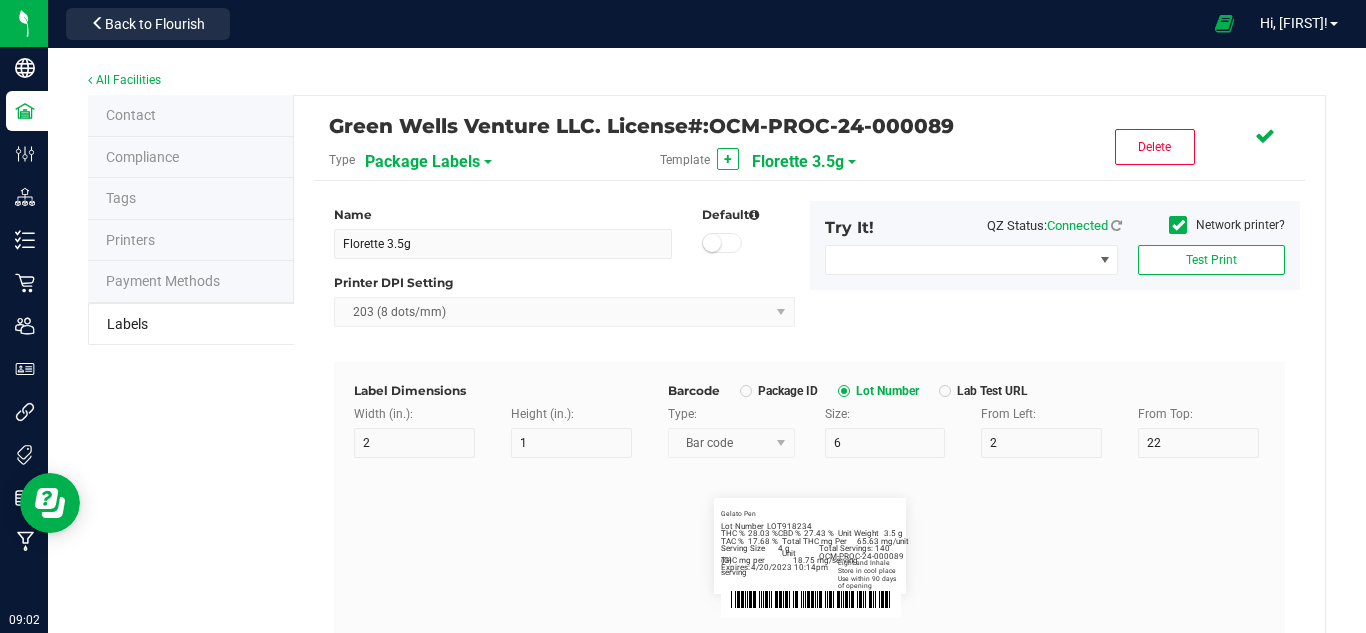 scroll, scrollTop: 18438, scrollLeft: 19, axis: both 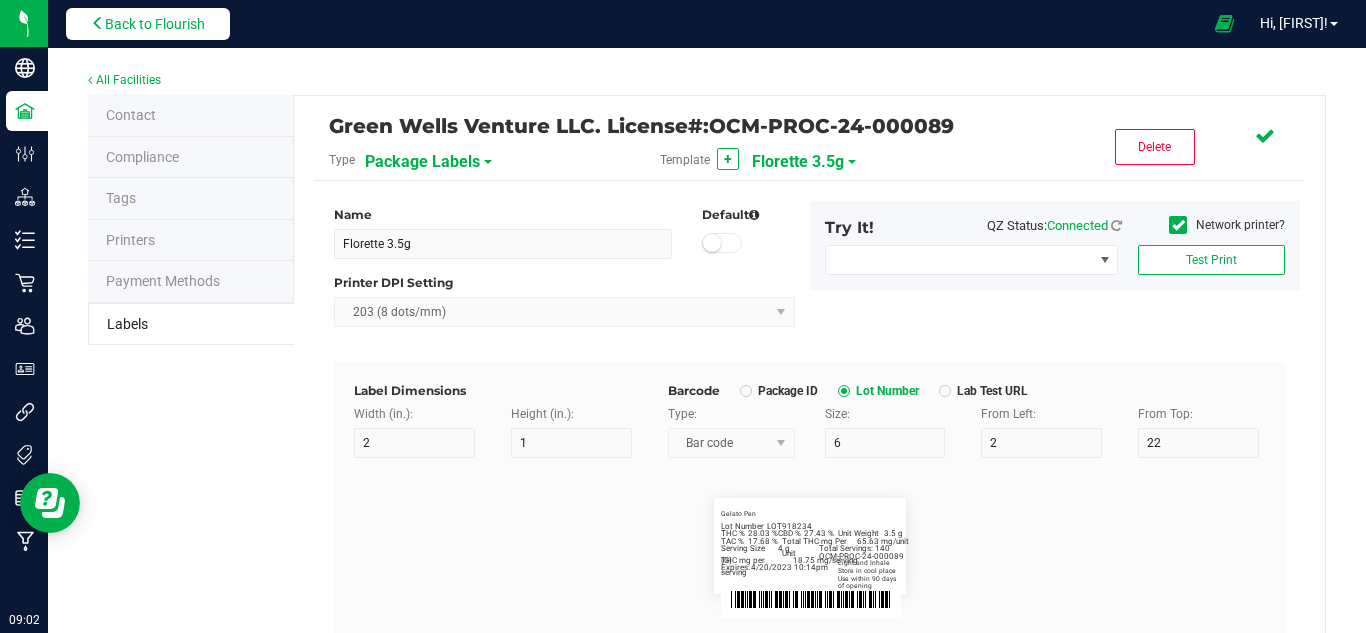 click on "Back to Flourish" at bounding box center (155, 24) 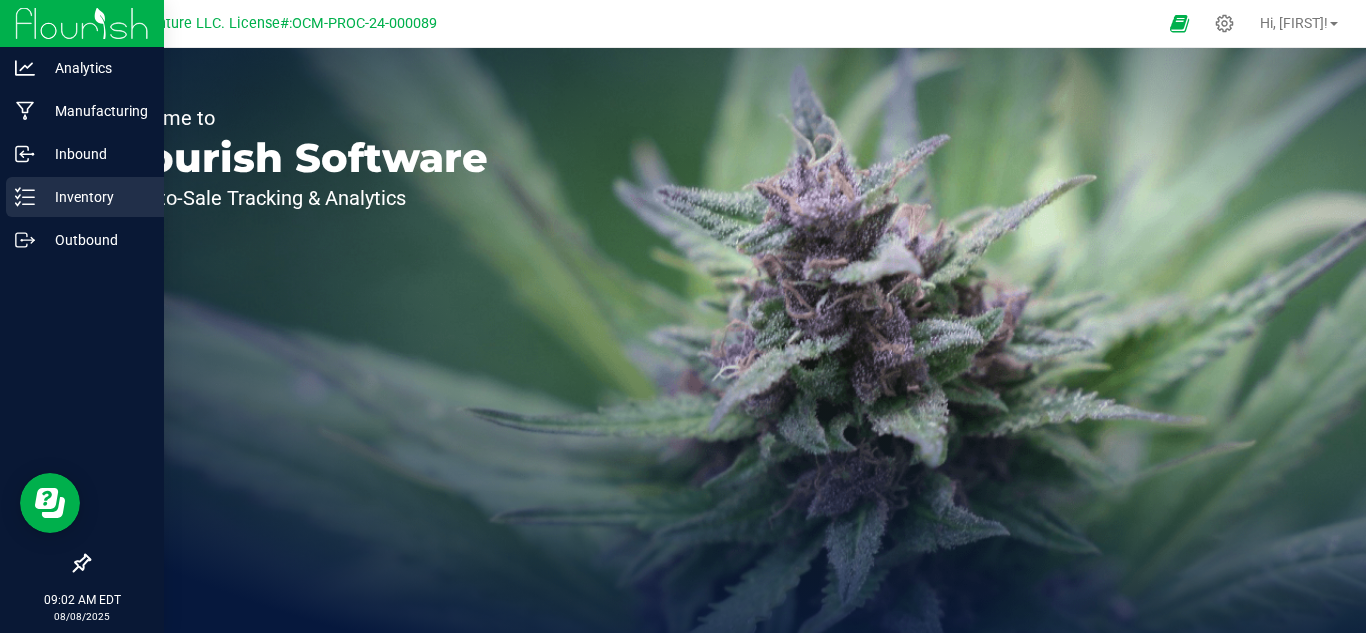 click on "Inventory" at bounding box center [82, 198] 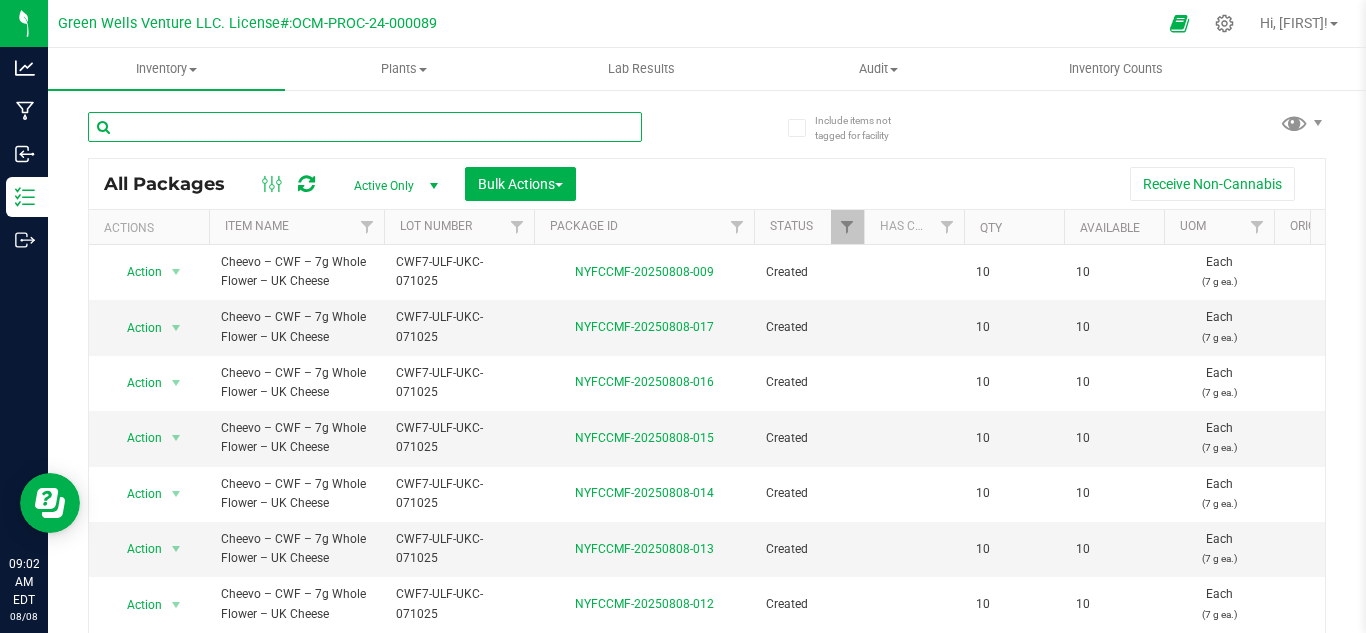 click at bounding box center (365, 127) 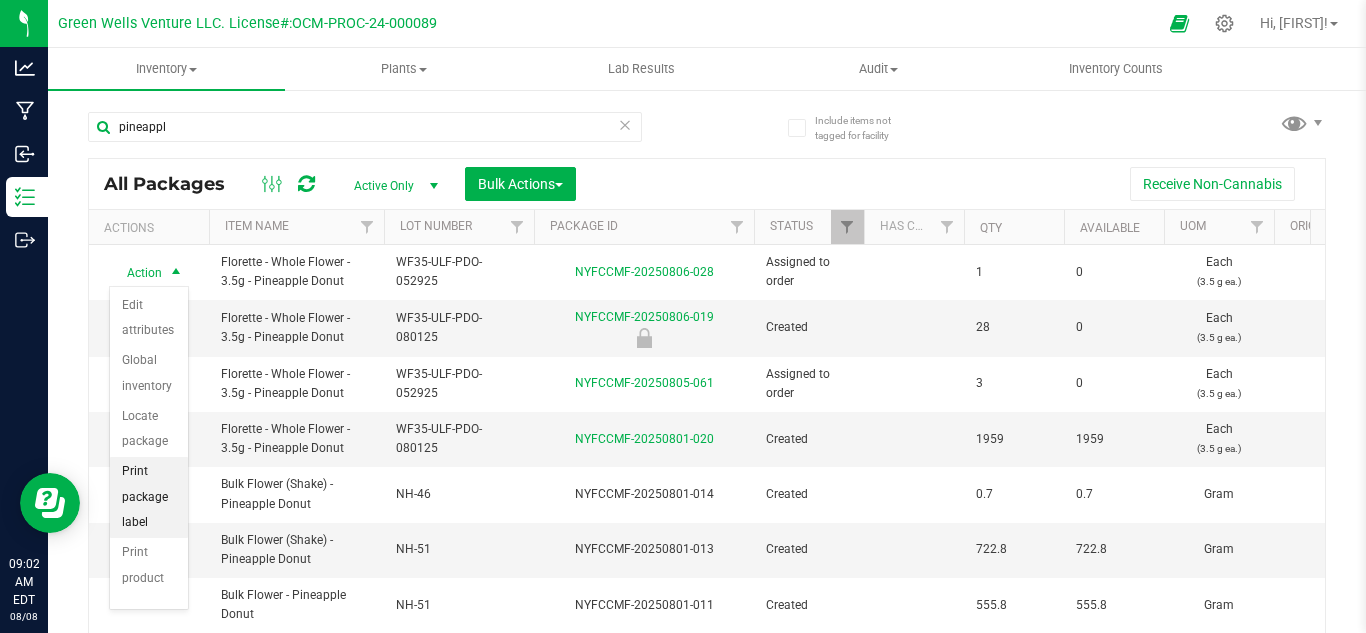 click on "Print package label" at bounding box center (149, 497) 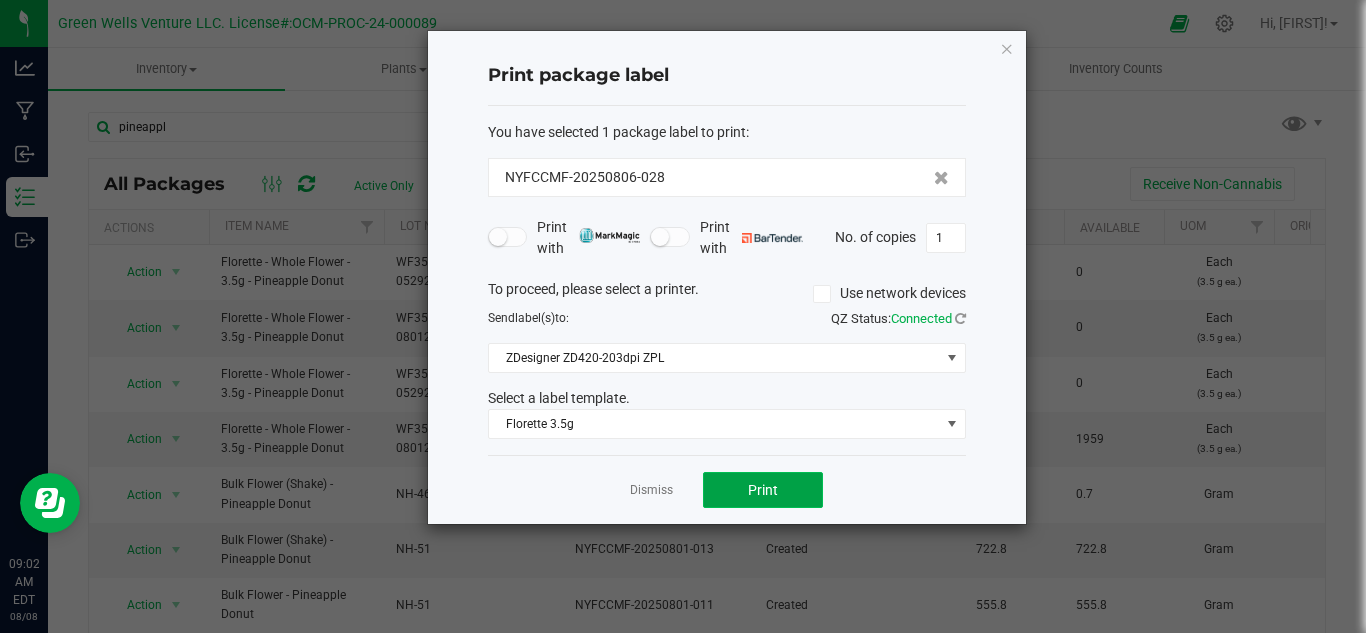 click on "Print" 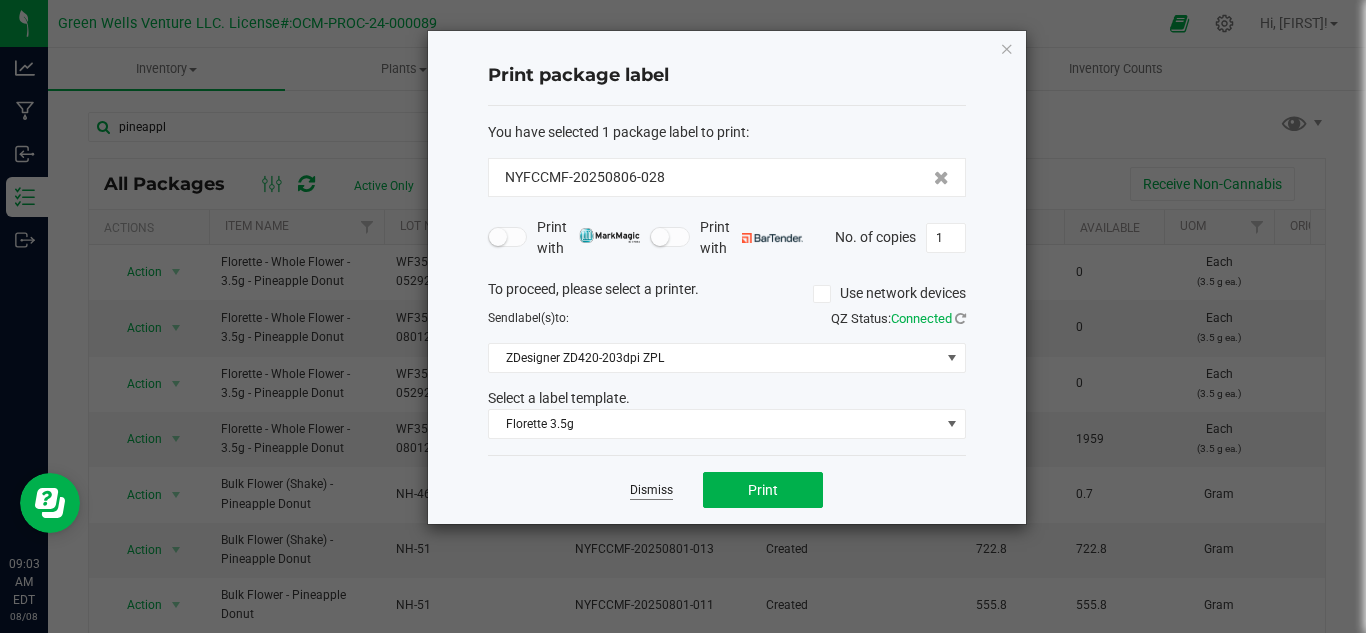 click on "Dismiss" 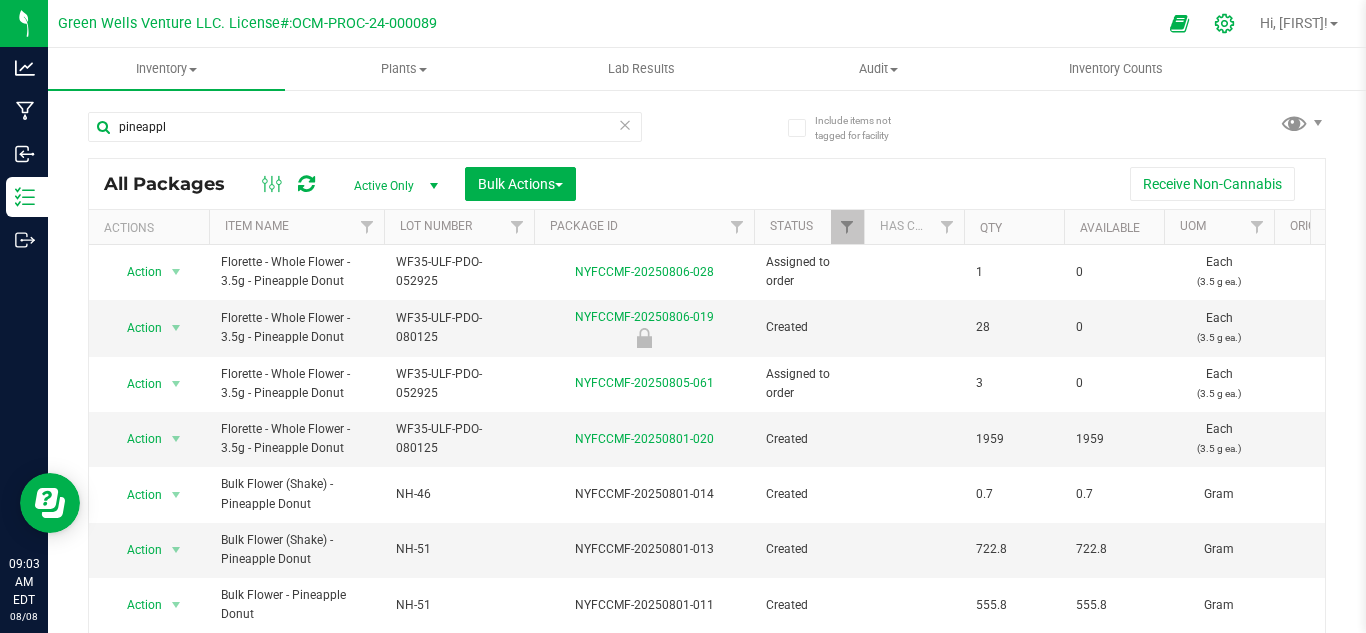 click 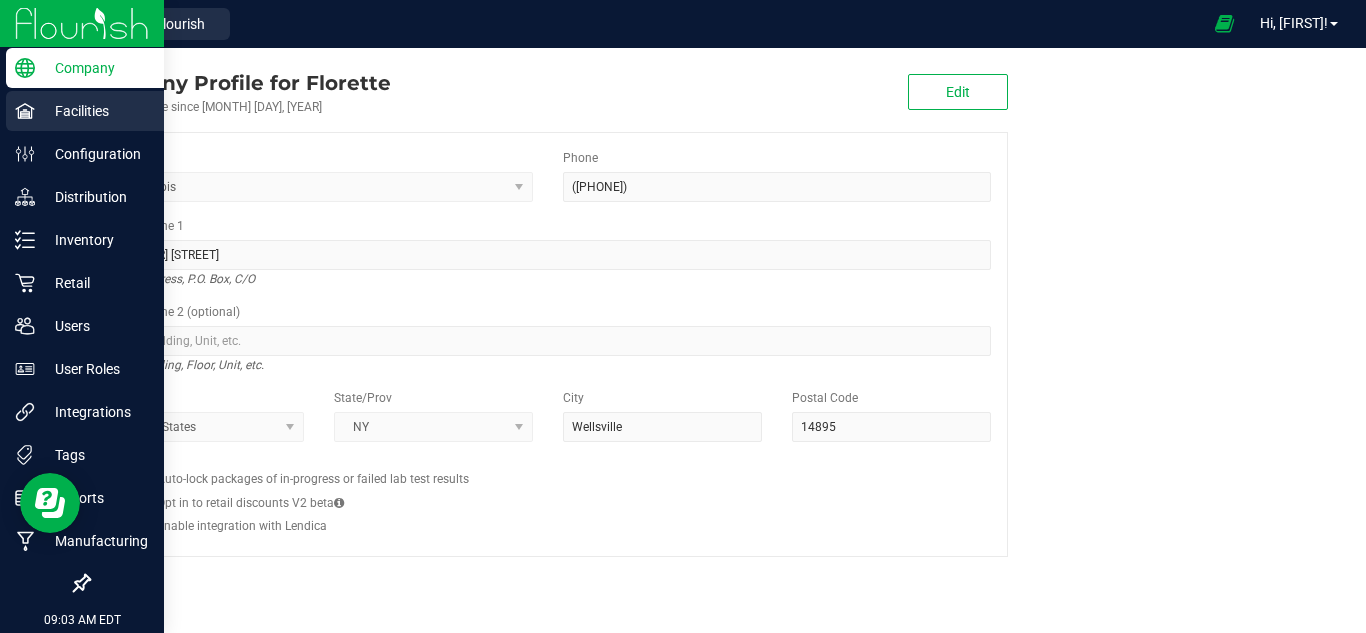 click 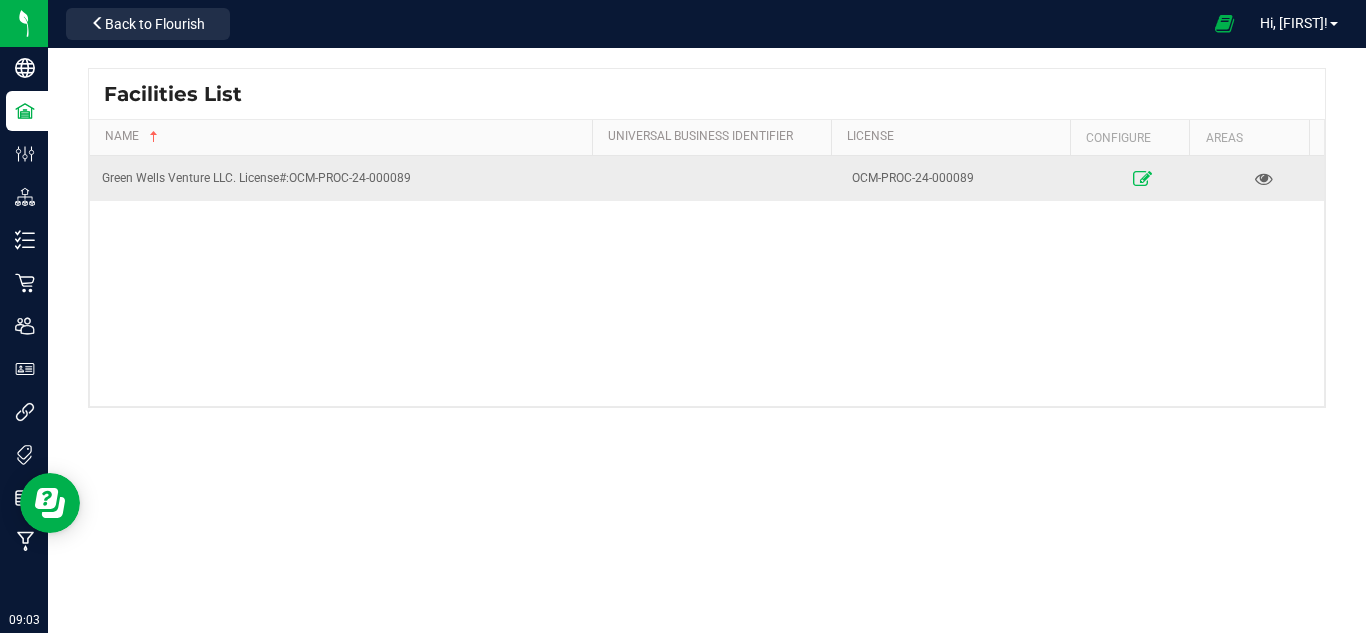 click at bounding box center (1142, 178) 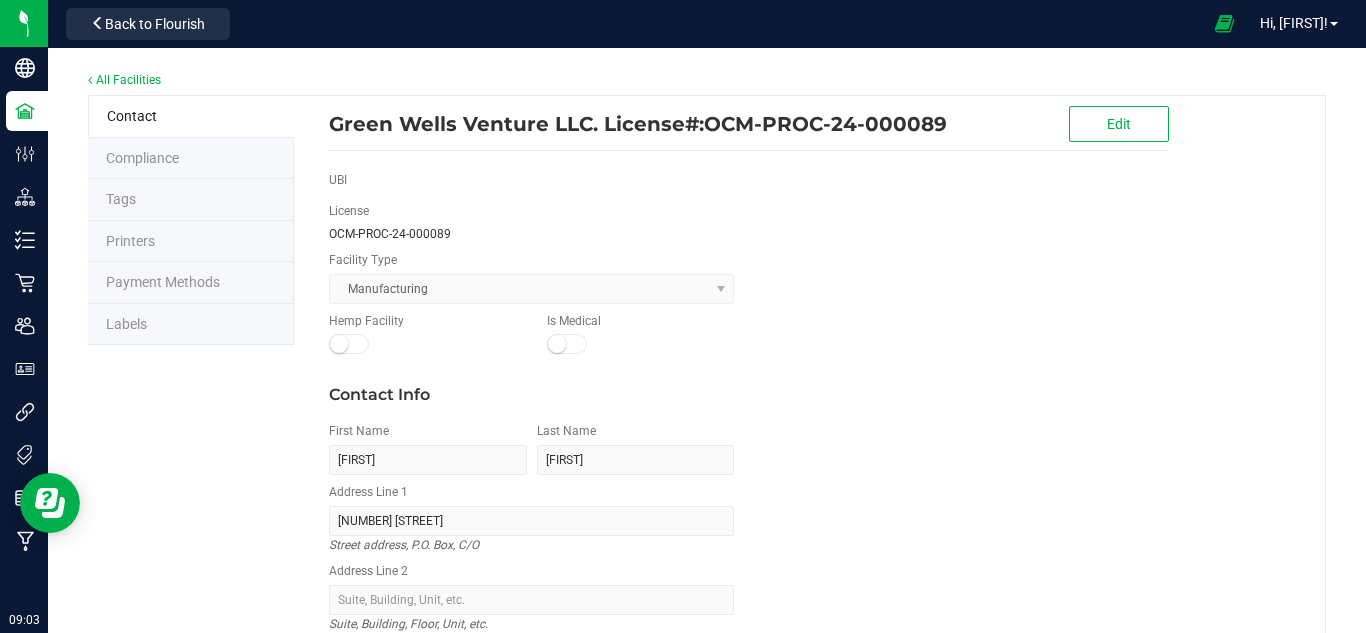 click on "Labels" at bounding box center [191, 325] 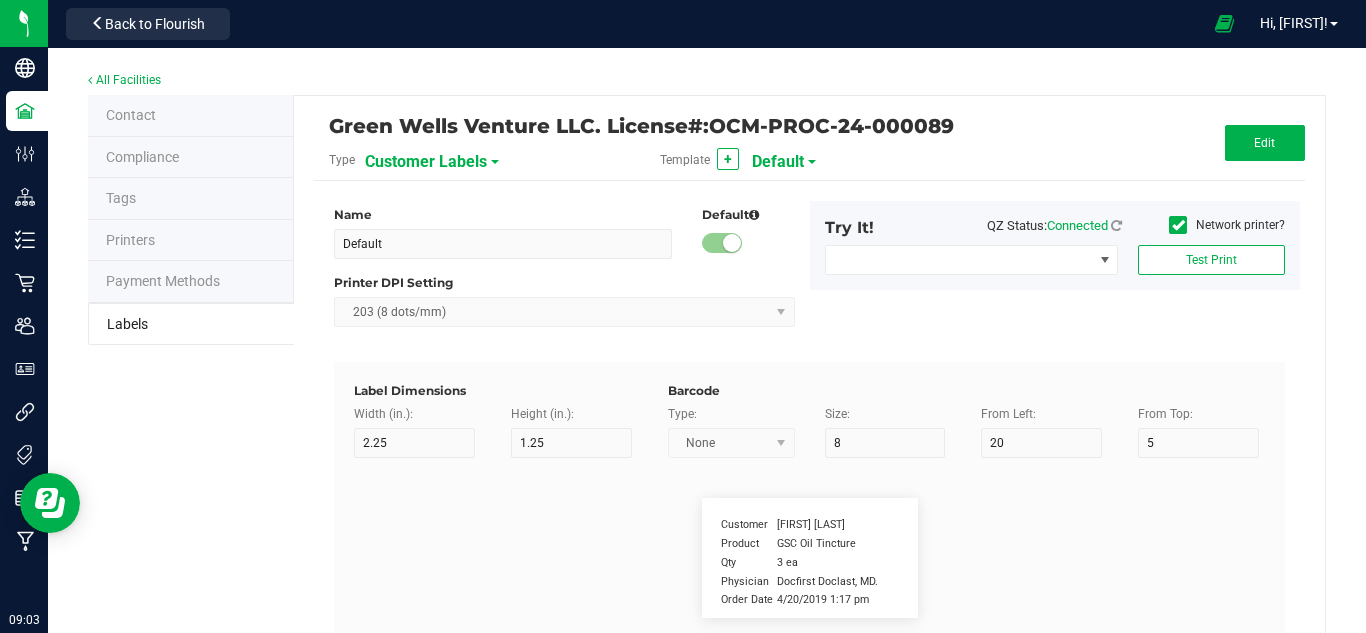 click on "Customer Labels" at bounding box center (426, 162) 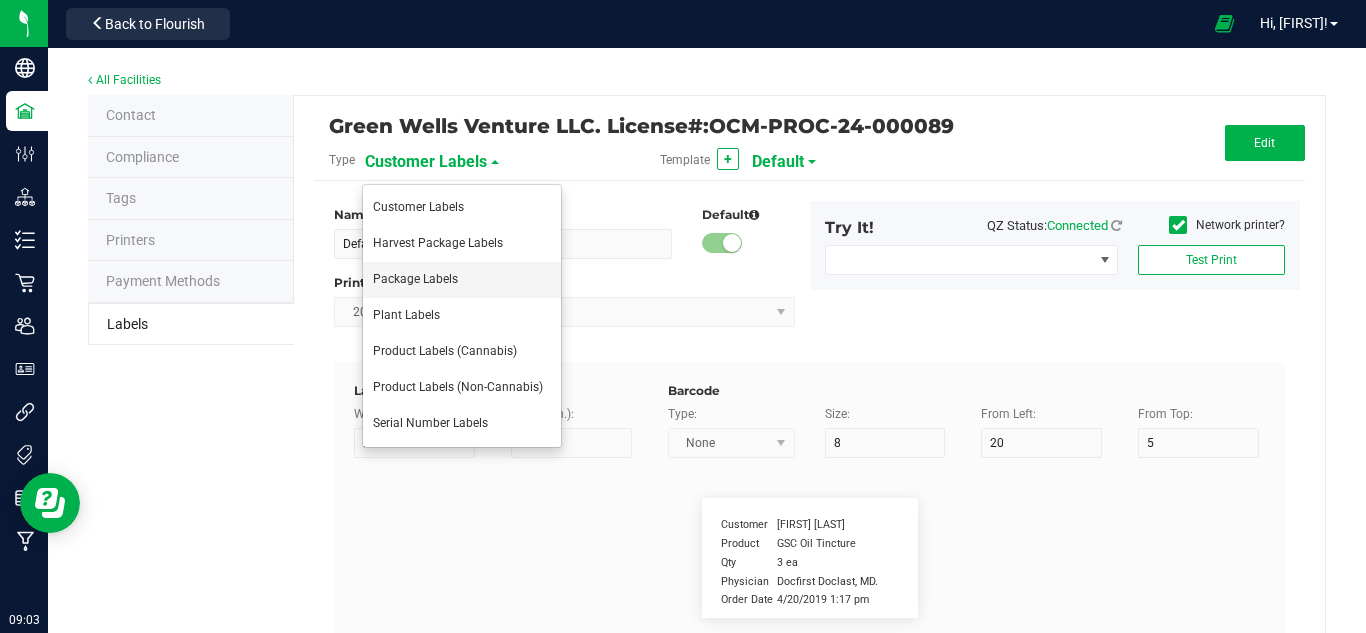 click on "Package Labels" at bounding box center [462, 280] 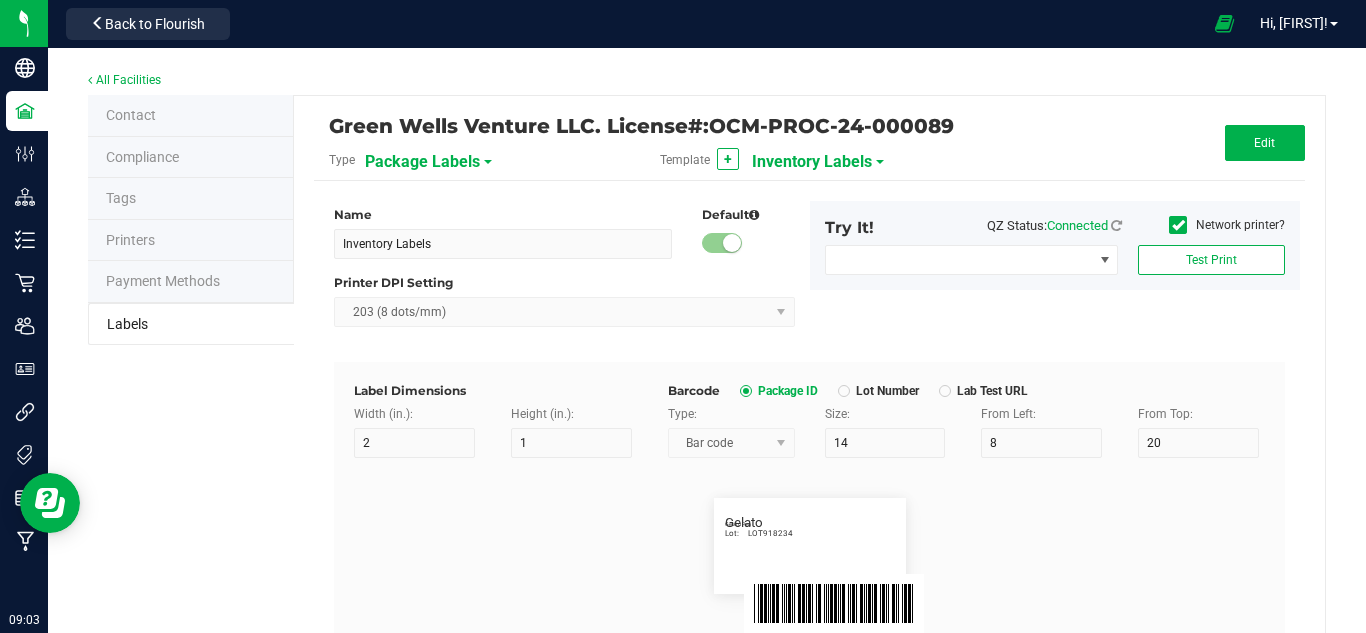 click on "Inventory Labels" at bounding box center [812, 162] 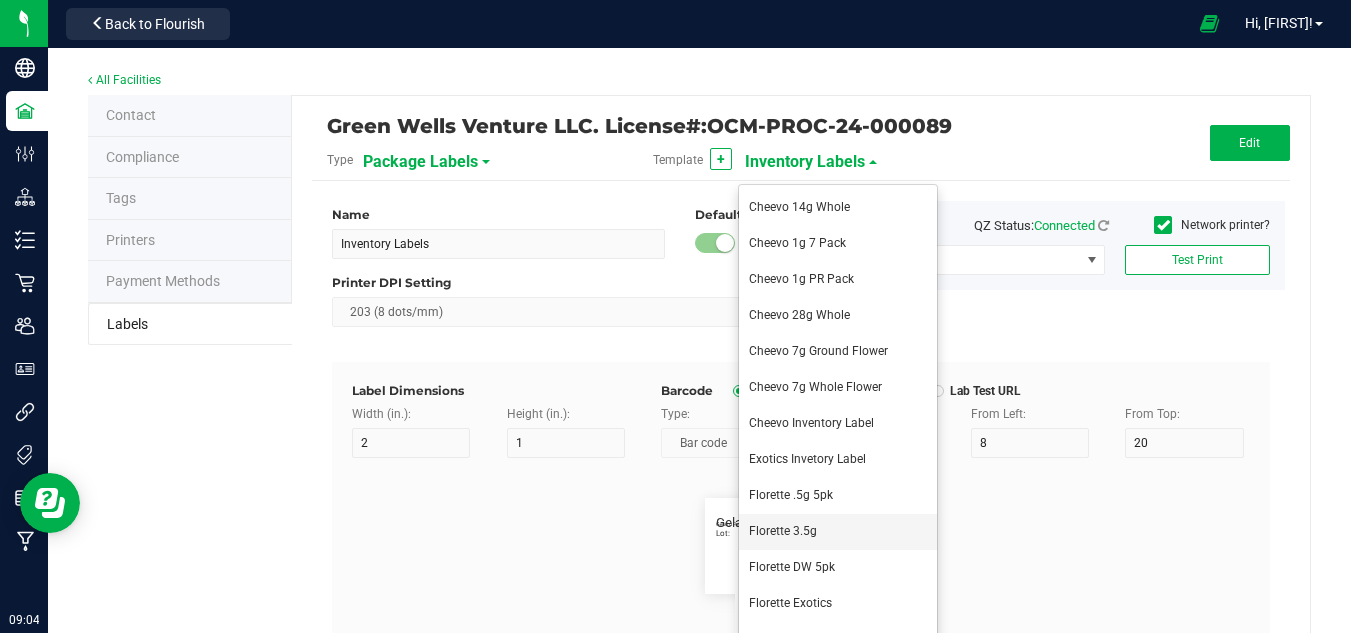 click on "Florette 3.5g" at bounding box center [838, 532] 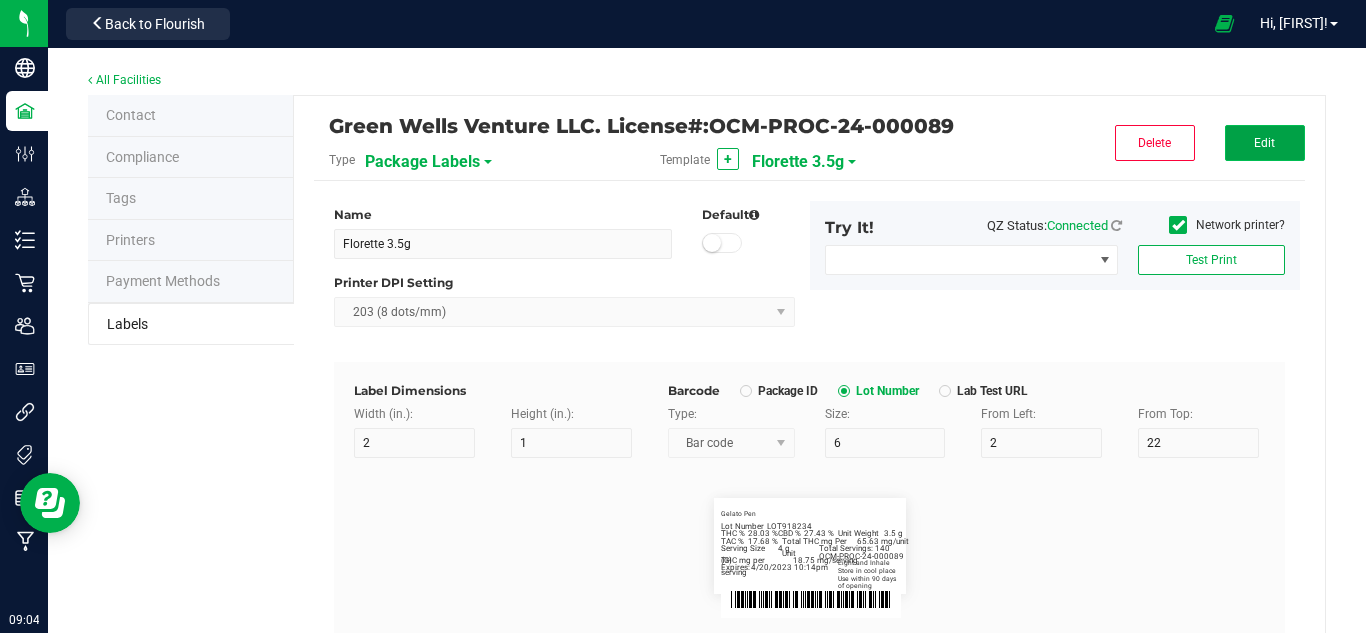 click on "Edit" at bounding box center (1265, 143) 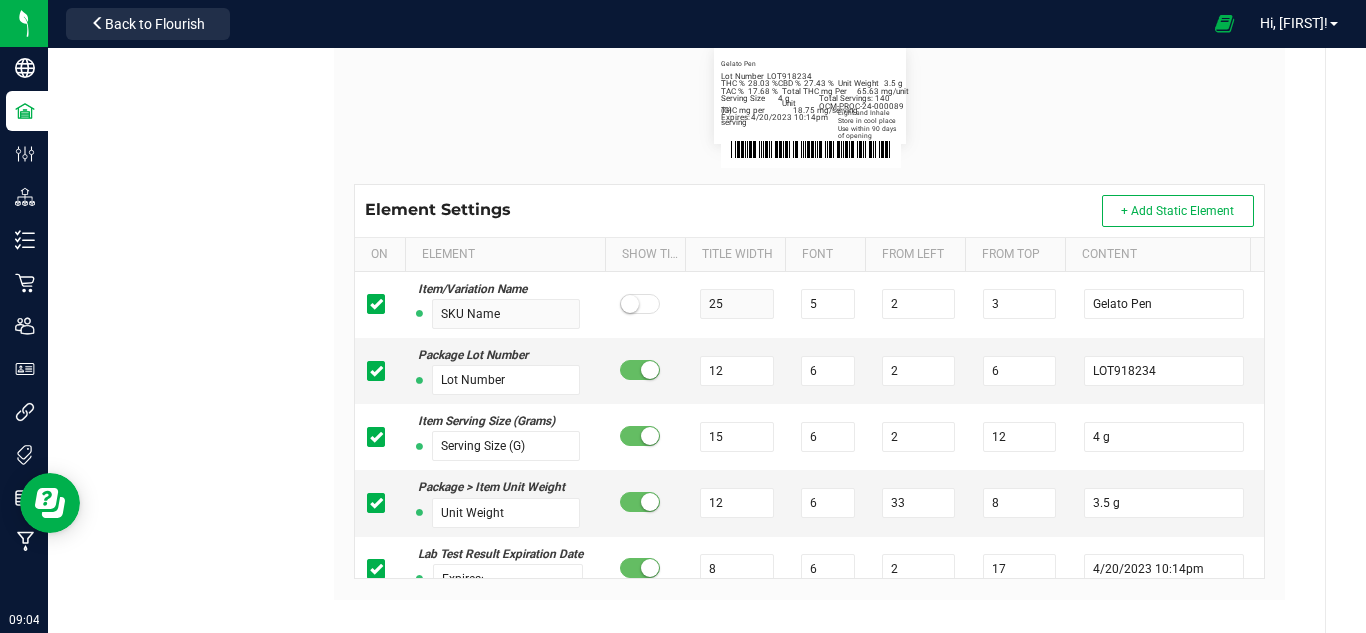 scroll, scrollTop: 478, scrollLeft: 0, axis: vertical 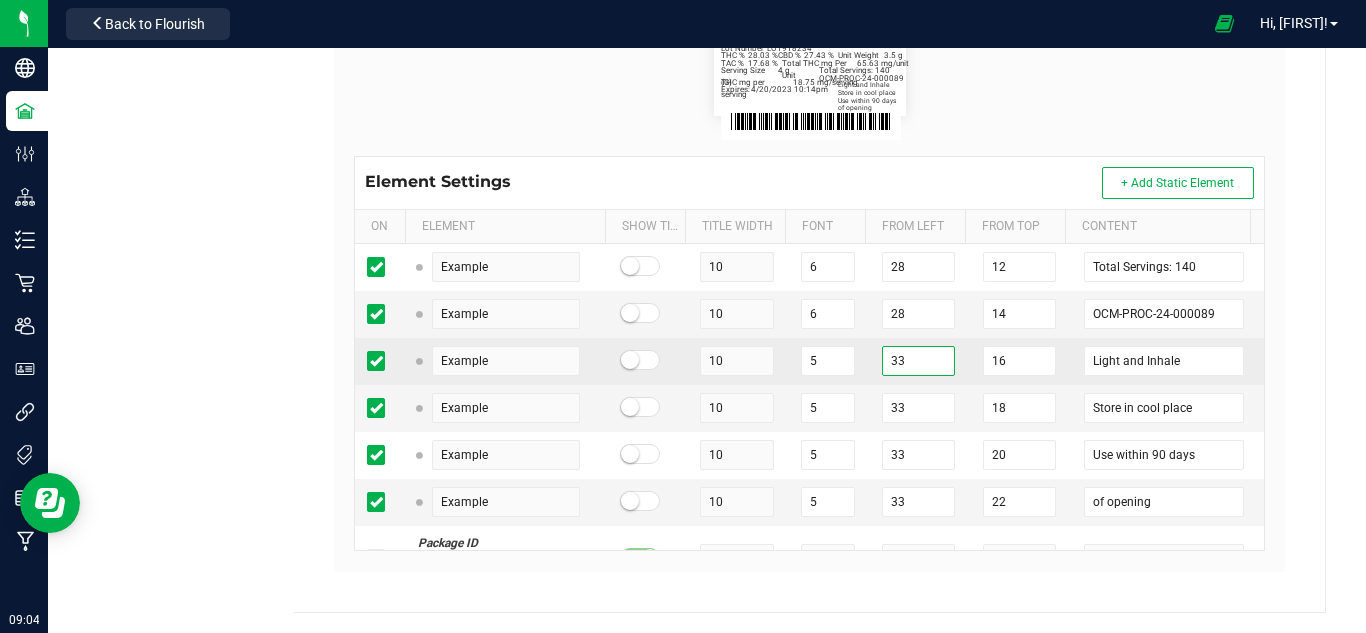 click on "33" at bounding box center (918, 361) 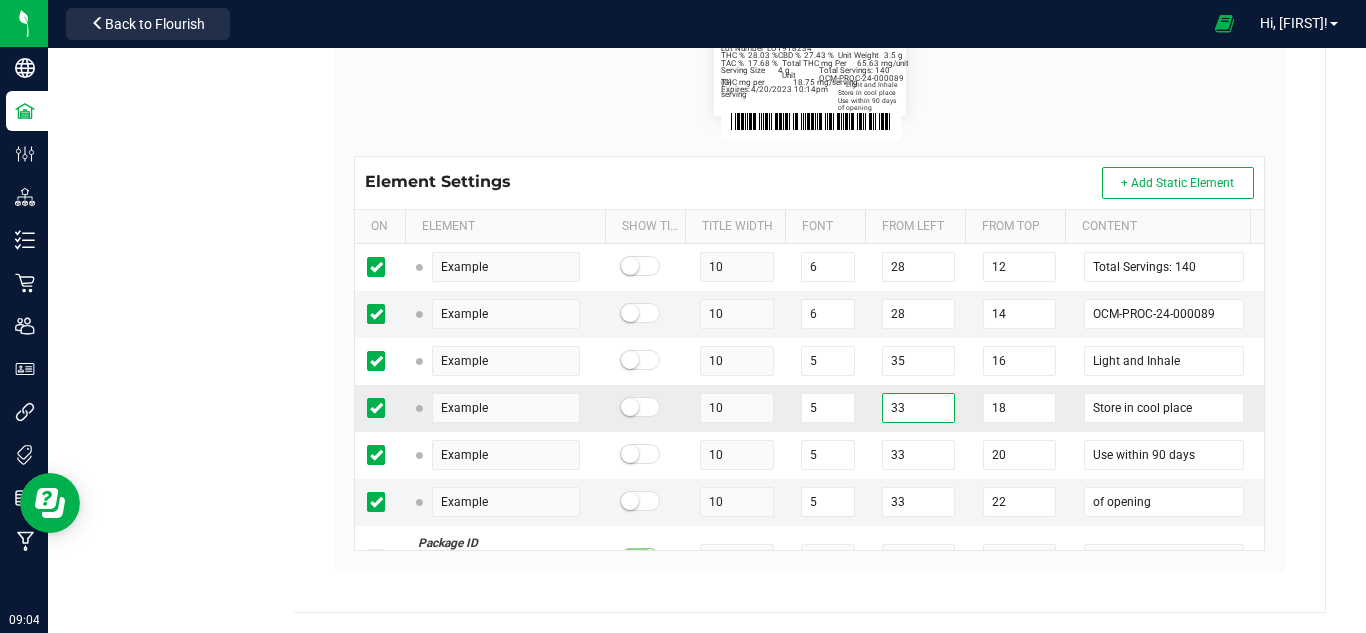 click on "33" at bounding box center (918, 408) 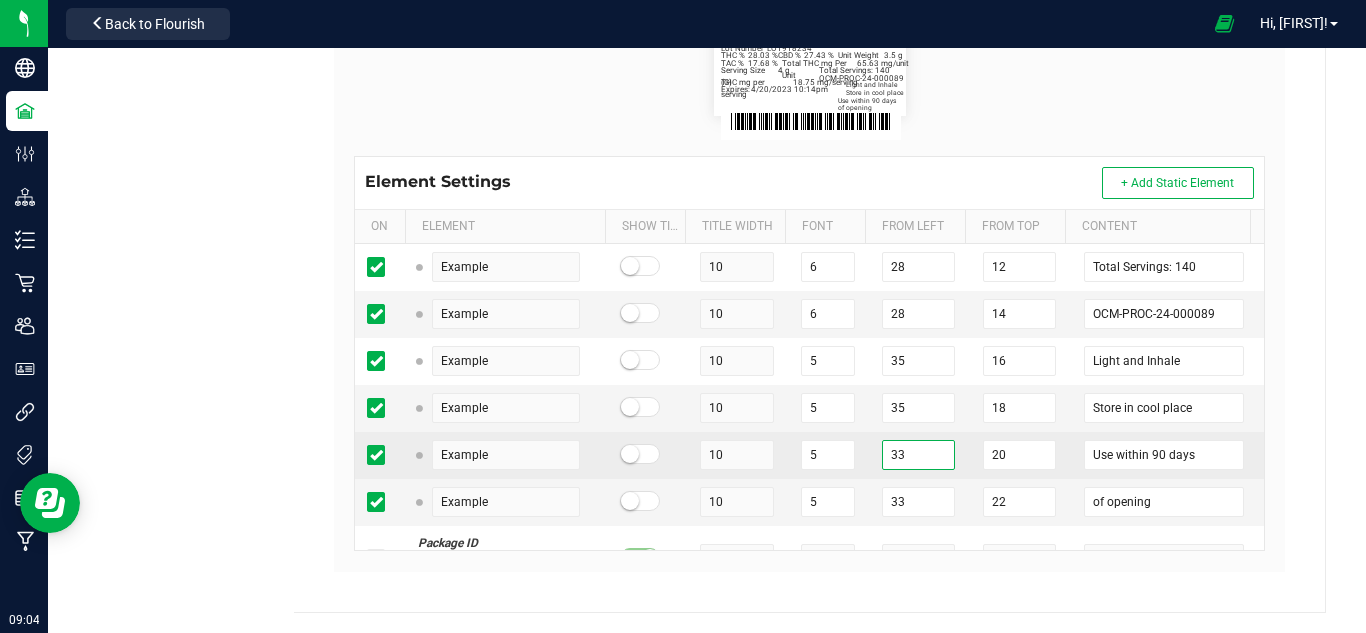 click on "33" at bounding box center [918, 455] 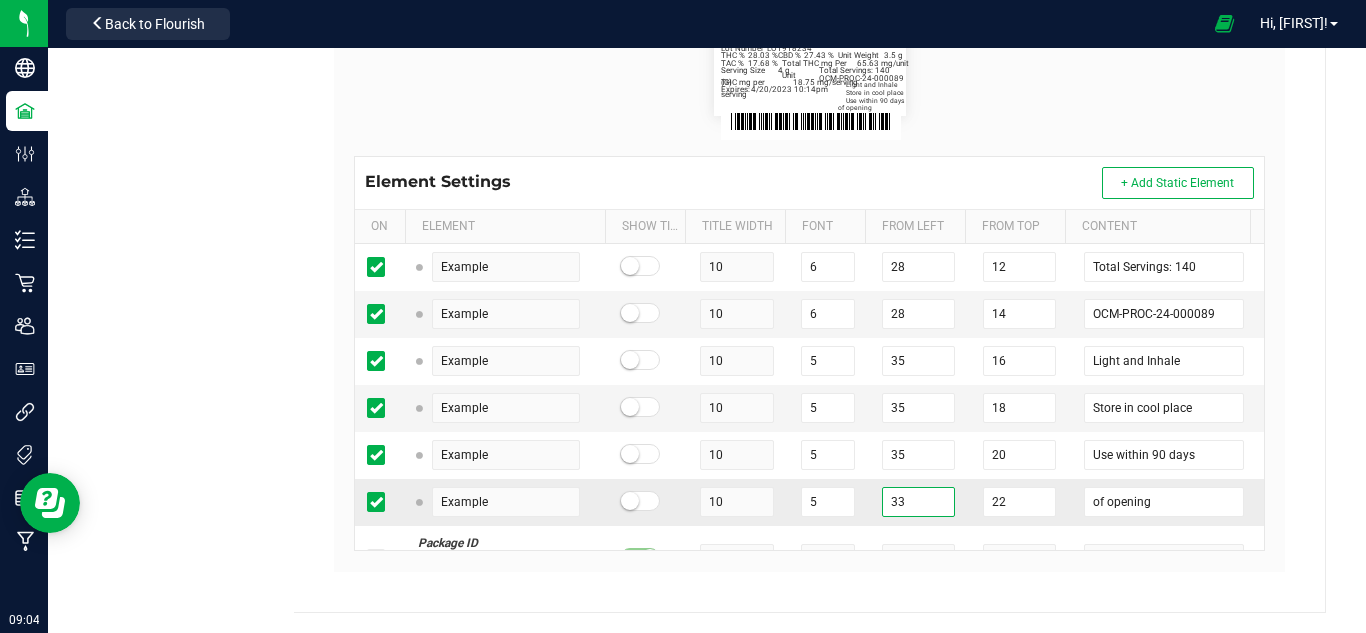 click on "33" at bounding box center (918, 502) 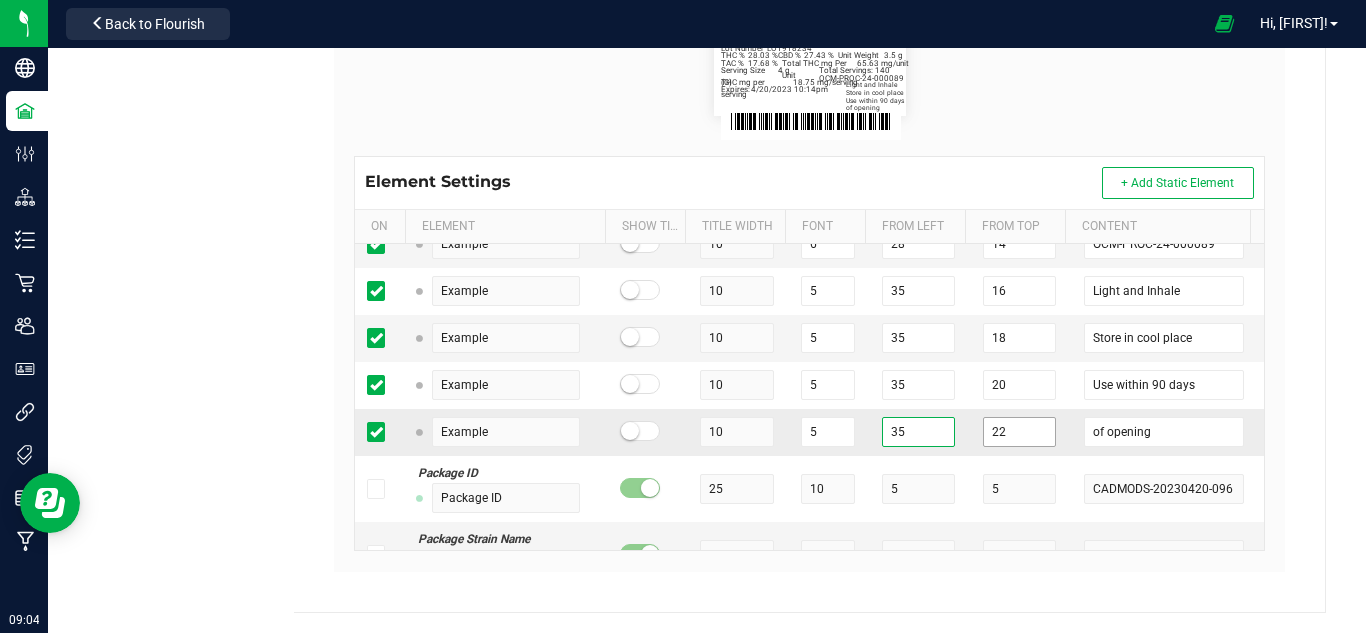 scroll, scrollTop: 800, scrollLeft: 0, axis: vertical 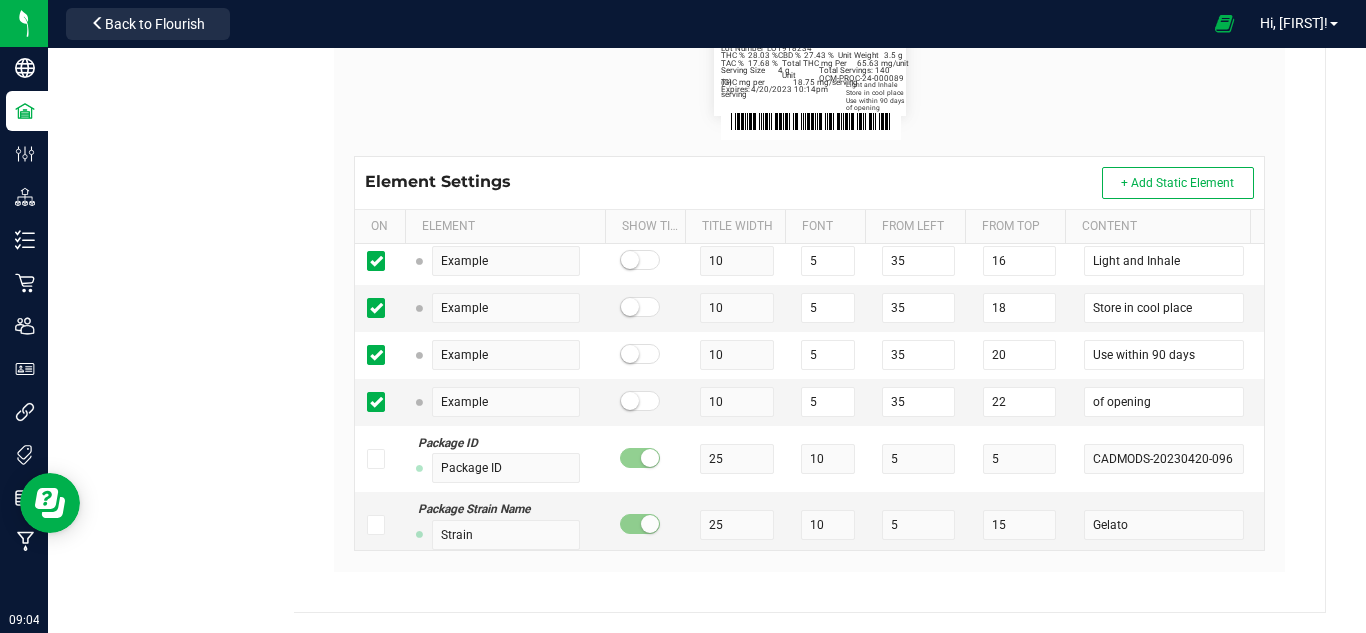 click on "Green Wells Venture LLC. License#:OCM-PROC-24-000089   Type   Package Labels   Template   Florette 3.5g   Cancel   Save   Name  Florette 3.5g  Default   Printer DPI Setting  203 (8 dots/mm)  Try It!   QZ Status:   Connected   Network printer?   Test Print   Label Dimensions   Width (in.):  2  Height (in.):  1  Barcode   Package ID   Lot Number   Lab Test URL   Type:  Bar code  Size:  6  From Left:  2  From Top:  22  Gelato Pen   Lot Number   LOT918234   Serving Size (G)   4 g   Unit Weight   3.5 g   Expires:    4/20/2023 10:14pm   TAC %   17.68 %   THC %   28.03 %   THC mg per serving   18.75 mg/serving   Total THC mg Per Unit   65.63 mg/unit   CBD %   27.43 %   Total Servings: 140   OCM-PROC-24-000089   Light and Inhale   Store in cool place   Use within 90 days   of opening  Element Settings  + Add Static Element  On Element Show Title Title Width Font From Left From Top Content Item/Variation Name SKU Name 25 5 2 3 Gelato Pen Package Lot Number Lot Number 12 6 2 6 LOT918234 Item Serving Size (Grams) 15 6" at bounding box center [809, 115] 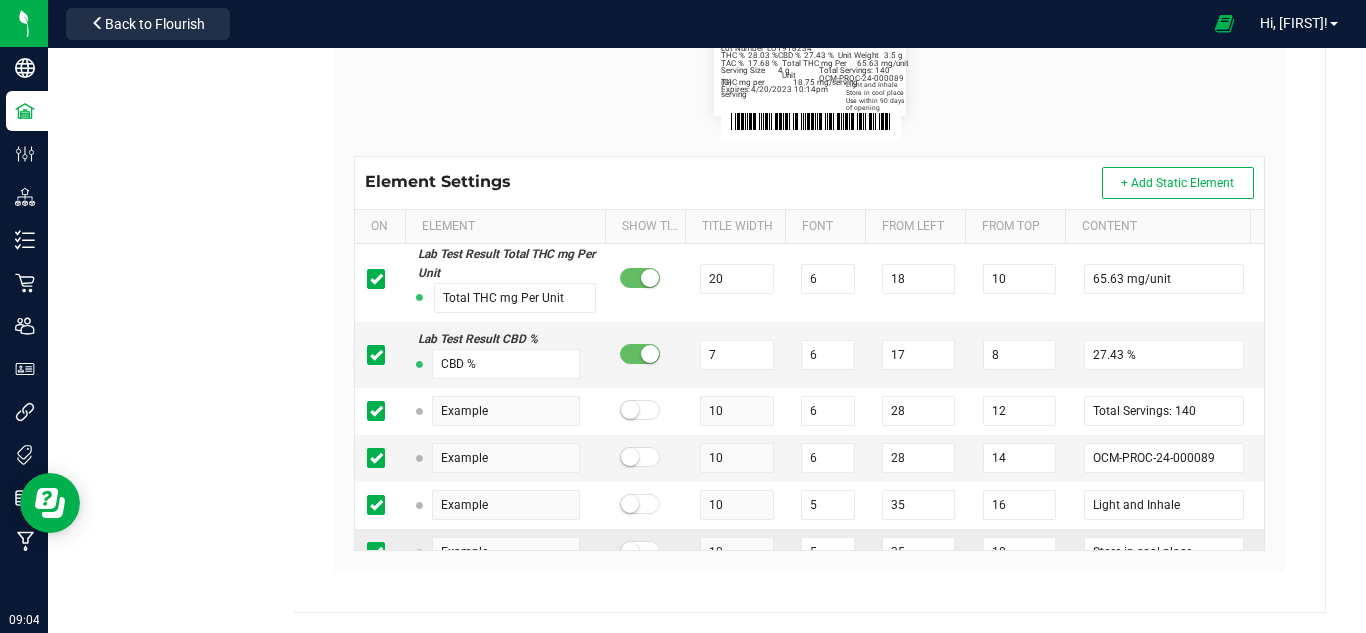 scroll, scrollTop: 655, scrollLeft: 0, axis: vertical 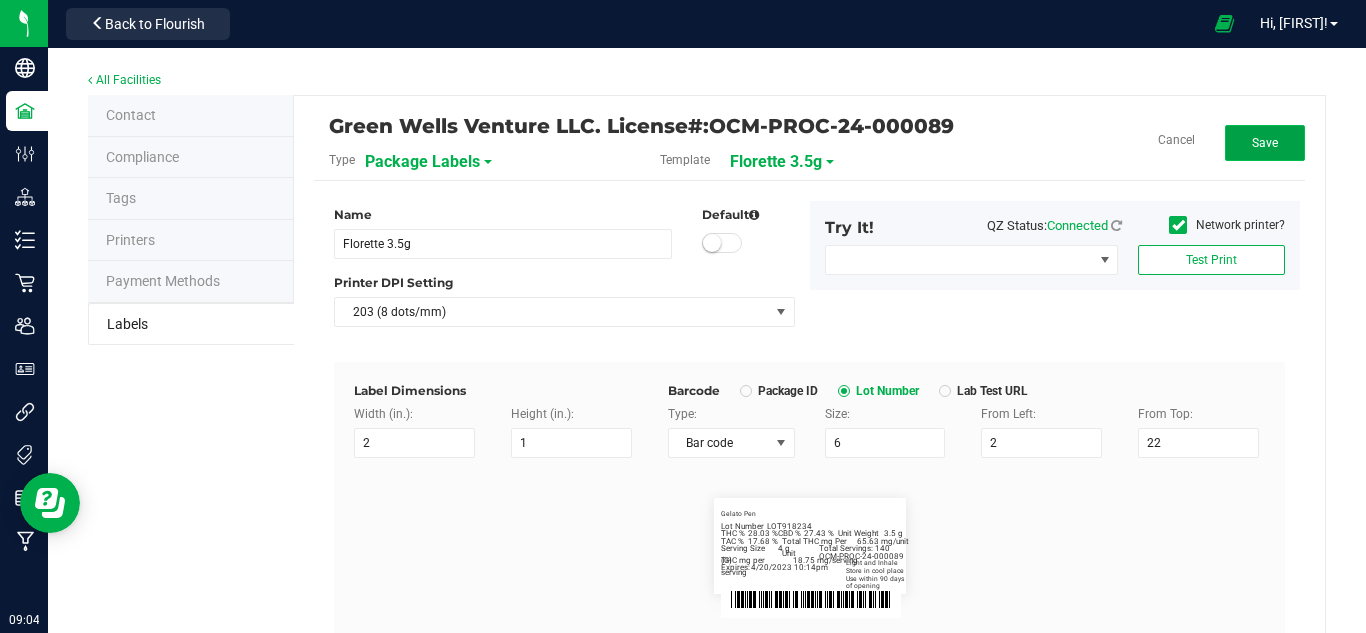 click on "Save" at bounding box center [1265, 143] 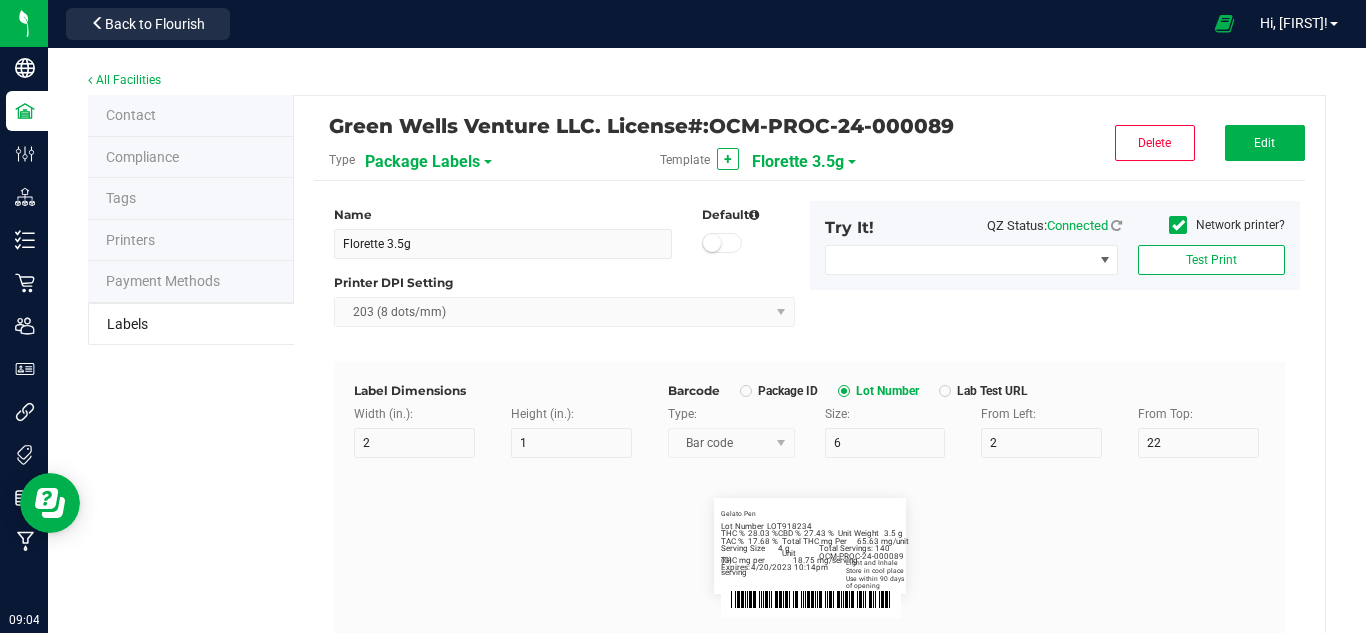 click on "Green Wells Venture LLC. License#:[PRODUCT_CODE]   Type   Package Labels   Template   +   Florette 3.5g   Delete   Edit   Name  Florette 3.5g  Default   Printer DPI Setting  203 (8 dots/mm)  Try It!   QZ Status:   Connected   Network printer?   Test Print   Label Dimensions   Width (in.):  2  Height (in.):  1  Barcode   Package ID   Lot Number   Lab Test URL   Type:  Bar code  Size:  6  From Left:  2  From Top:  22  Gelato Pen   Lot Number   [LOT_NUMBER]   Serving Size (G)   4 g   Unit Weight   3.5 g   Expires:    [MONTH]/[DAY]/[YEAR] [HOUR]:[MINUTE]pm   TAC %   17.68 %   THC %   28.03 %   THC mg per serving   18.75 mg/serving   Total THC mg Per Unit   65.63 mg/unit   CBD %   27.43 %   Total Servings: 140   [PRODUCT_CODE]   Light and Inhale   Store in cool place   Use within 90 days of opening  Element Settings On Element Show Title Title Width Font From Left From Top Content Item/Variation Name SKU Name 25 5 2 3 Gelato Pen Package Lot Number Lot Number 12 6 2 6 [LOT_NUMBER] Item Serving Size (Grams) Serving Size (G) 15 6 2" at bounding box center [809, 593] 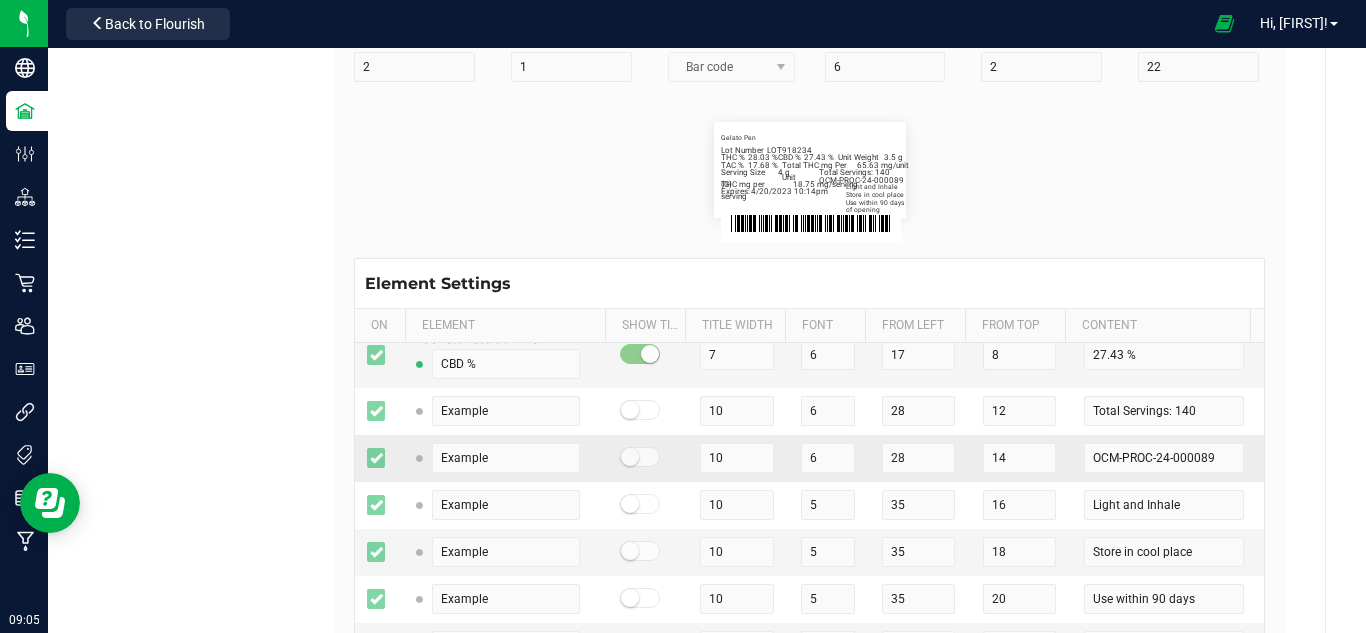 scroll, scrollTop: 478, scrollLeft: 0, axis: vertical 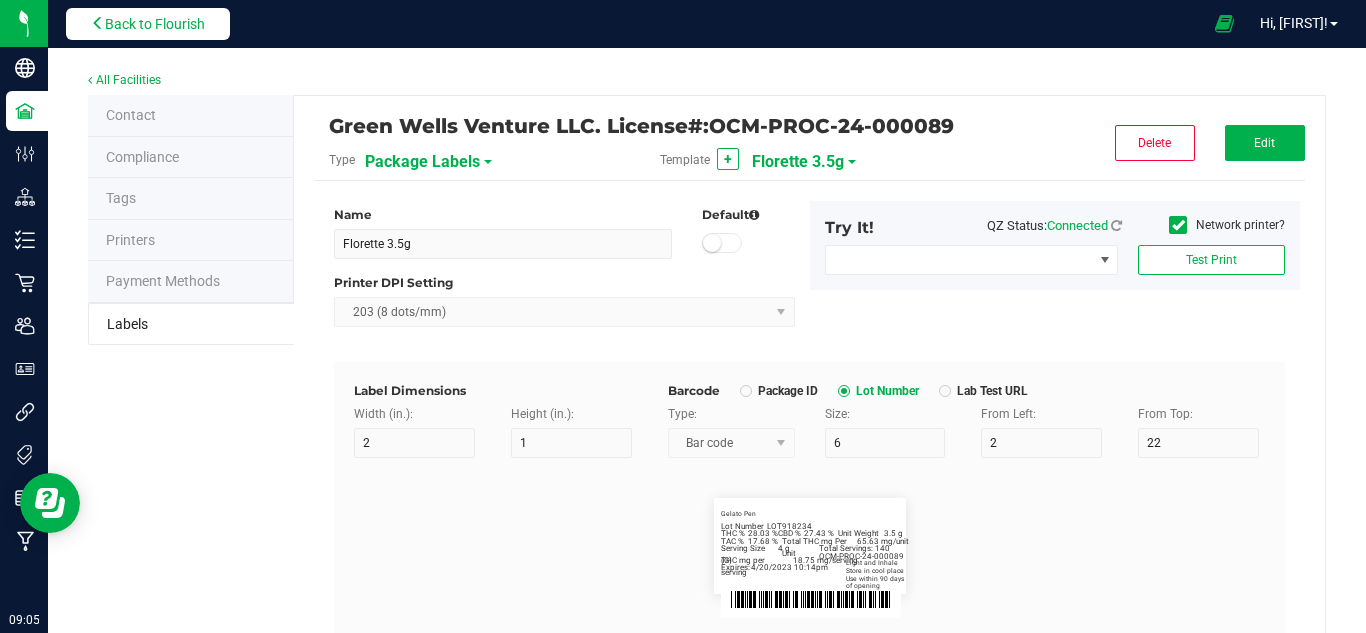 click on "Back to Flourish" at bounding box center [148, 24] 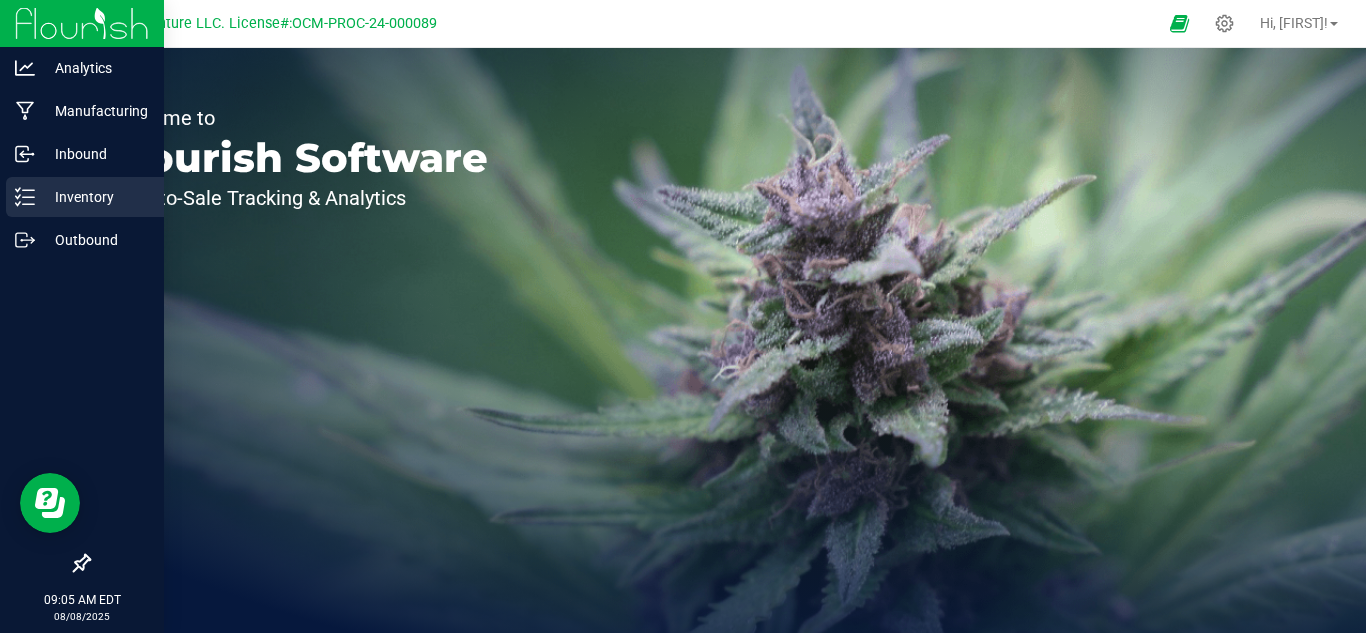click 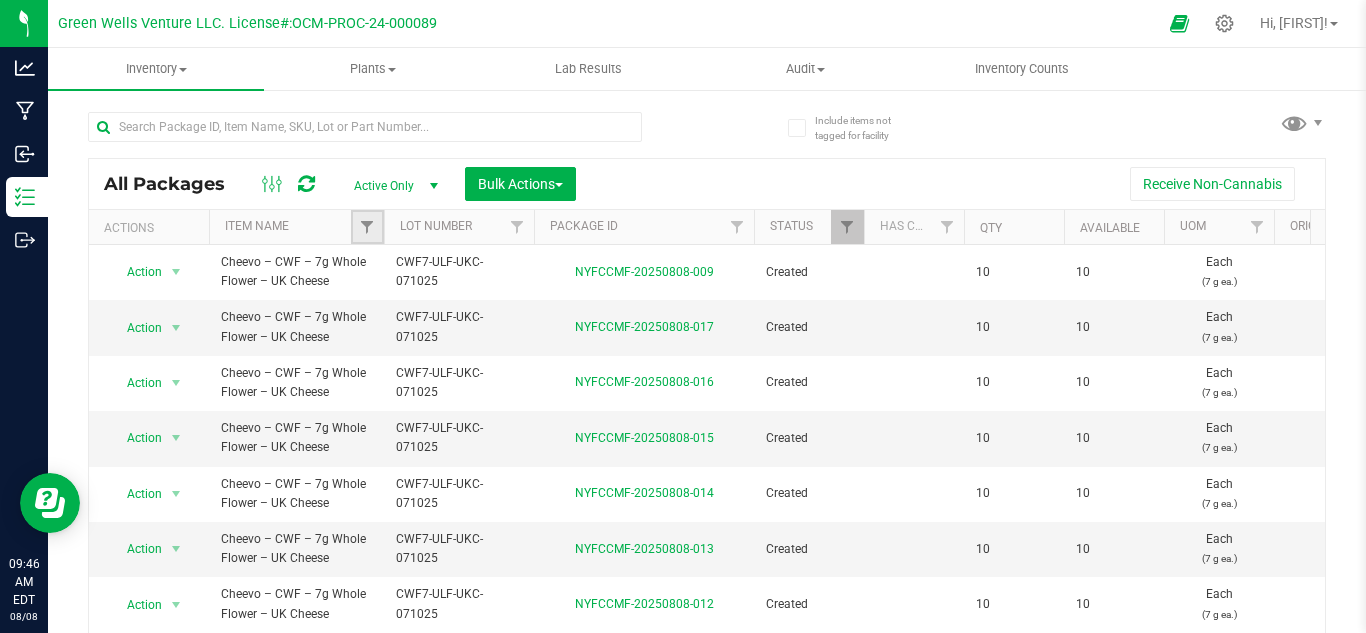click at bounding box center (367, 227) 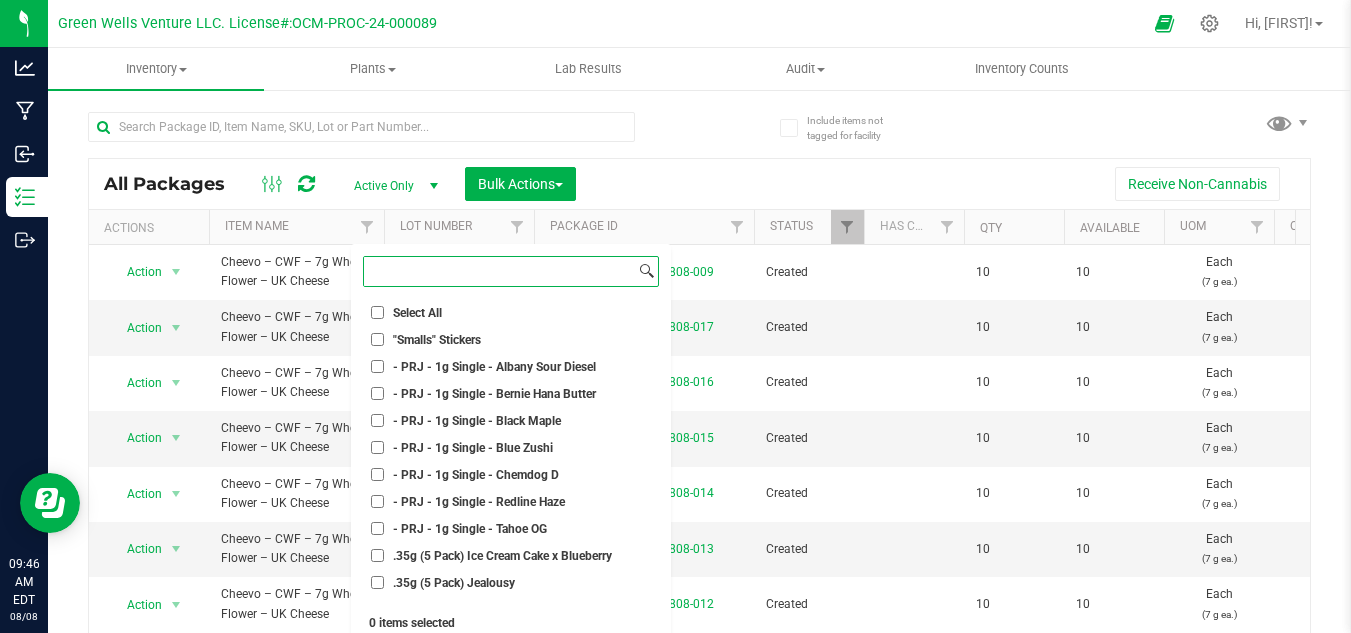 click at bounding box center [499, 271] 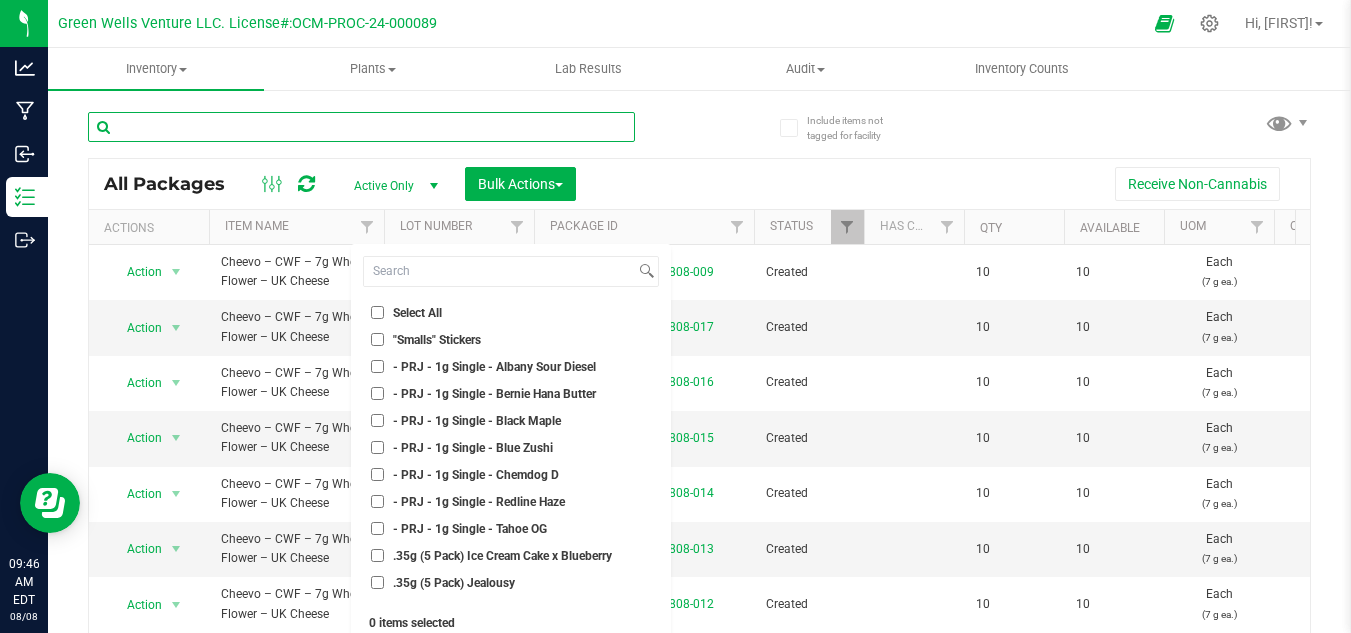 click at bounding box center (361, 127) 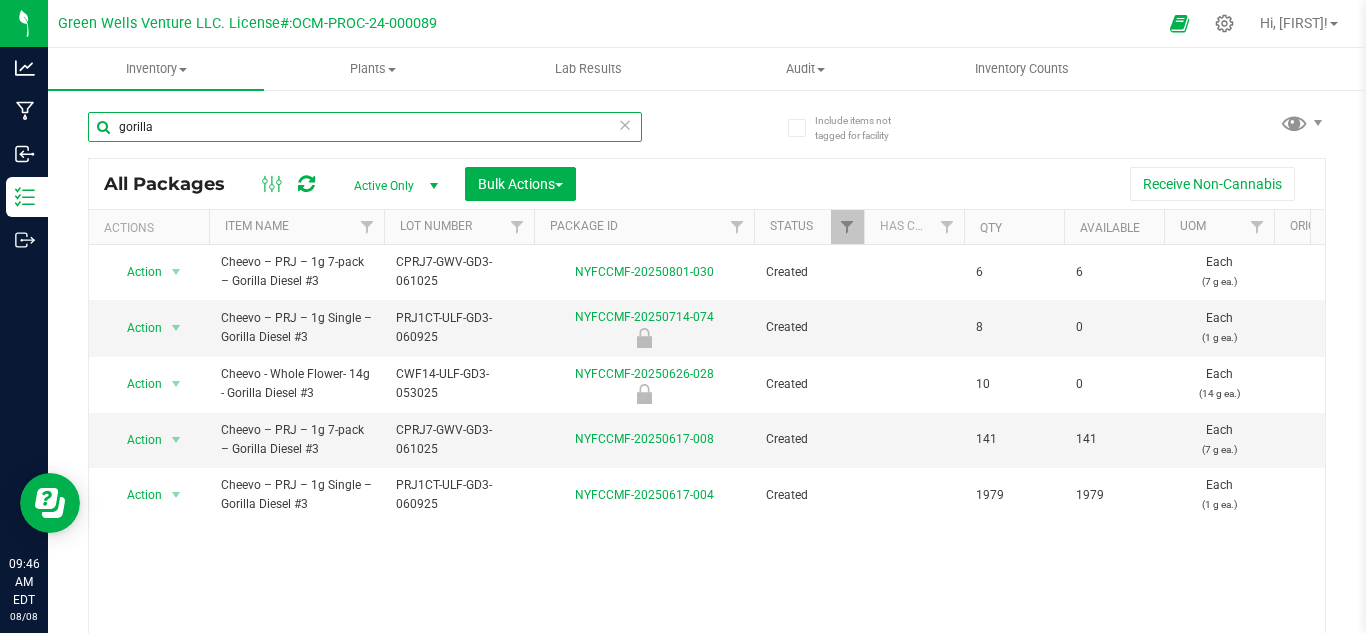 click on "gorilla" at bounding box center (365, 127) 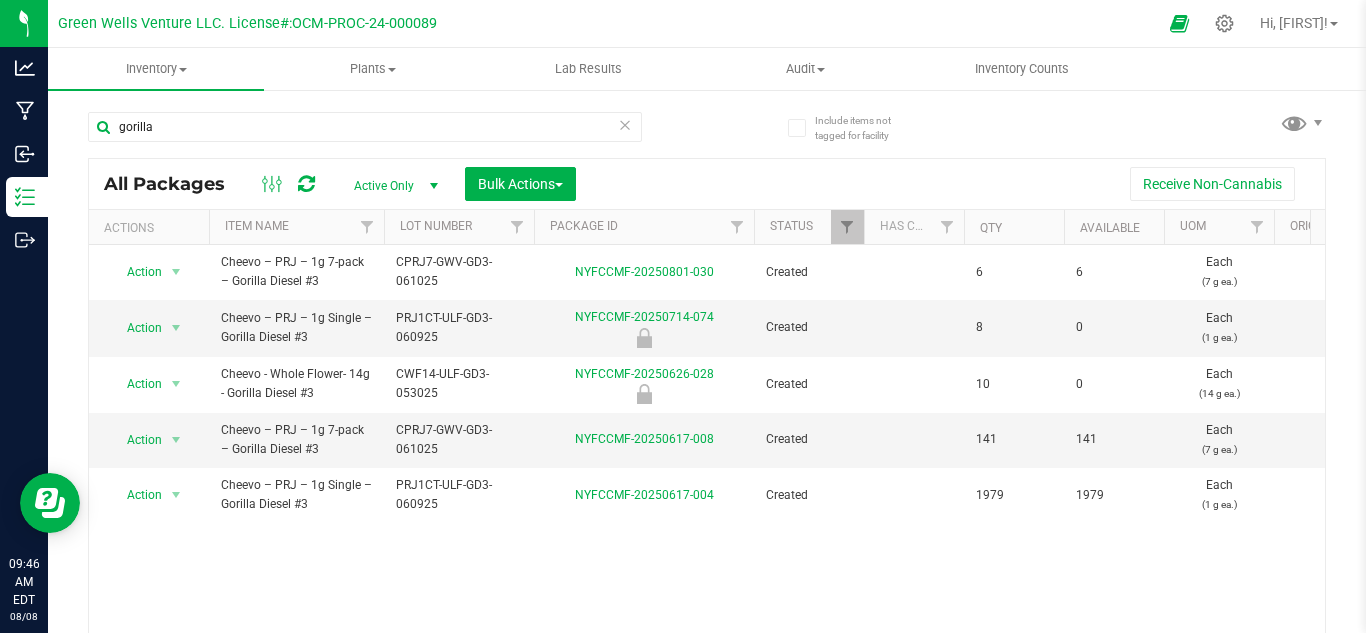 click at bounding box center (625, 124) 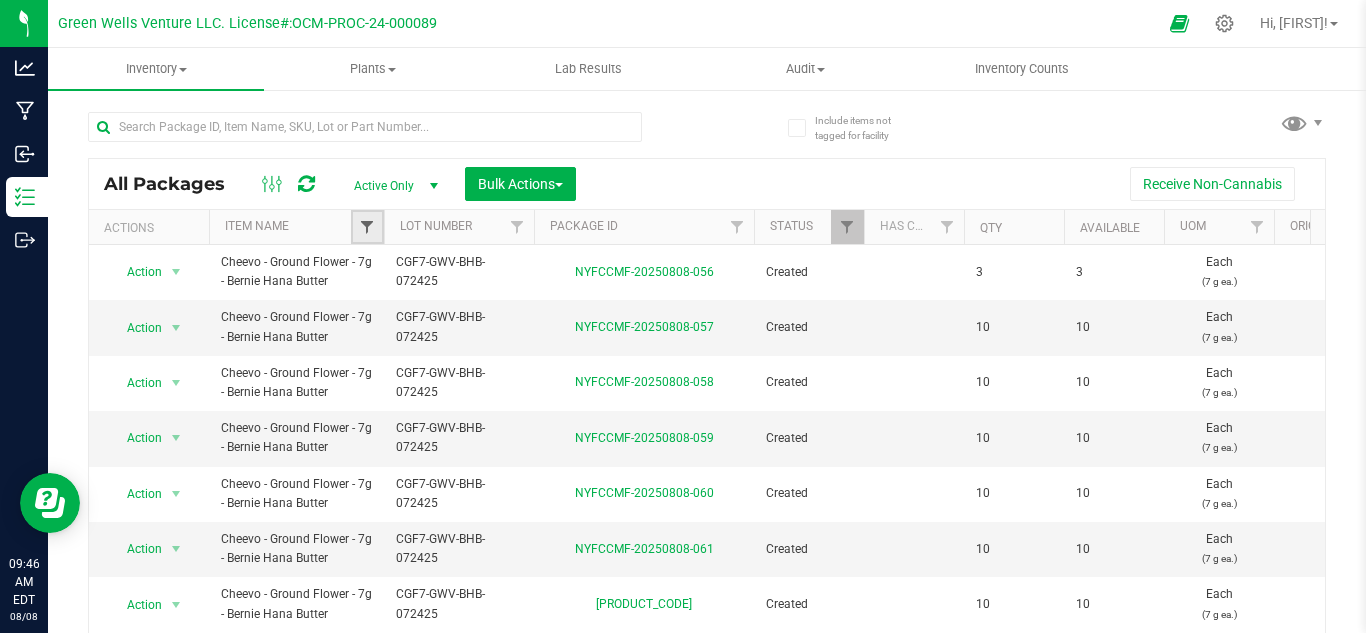 click at bounding box center (367, 227) 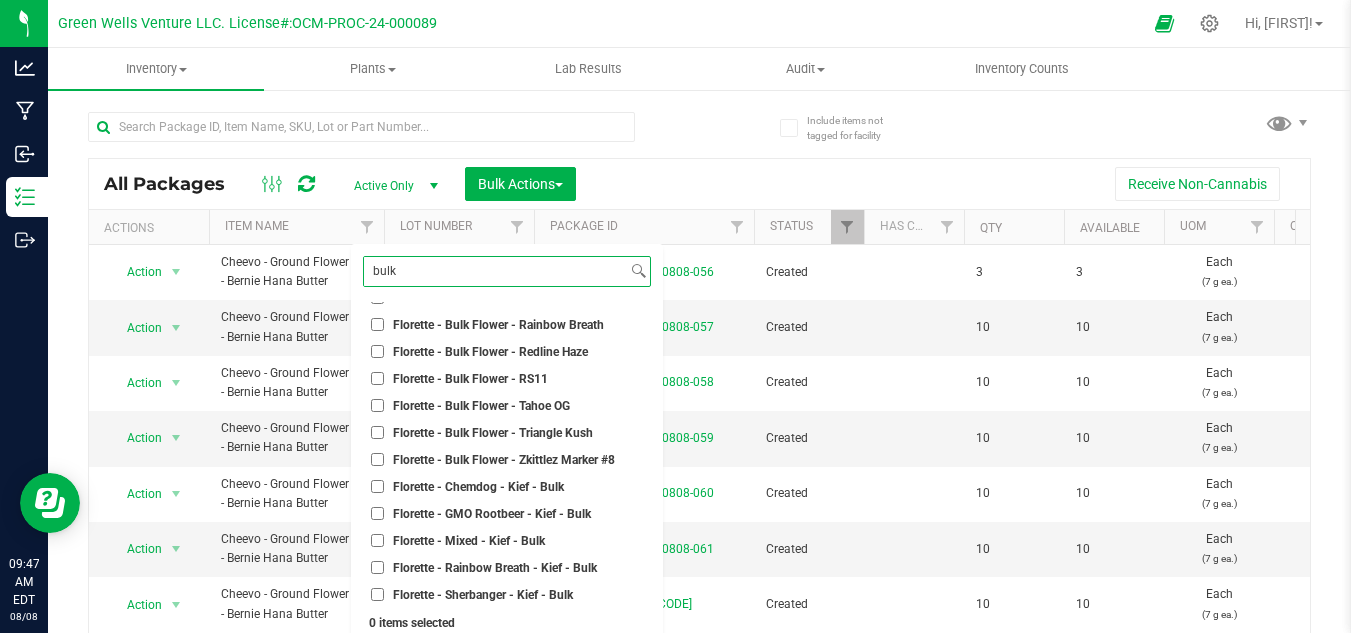 scroll, scrollTop: 1518, scrollLeft: 0, axis: vertical 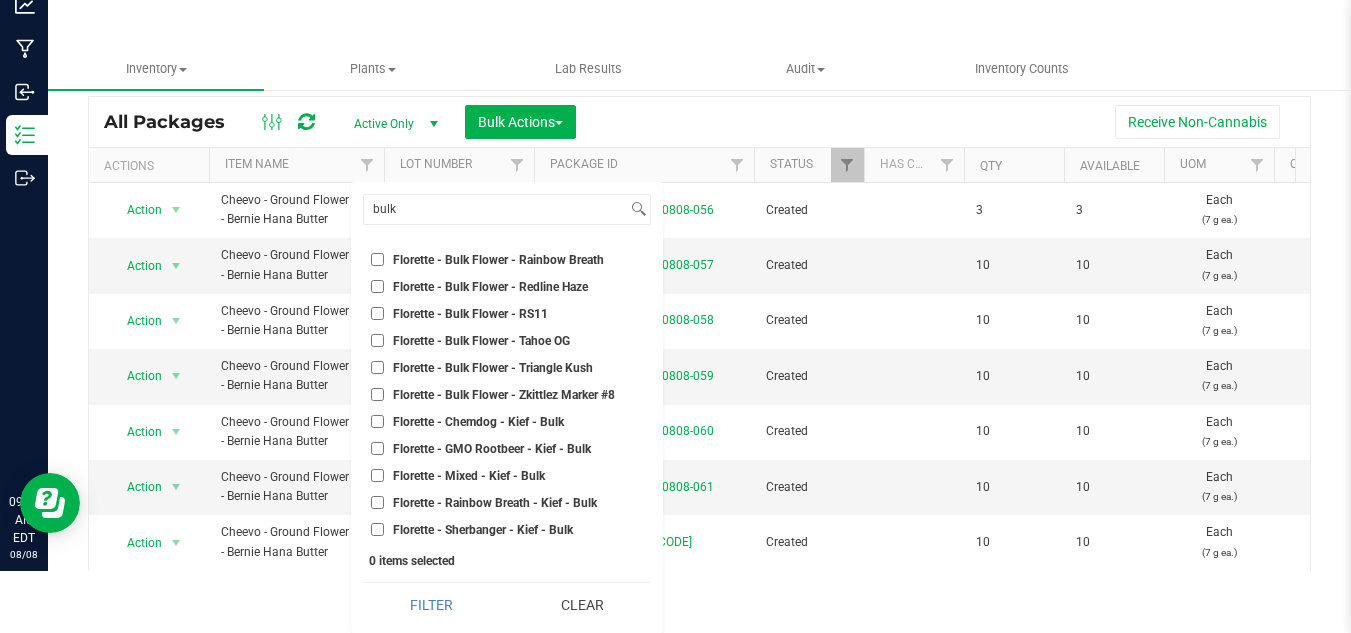 click on "Clear" at bounding box center (582, 605) 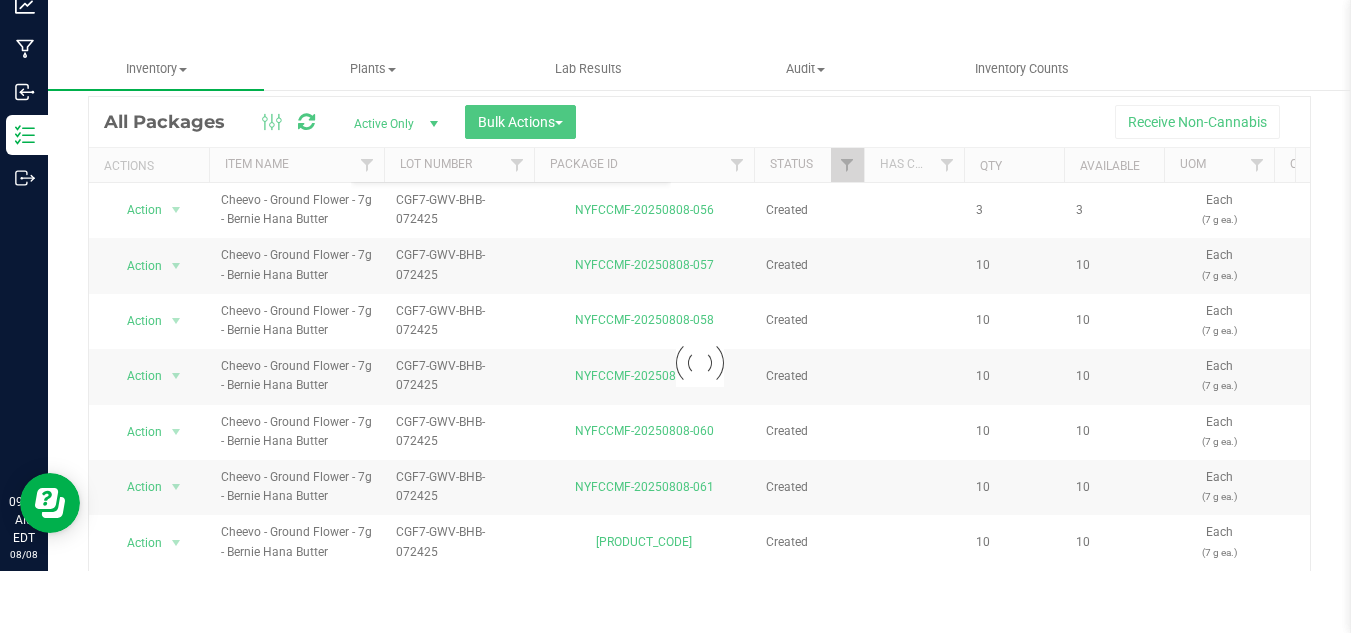 scroll, scrollTop: 6162, scrollLeft: 0, axis: vertical 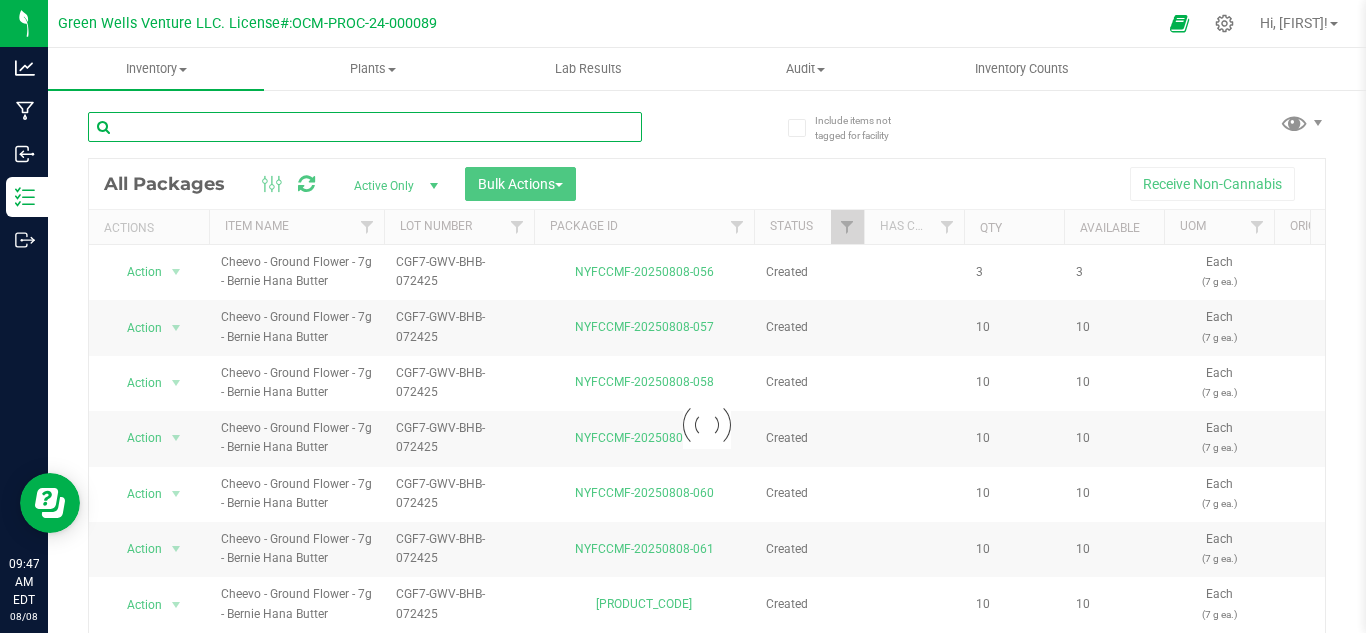 click at bounding box center (365, 127) 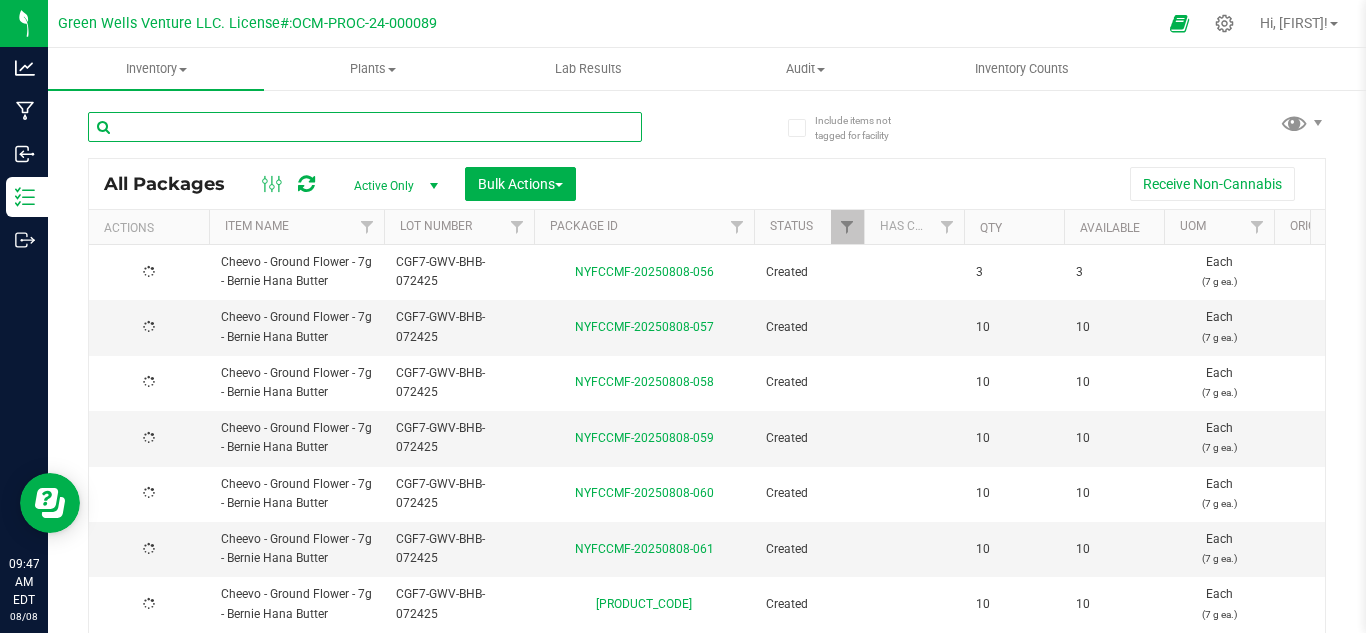 click at bounding box center (365, 127) 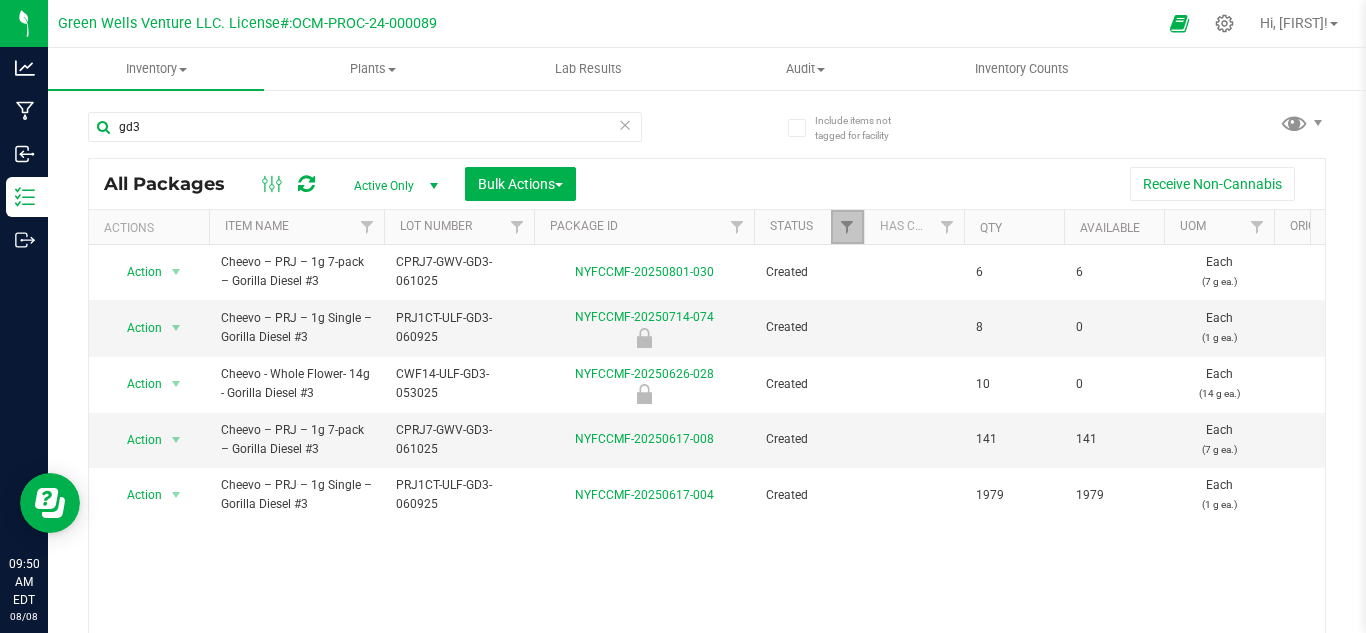 click at bounding box center (847, 227) 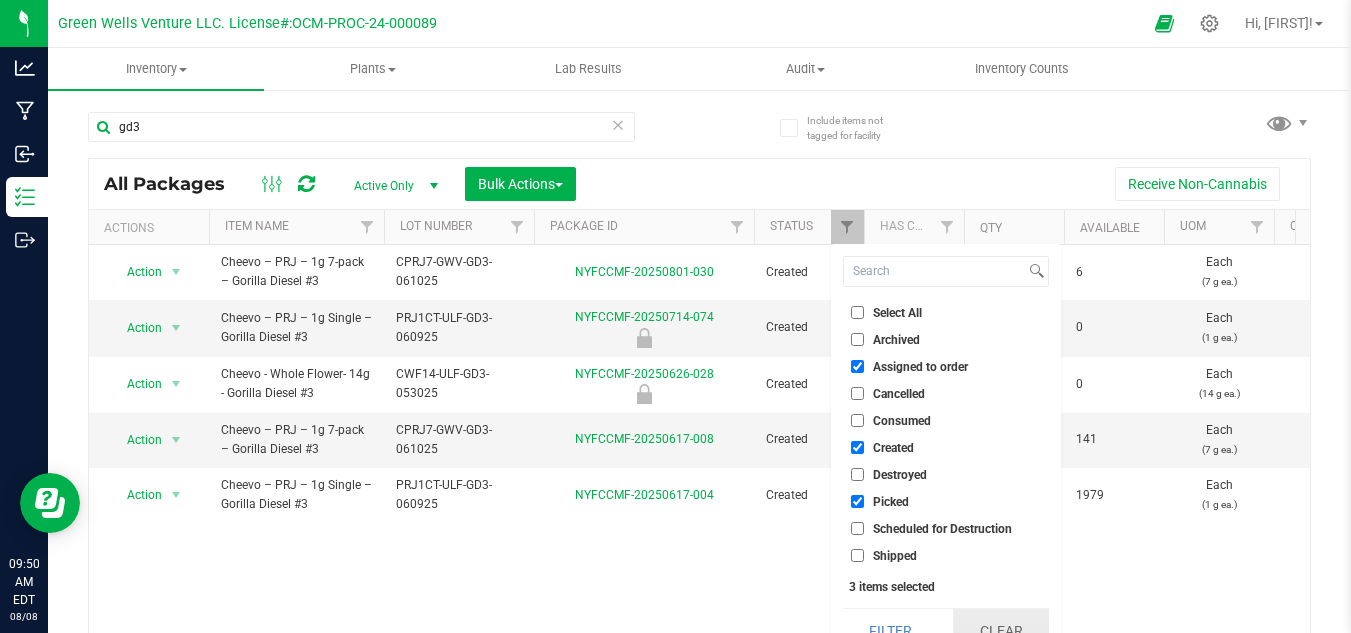 click on "Clear" at bounding box center [1001, 631] 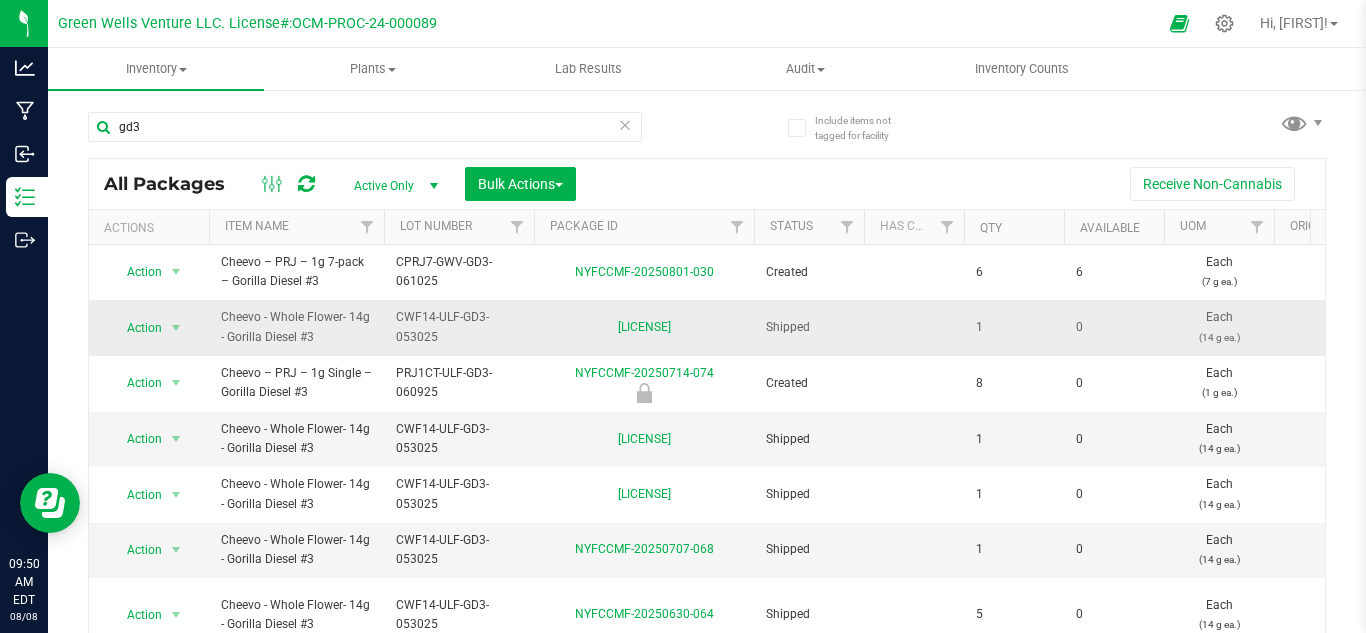 scroll, scrollTop: 700, scrollLeft: 0, axis: vertical 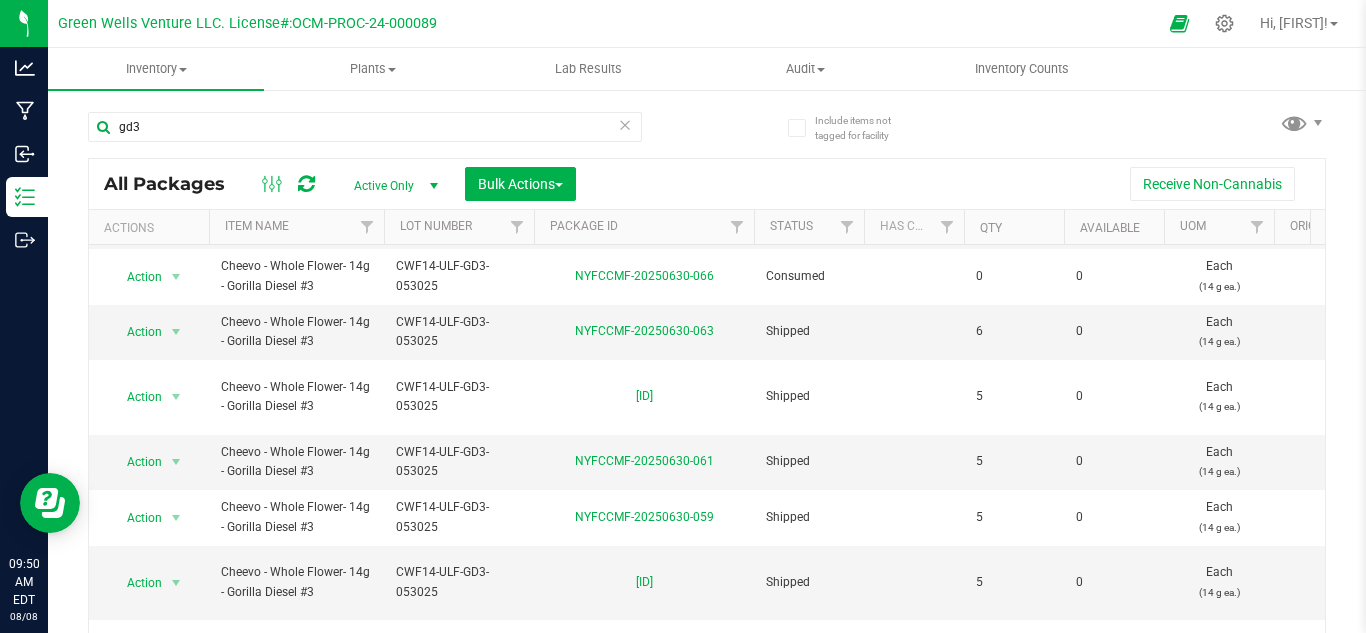 click on "gd3" at bounding box center [397, 126] 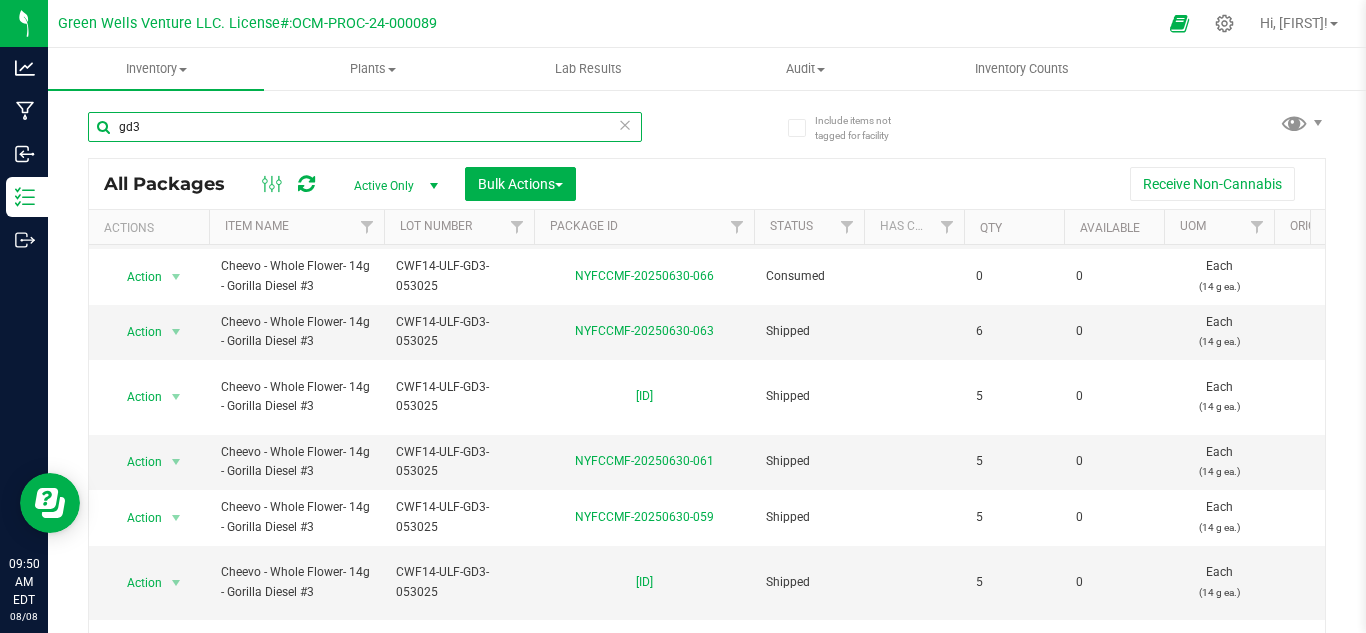 click on "gd3" at bounding box center [365, 127] 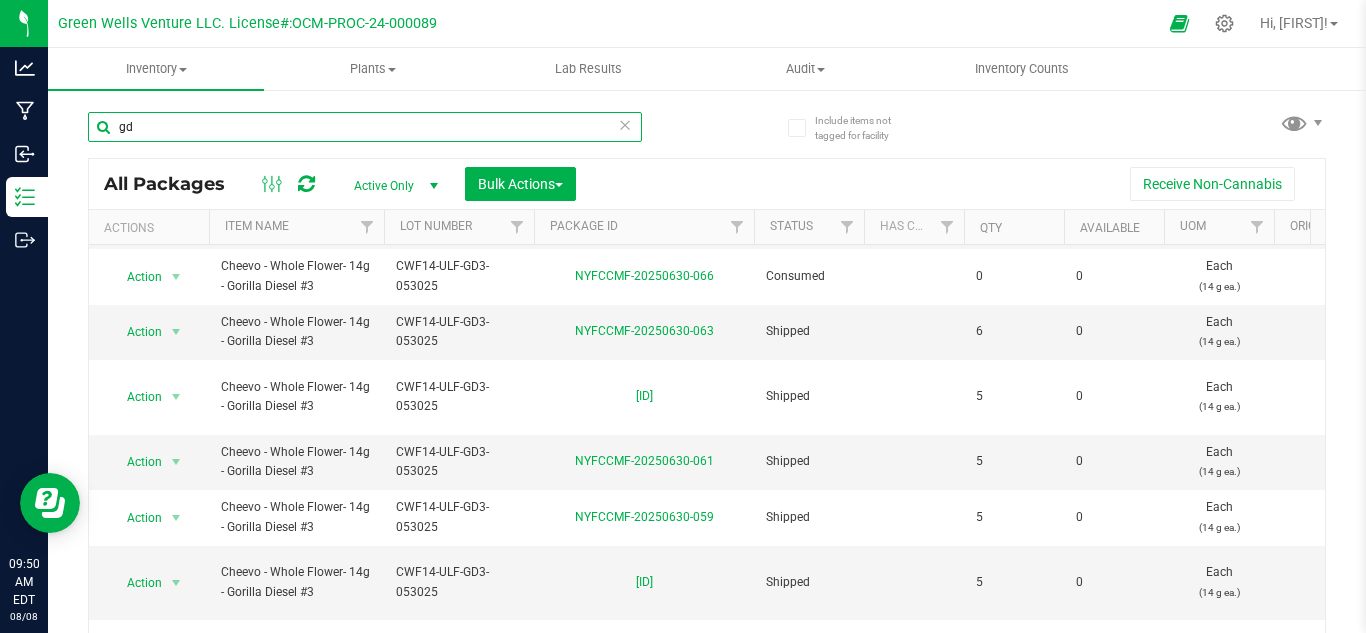 type on "g" 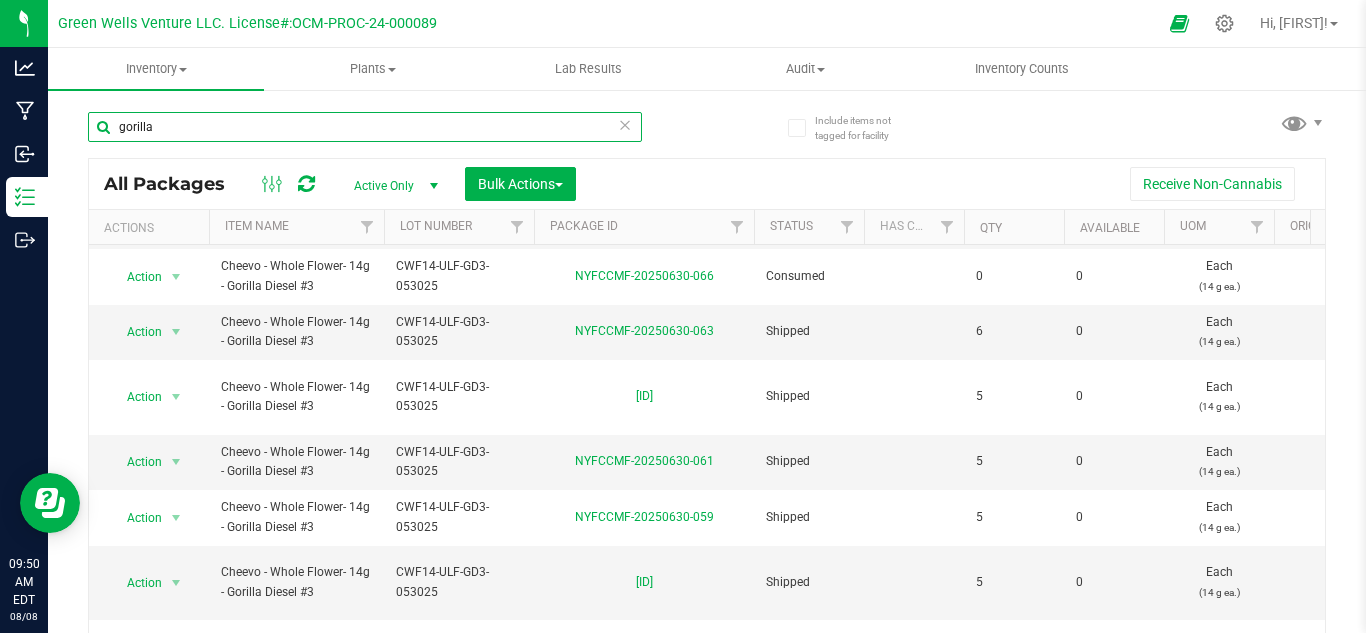 type on "gorilla" 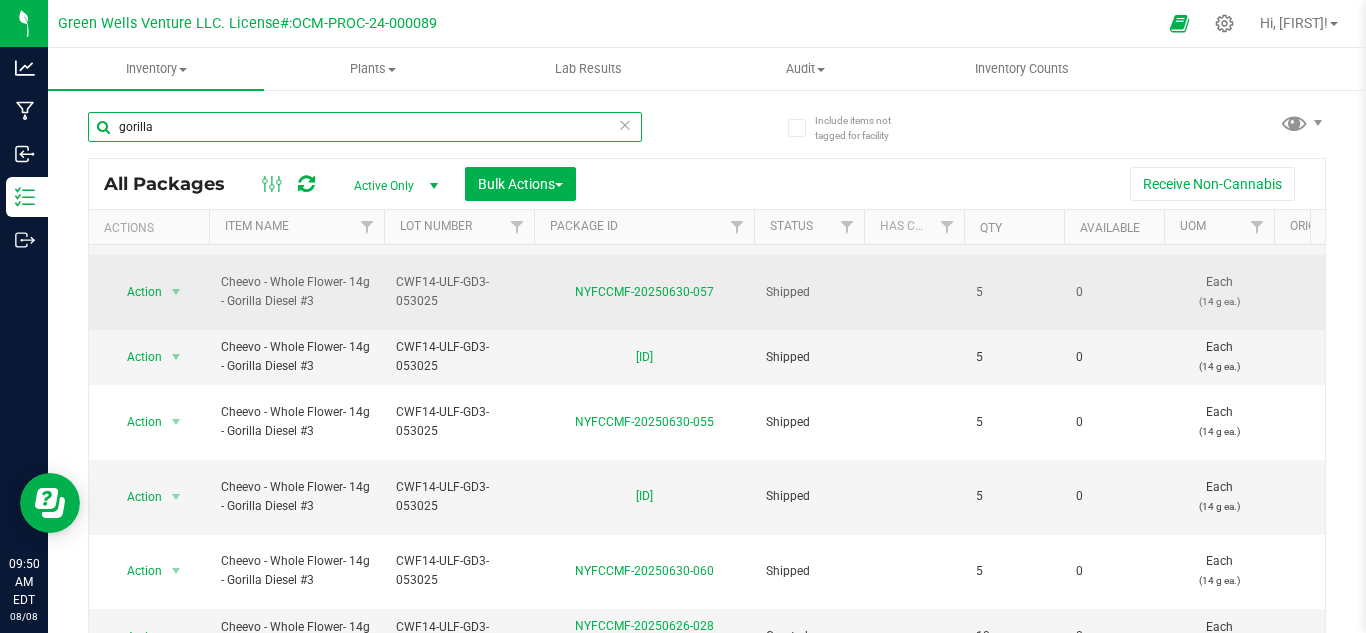 scroll, scrollTop: 878, scrollLeft: 0, axis: vertical 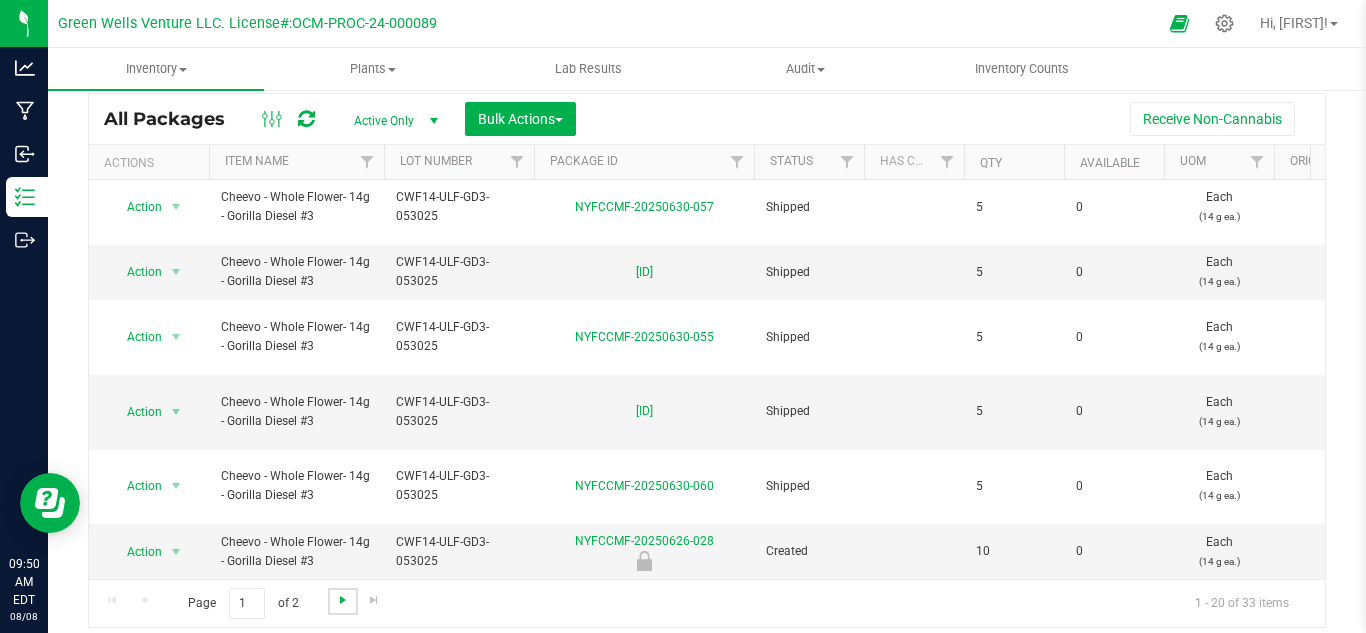 click at bounding box center [343, 600] 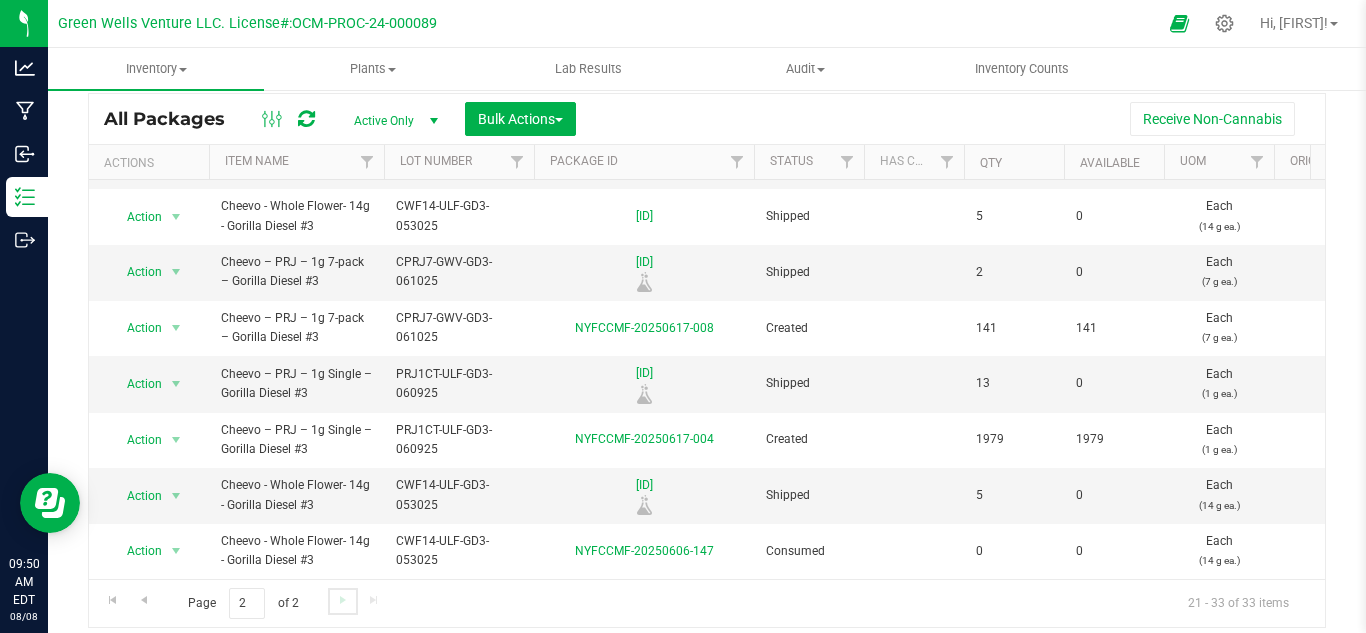 scroll, scrollTop: 0, scrollLeft: 0, axis: both 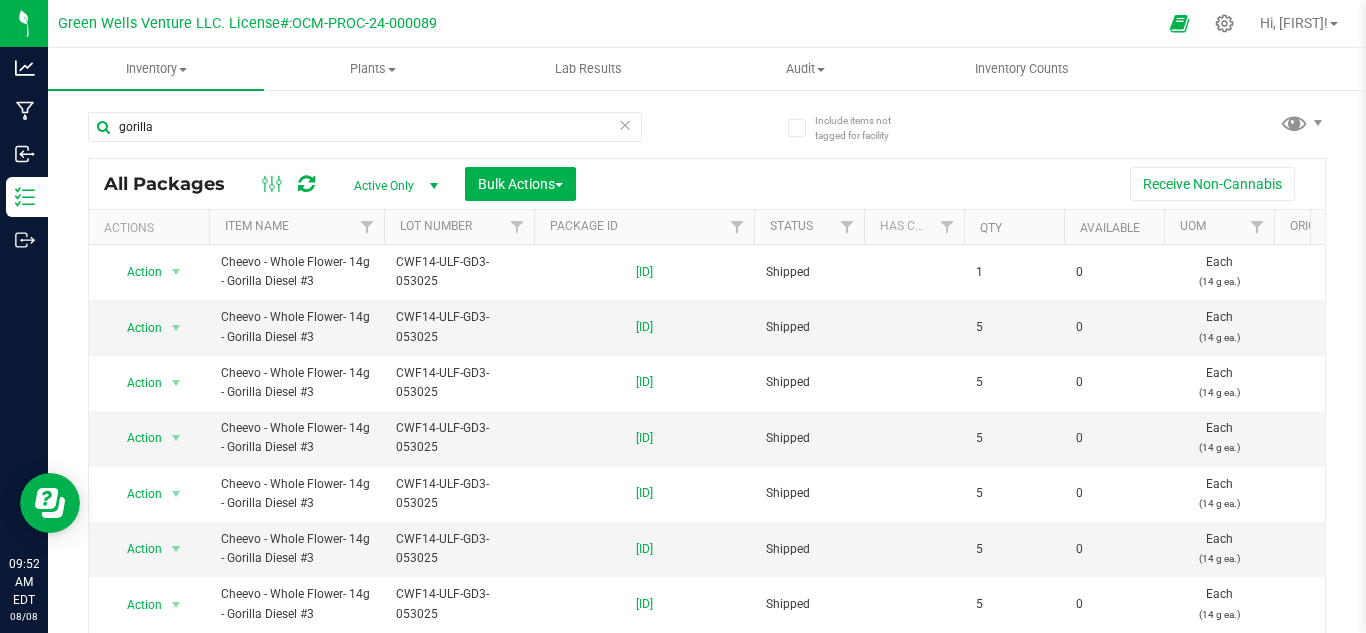 click on "Item Name" at bounding box center (296, 227) 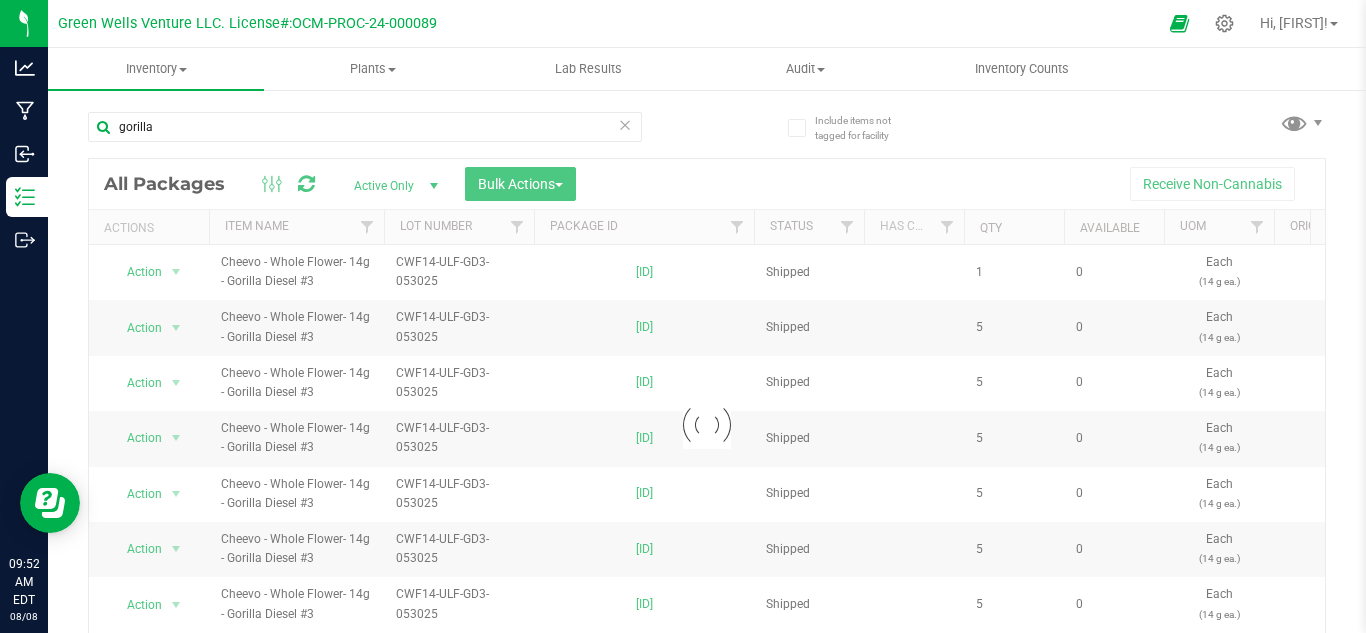 click at bounding box center (707, 425) 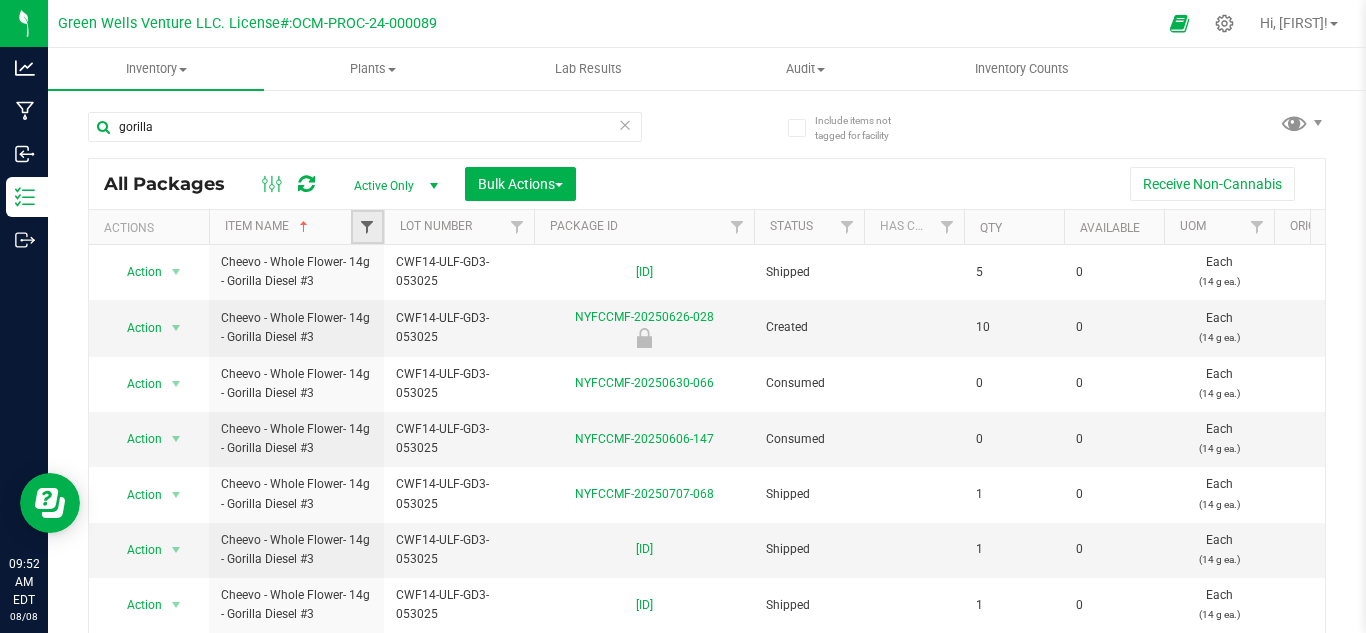 click at bounding box center (367, 227) 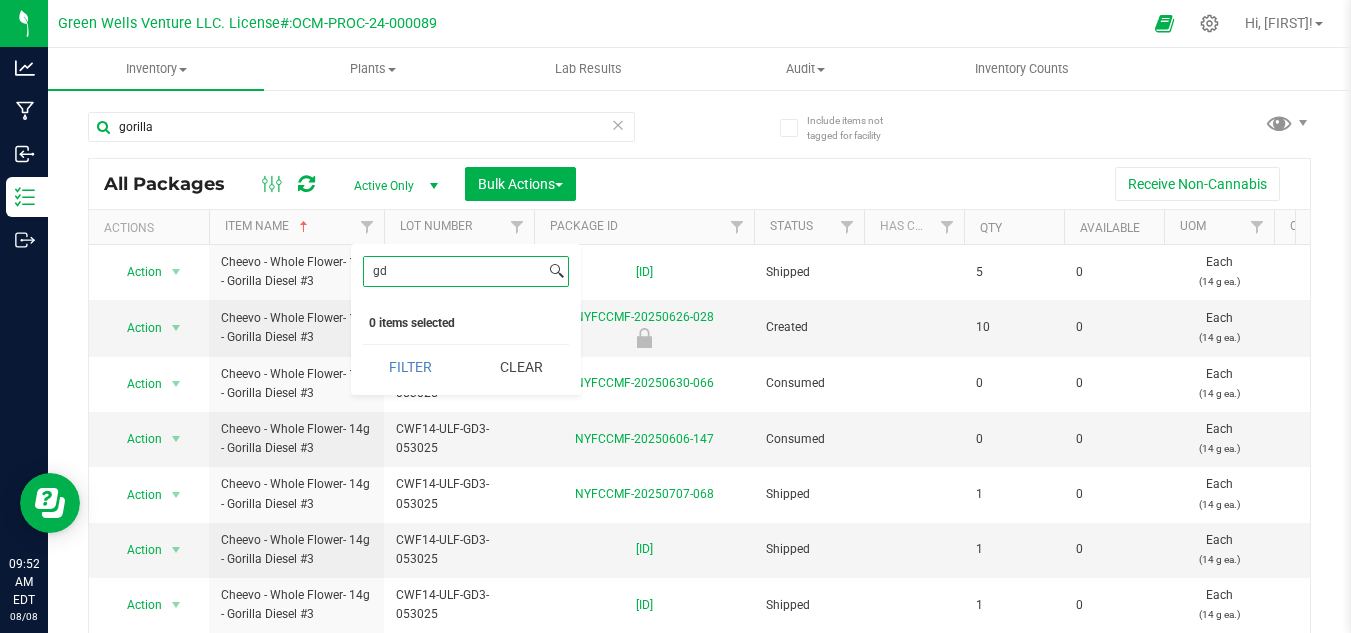 scroll, scrollTop: 0, scrollLeft: 0, axis: both 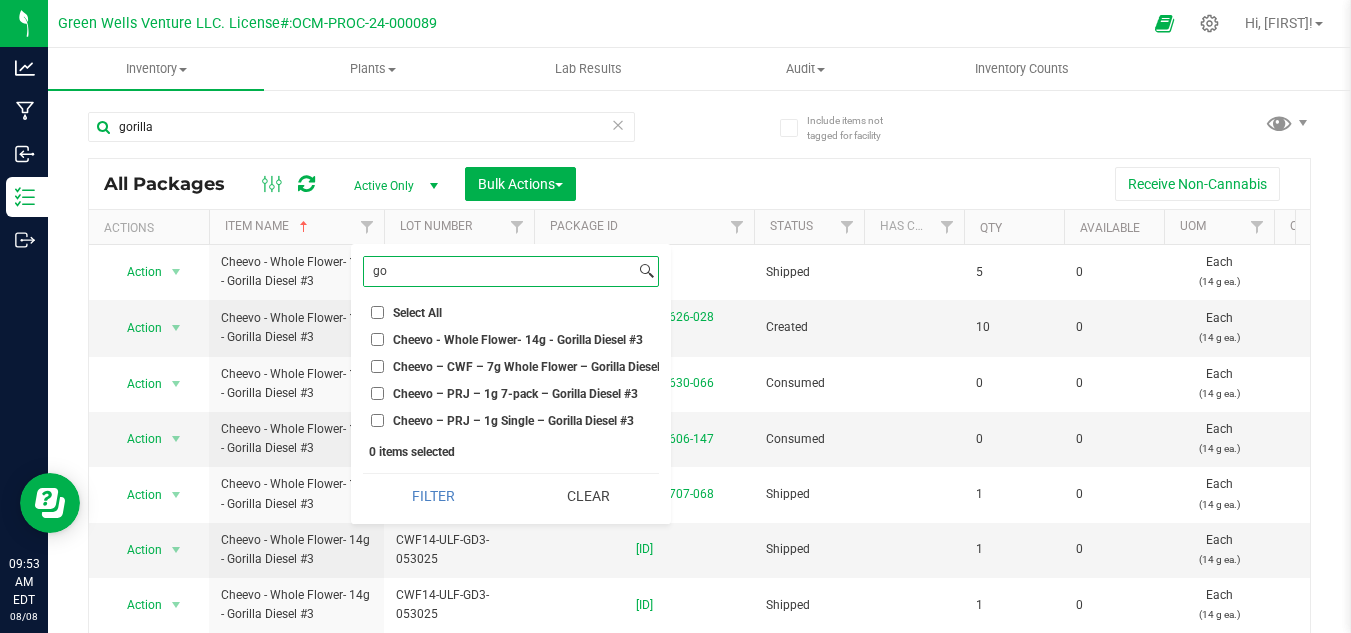 type on "g" 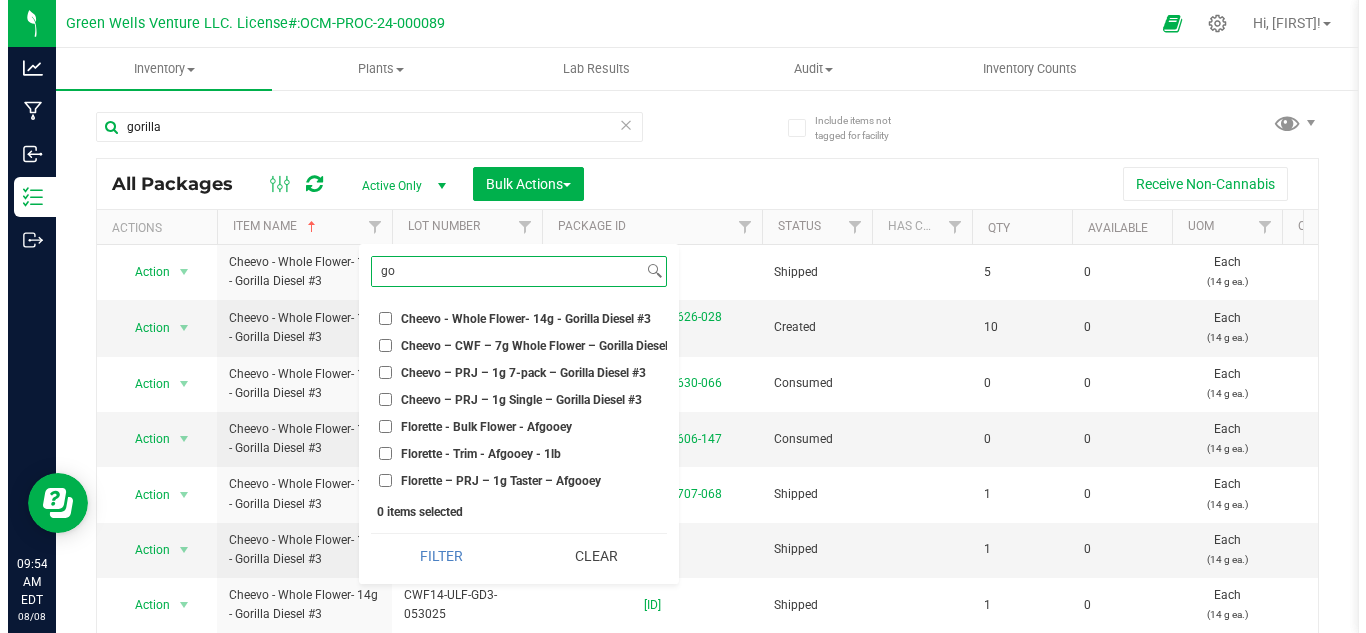 scroll, scrollTop: 0, scrollLeft: 0, axis: both 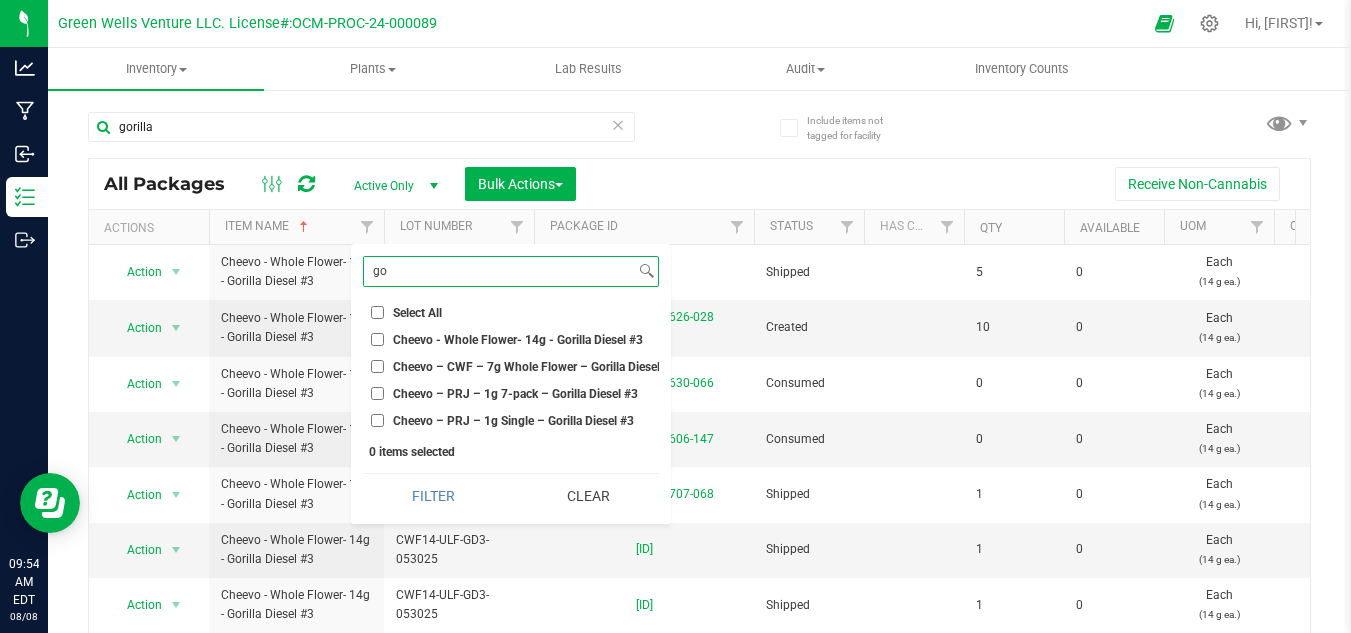 type on "g" 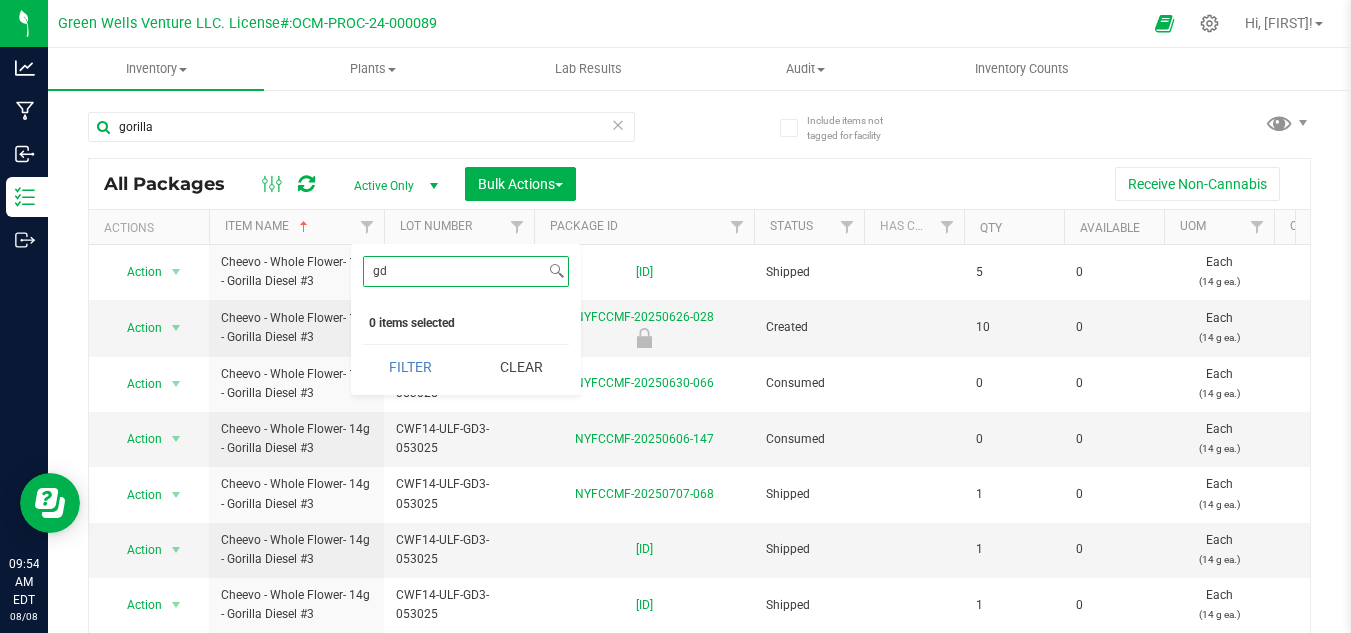 type on "g" 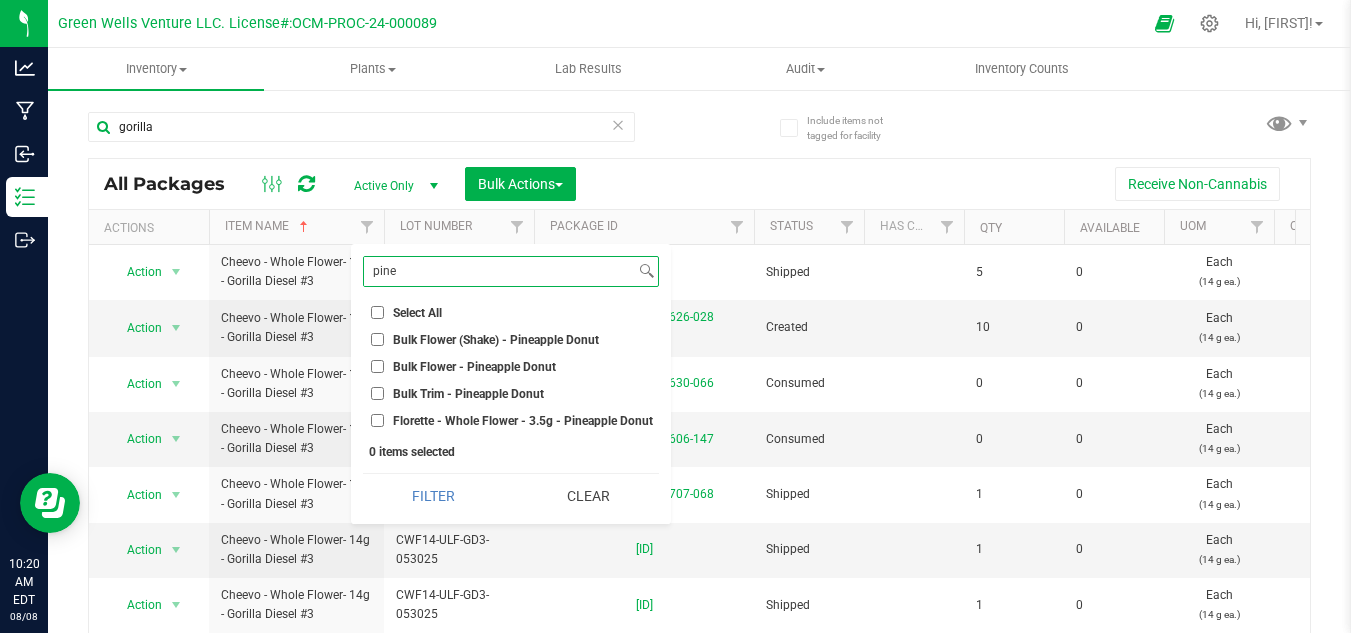 type on "pine" 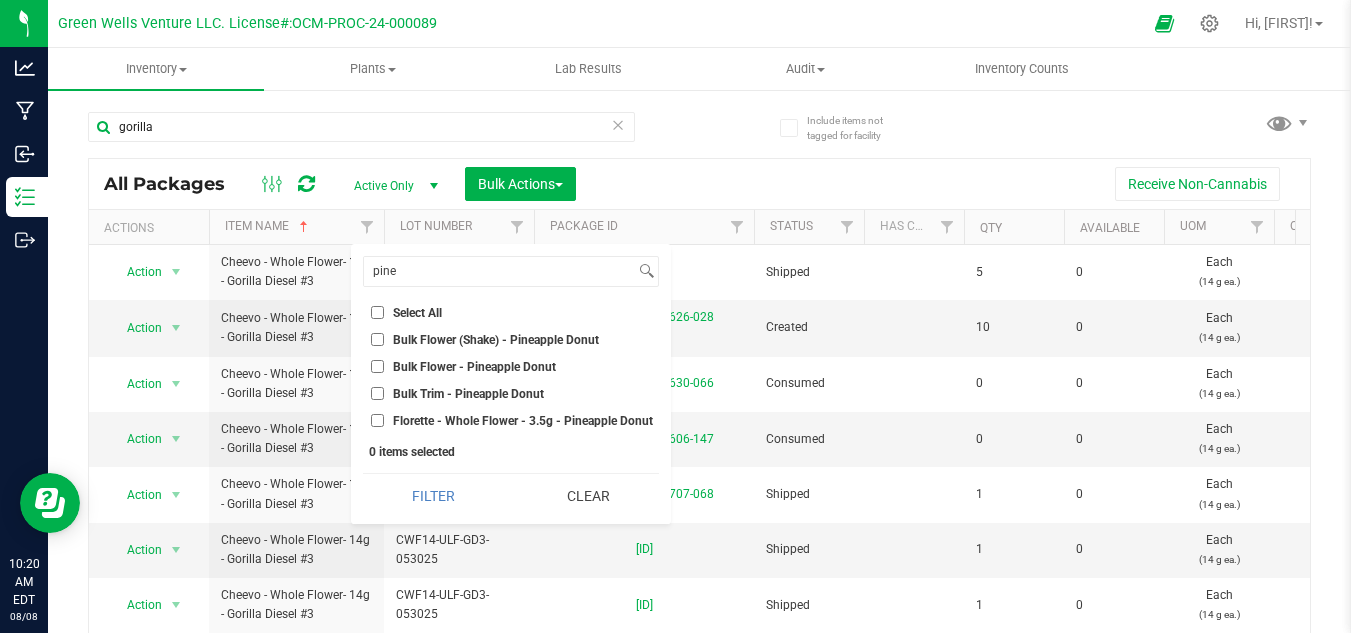 click on "Bulk Flower - Pineapple Donut" at bounding box center (377, 366) 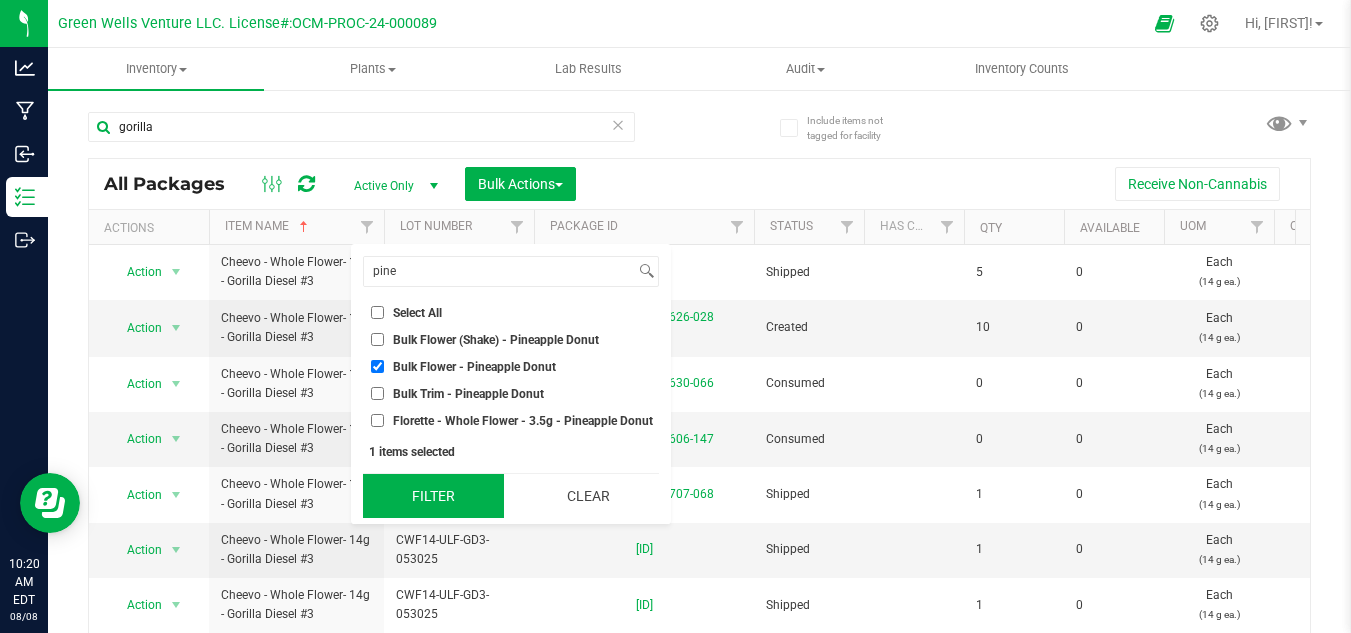 click on "Filter" at bounding box center [433, 496] 